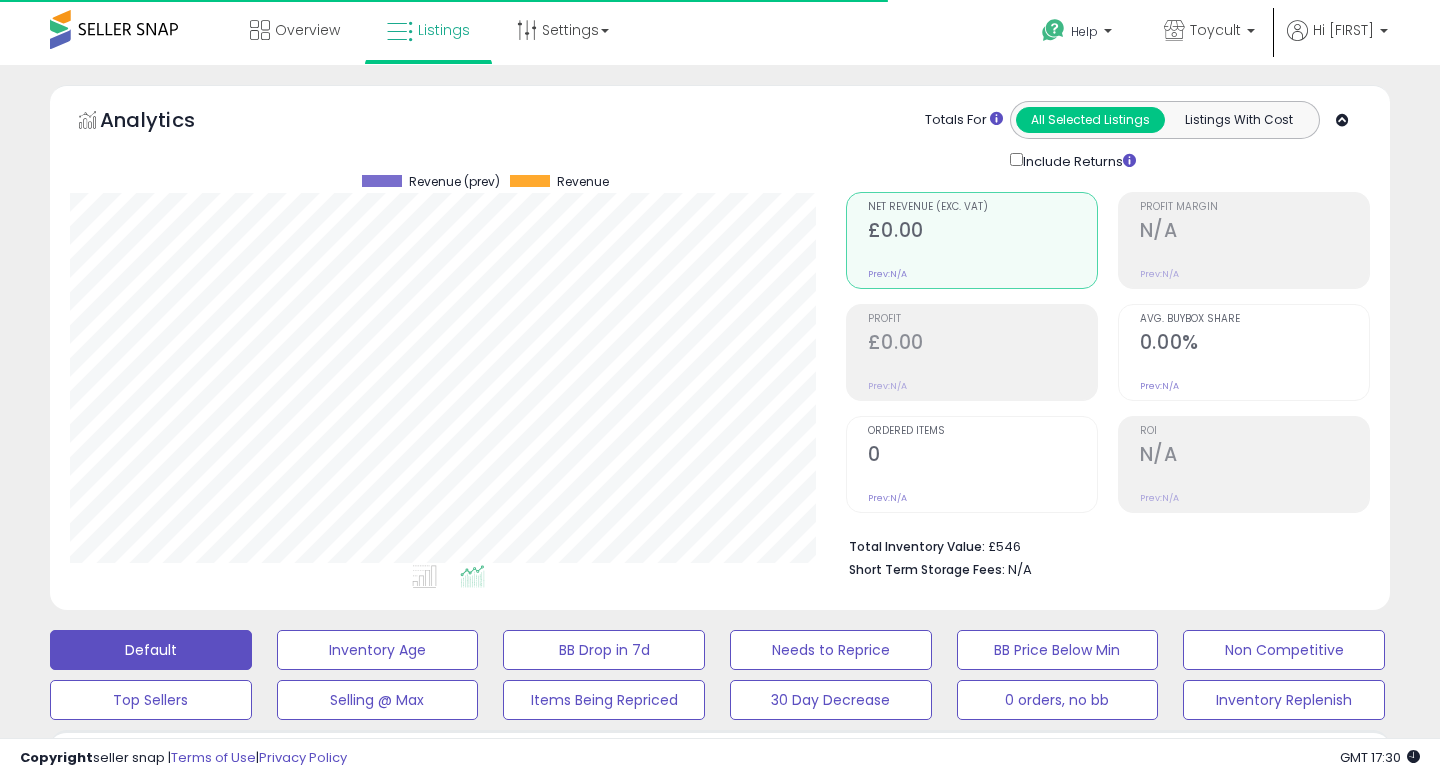 scroll, scrollTop: 549, scrollLeft: 0, axis: vertical 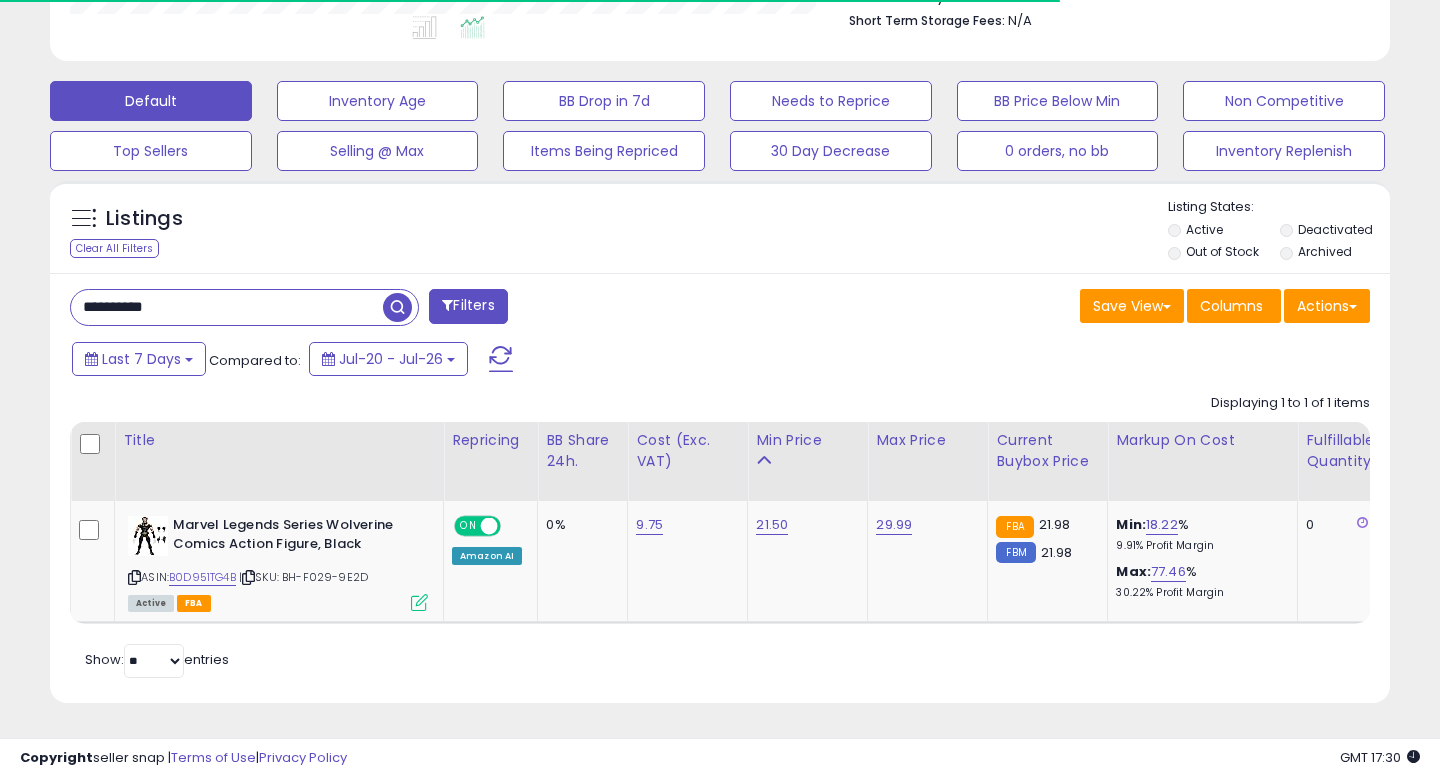type on "**********" 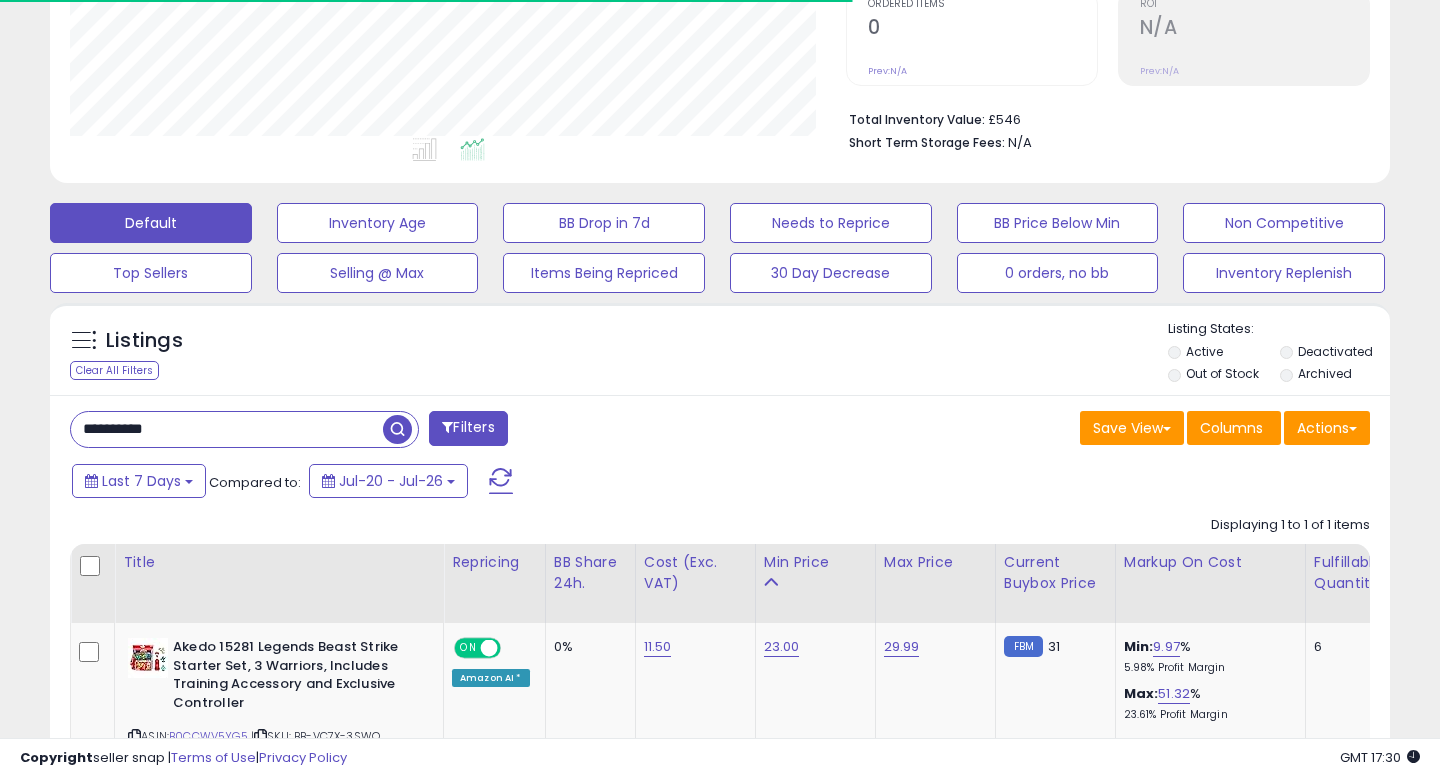scroll, scrollTop: 549, scrollLeft: 0, axis: vertical 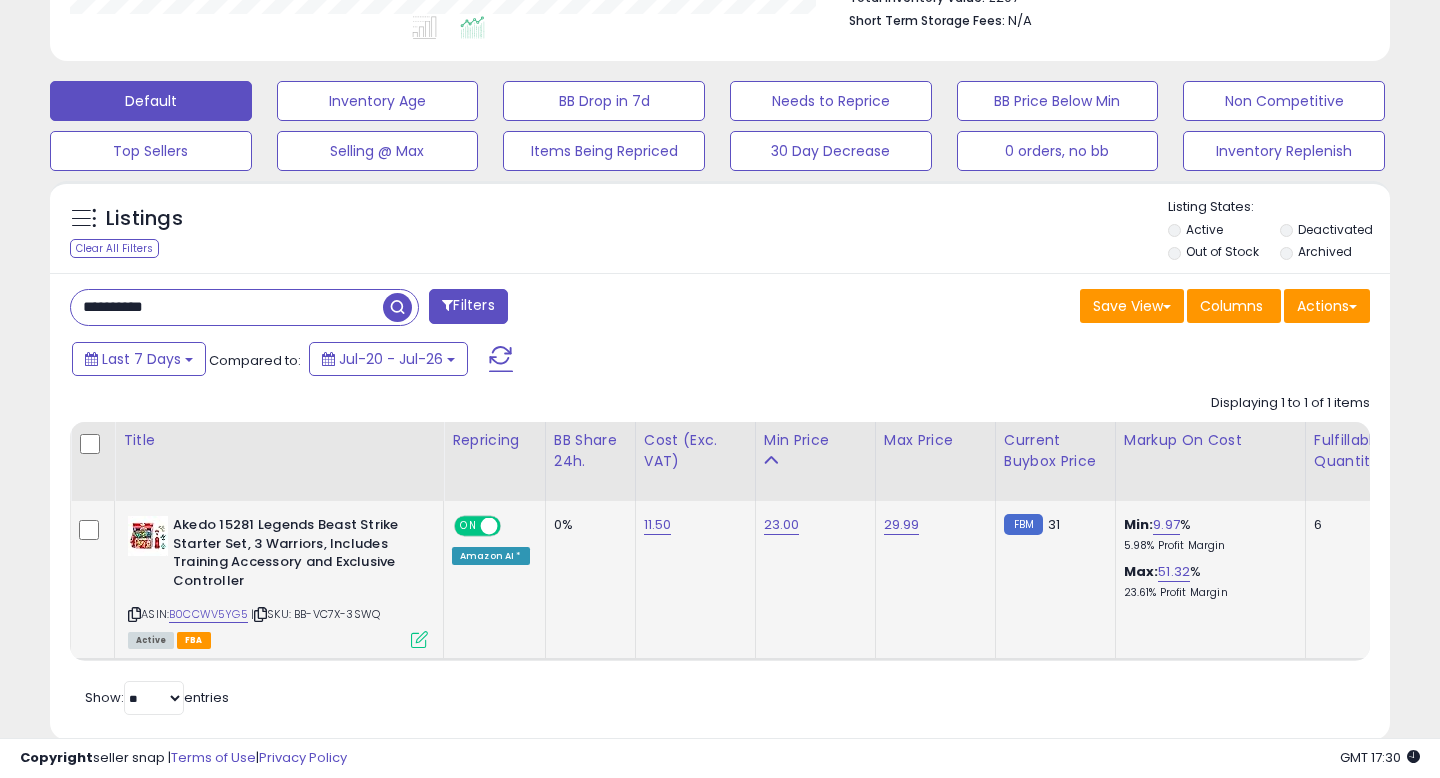 click at bounding box center [419, 639] 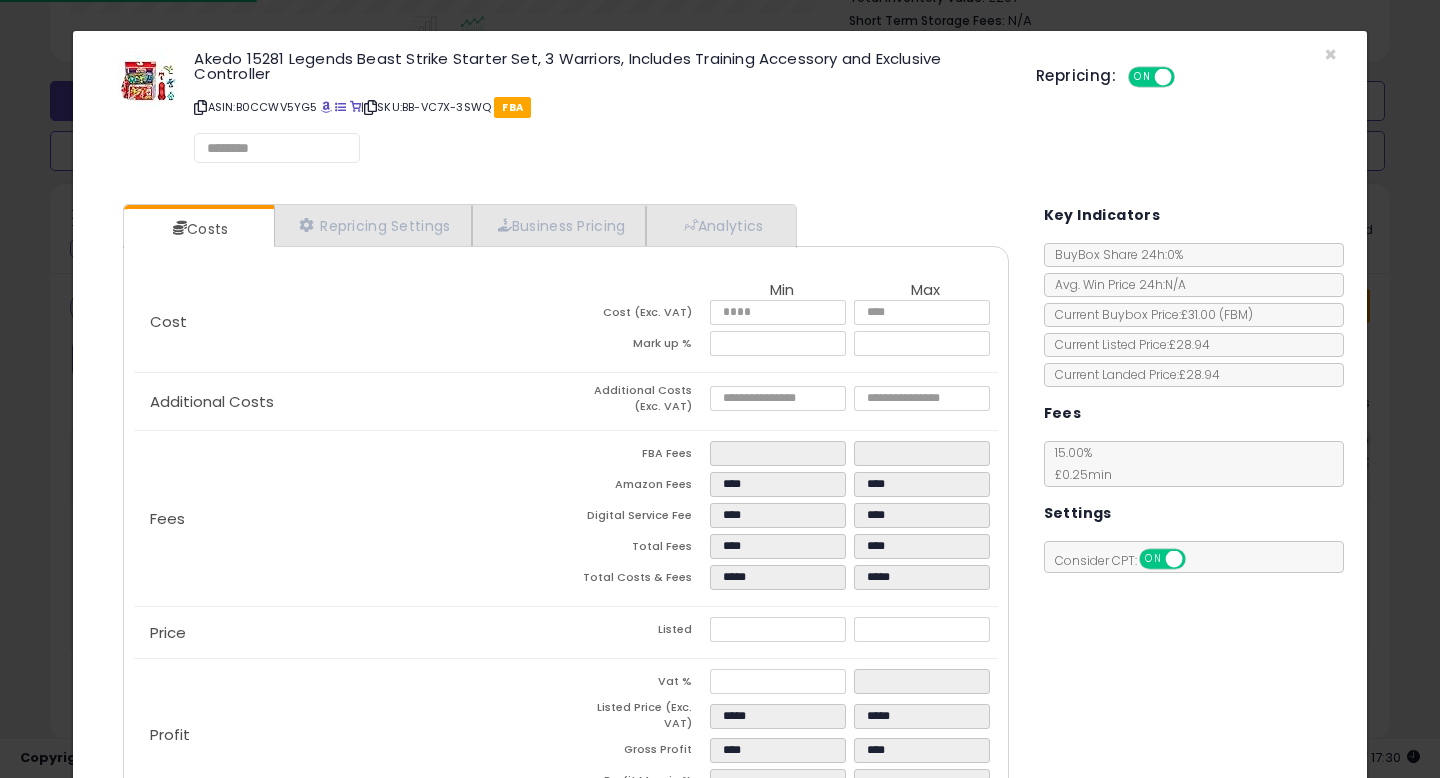 select on "*********" 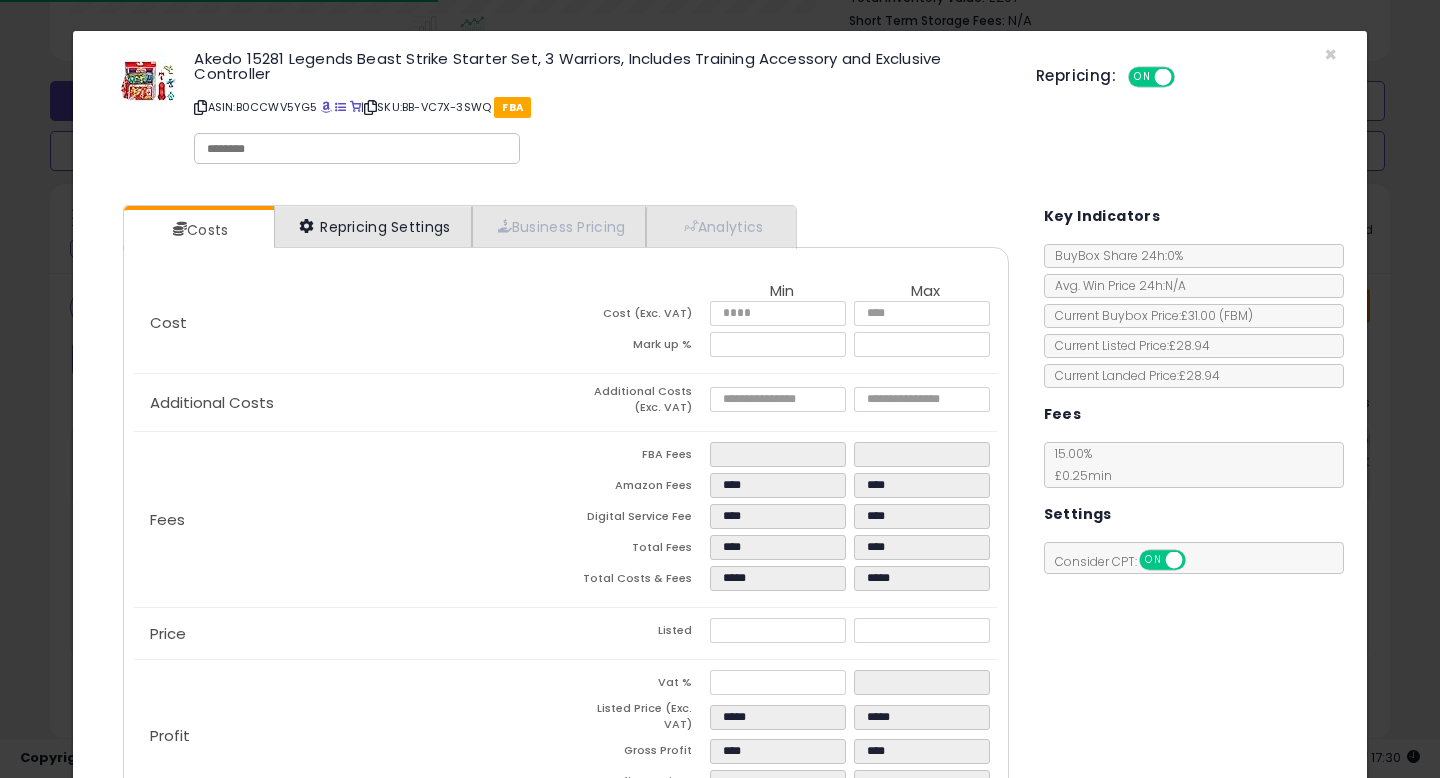 select on "**********" 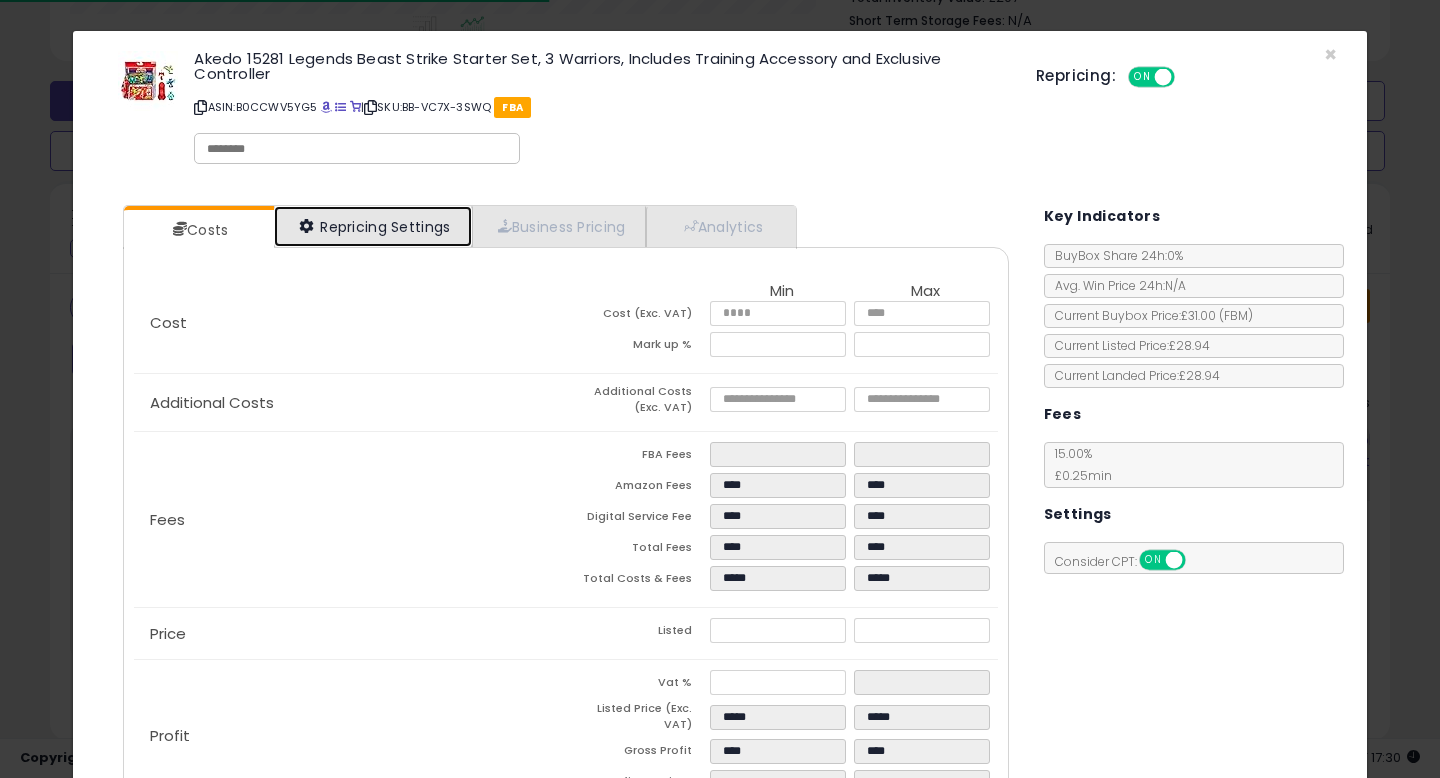 click on "Repricing Settings" at bounding box center [373, 226] 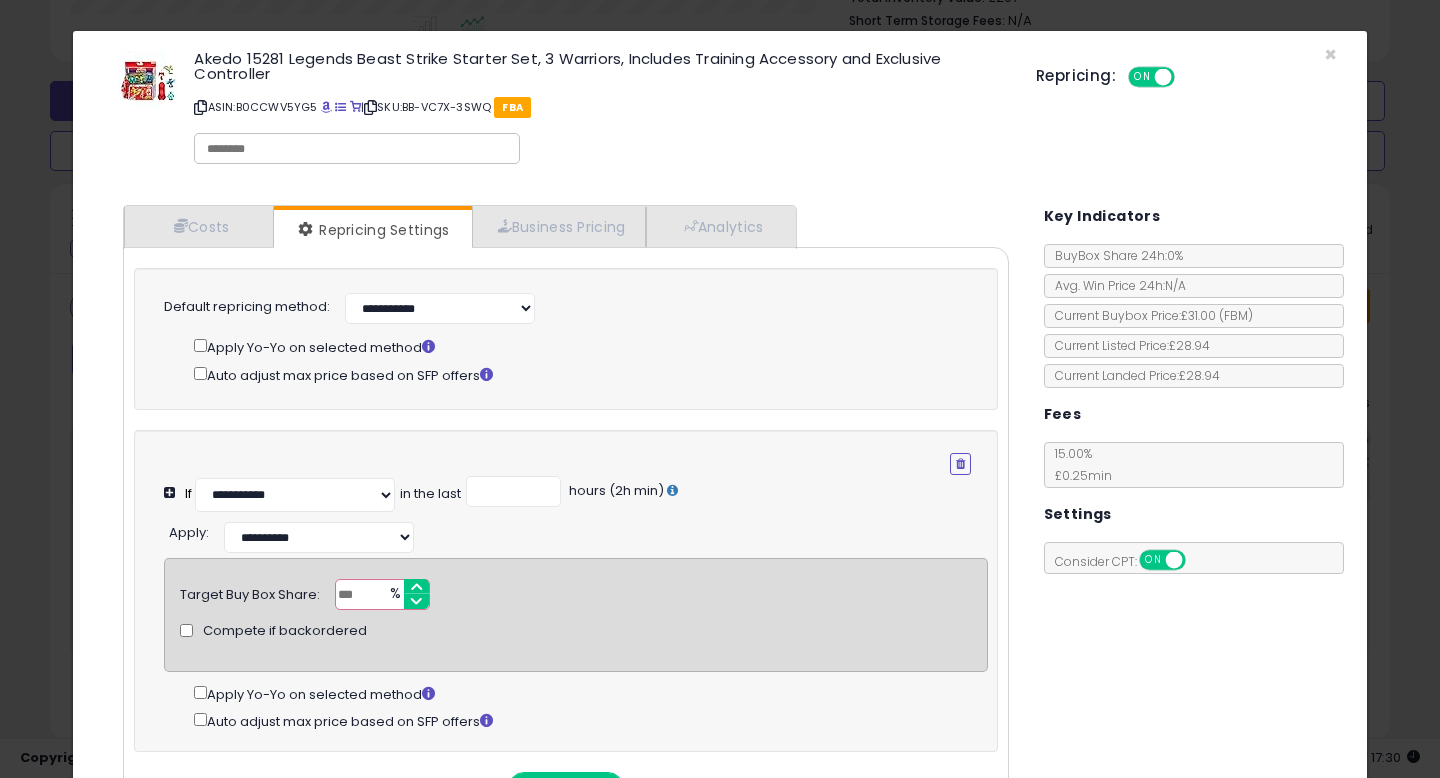 click on "**" at bounding box center [382, 594] 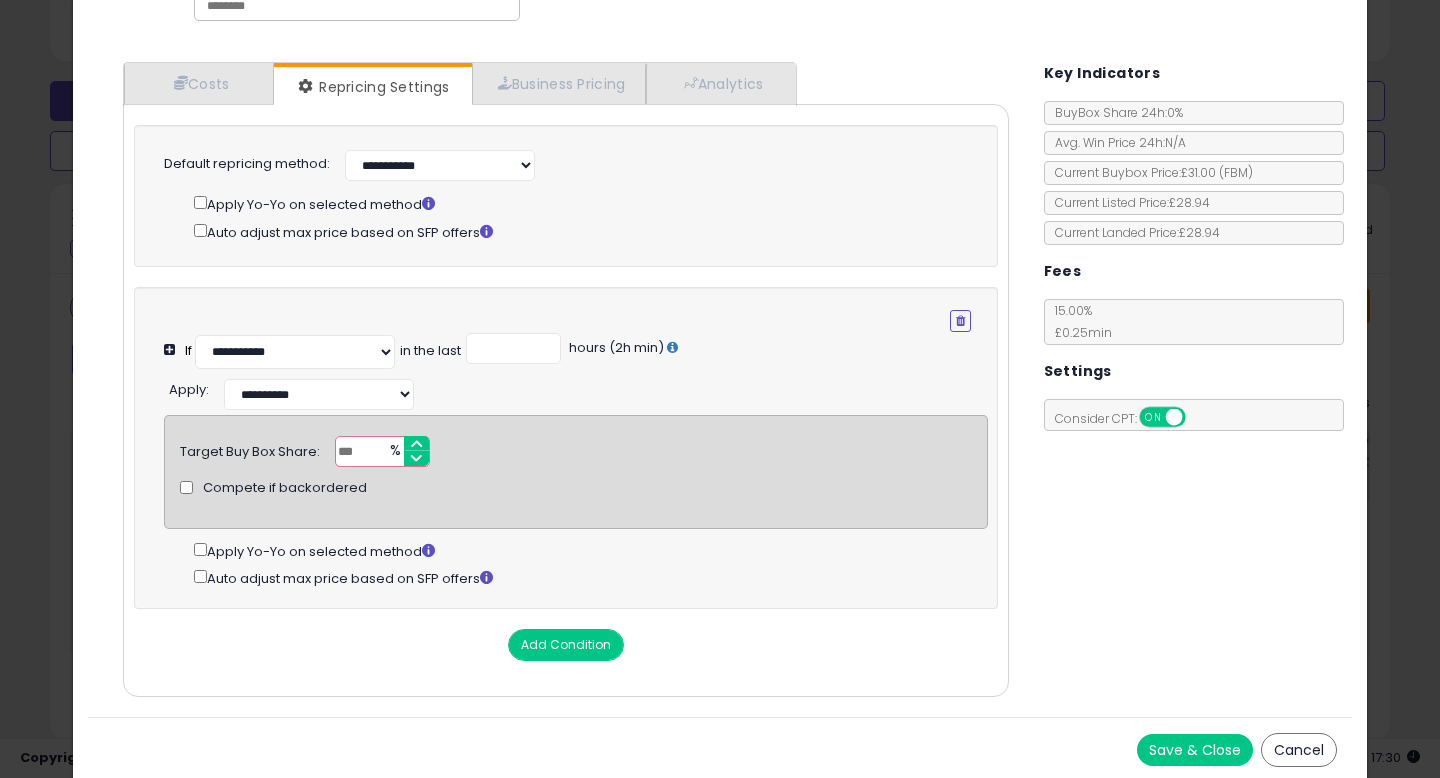 click on "Save & Close" at bounding box center [1195, 750] 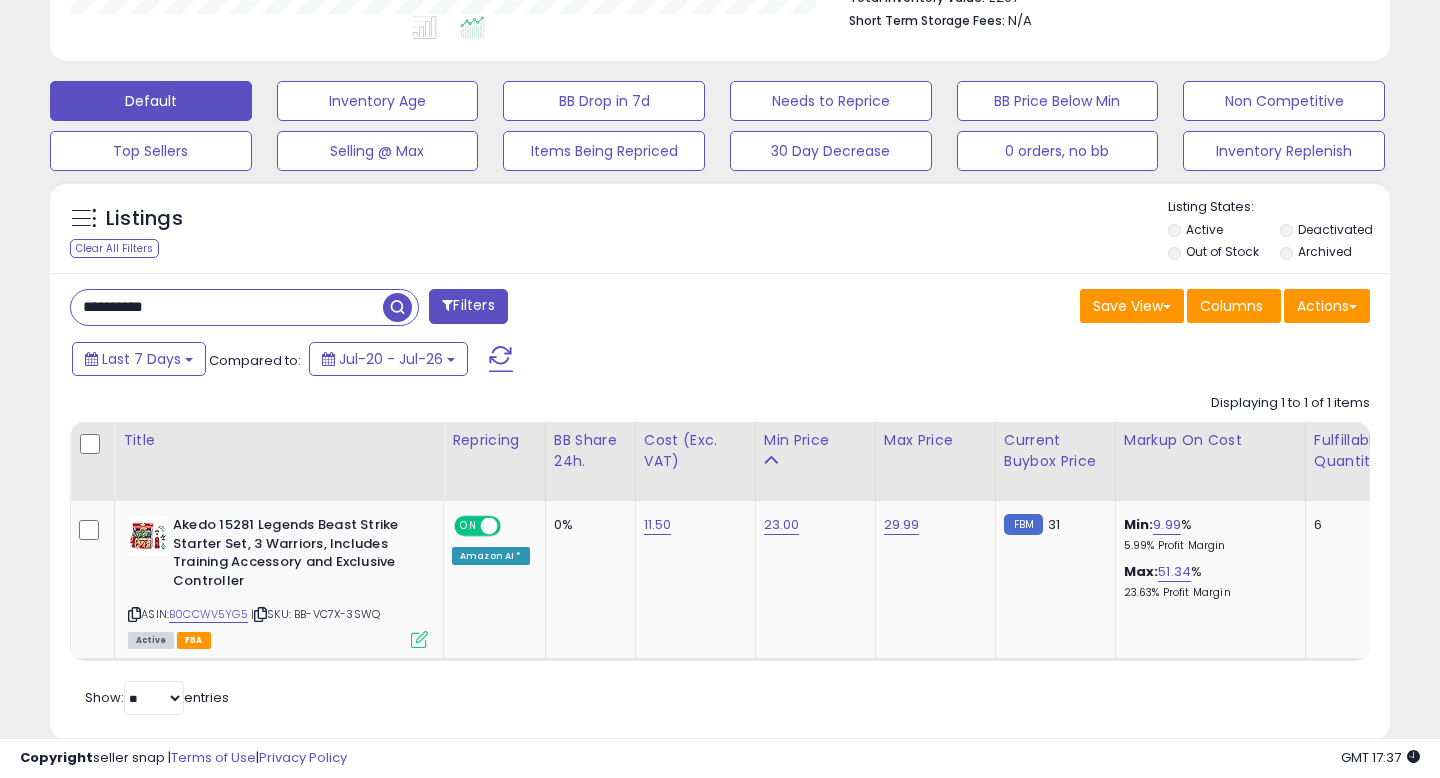 click on "**********" at bounding box center (227, 307) 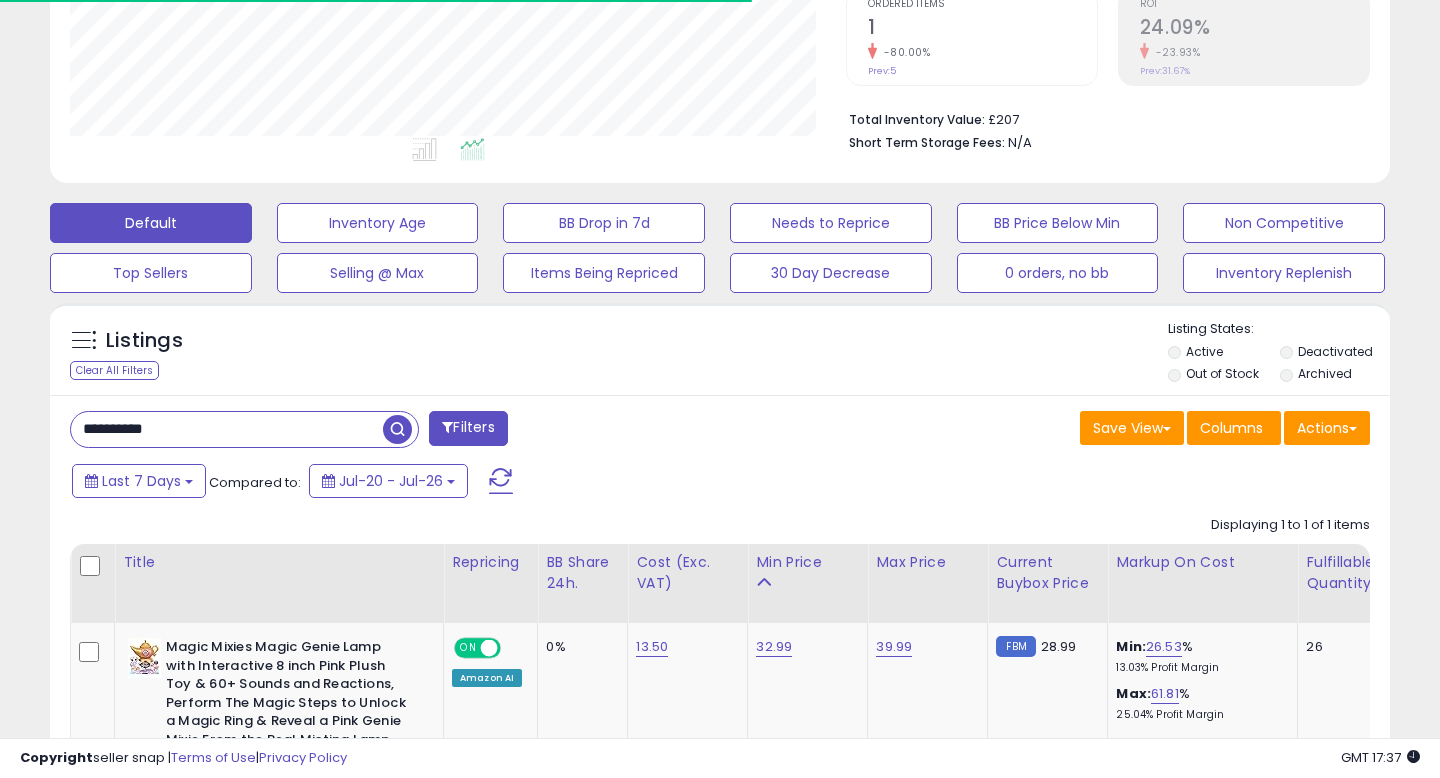 scroll, scrollTop: 549, scrollLeft: 0, axis: vertical 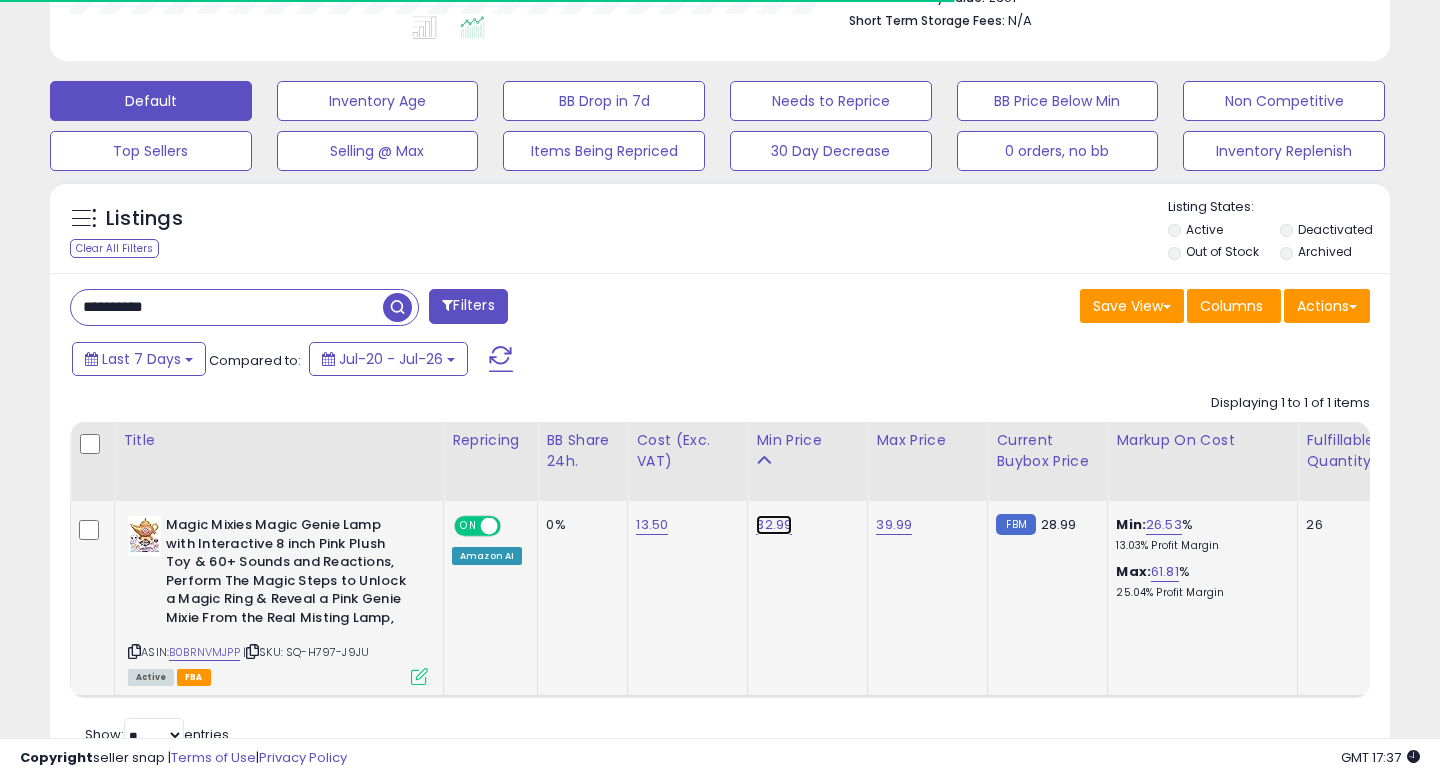 click on "32.99" at bounding box center [774, 525] 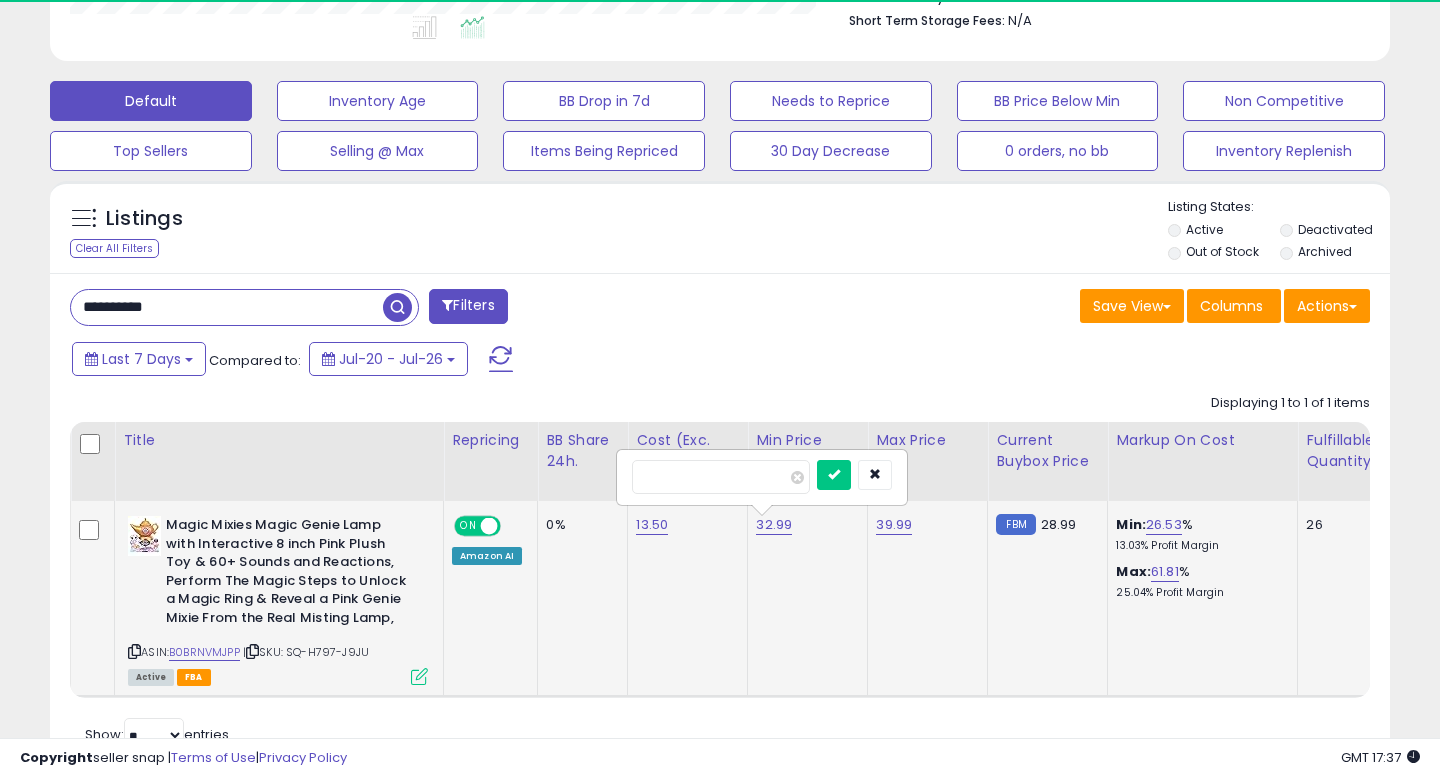 scroll, scrollTop: 999590, scrollLeft: 999224, axis: both 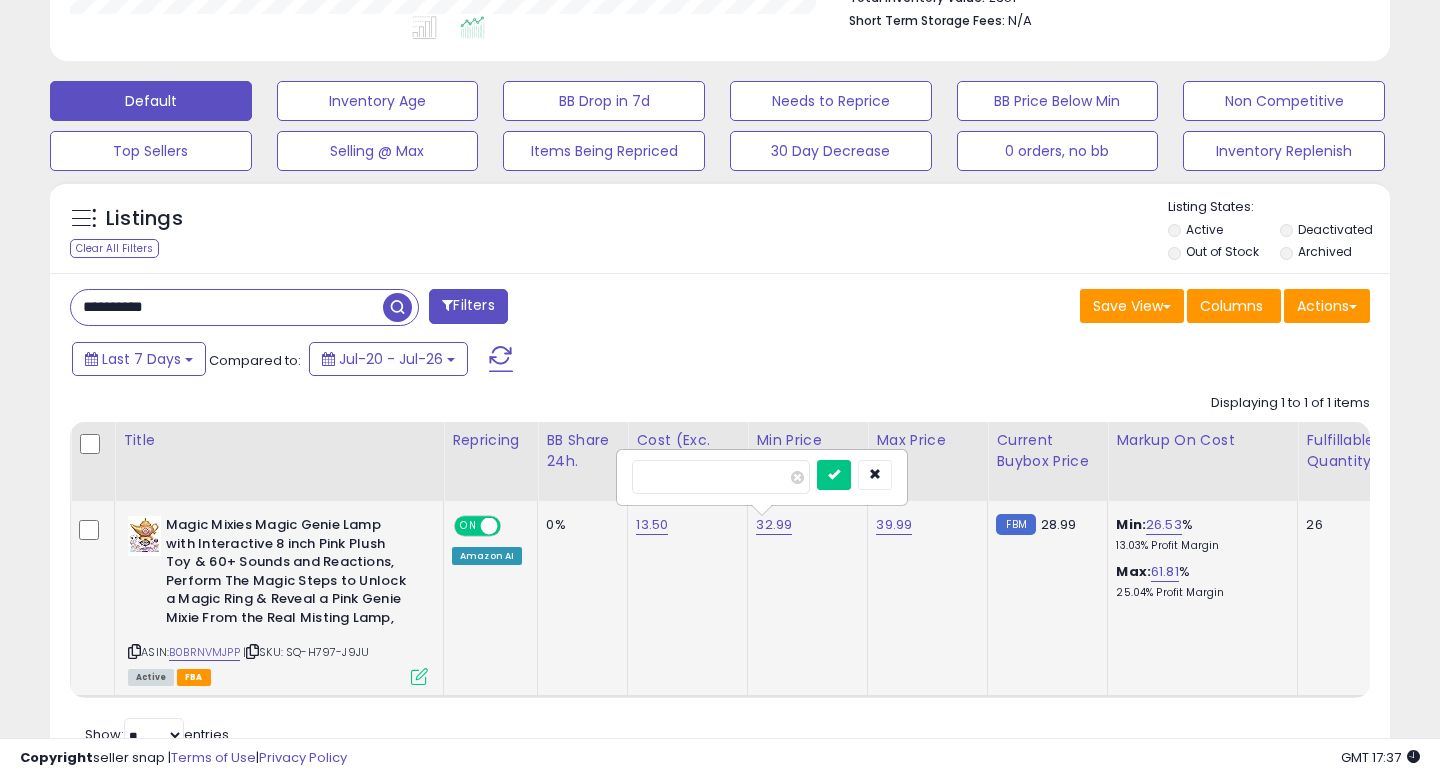 click on "*****" at bounding box center (721, 477) 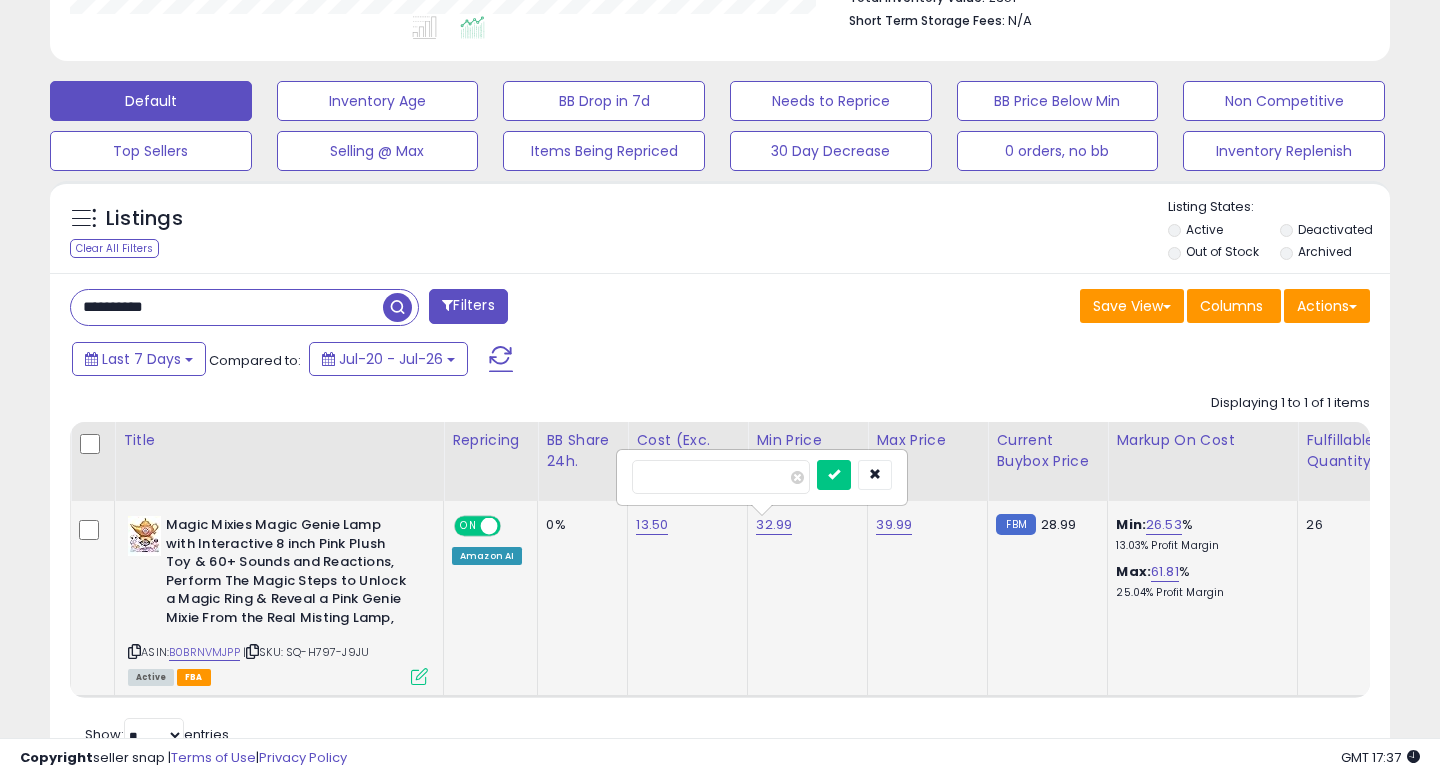 type on "*****" 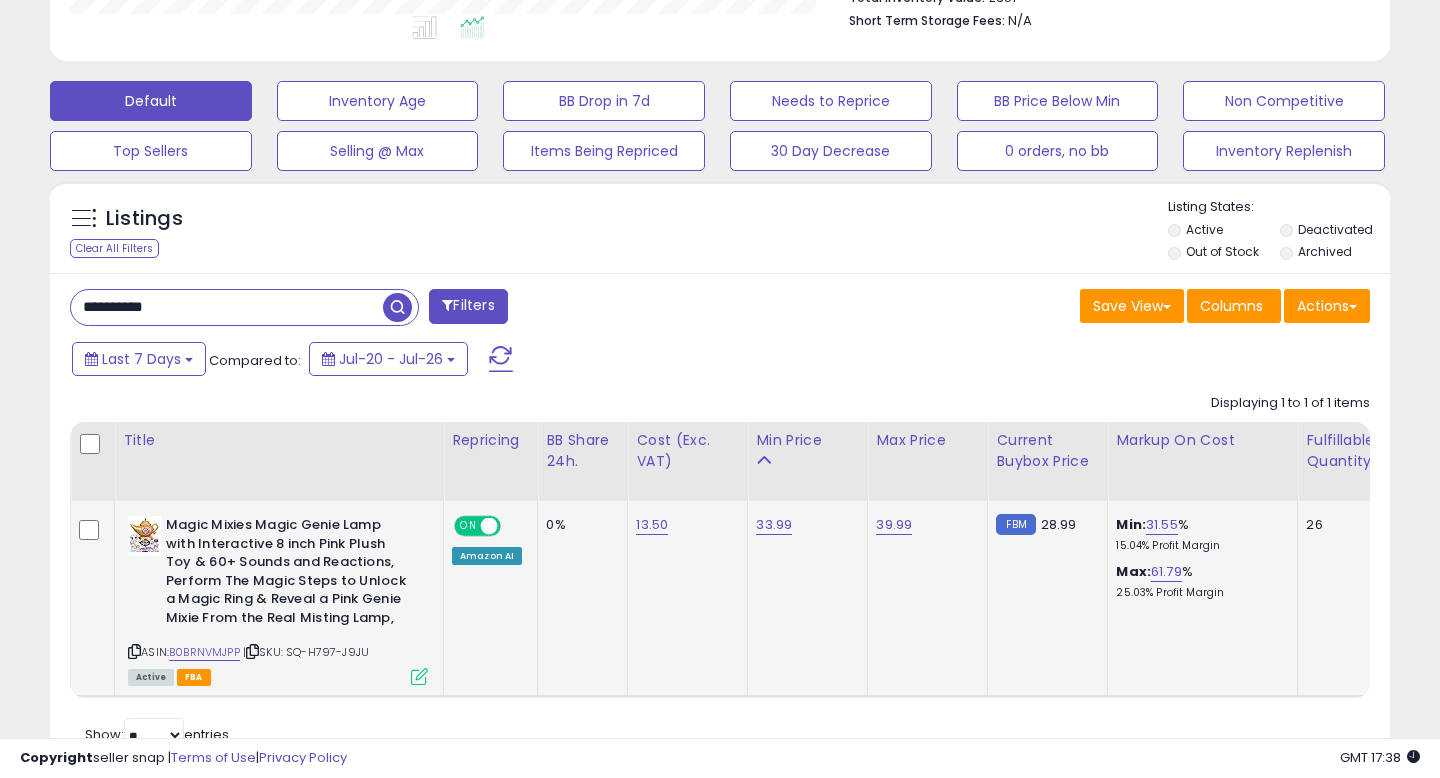 click on "**********" at bounding box center [227, 307] 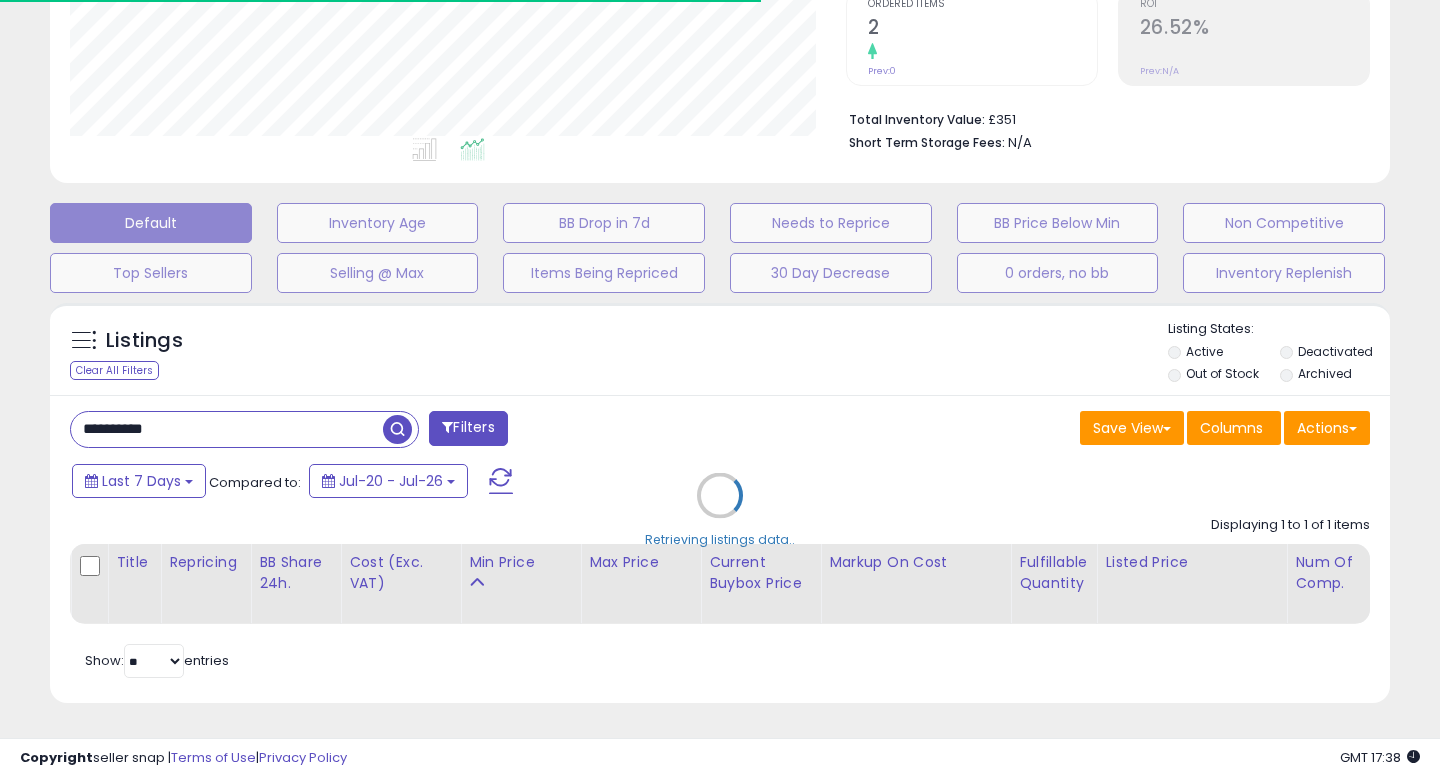 scroll, scrollTop: 549, scrollLeft: 0, axis: vertical 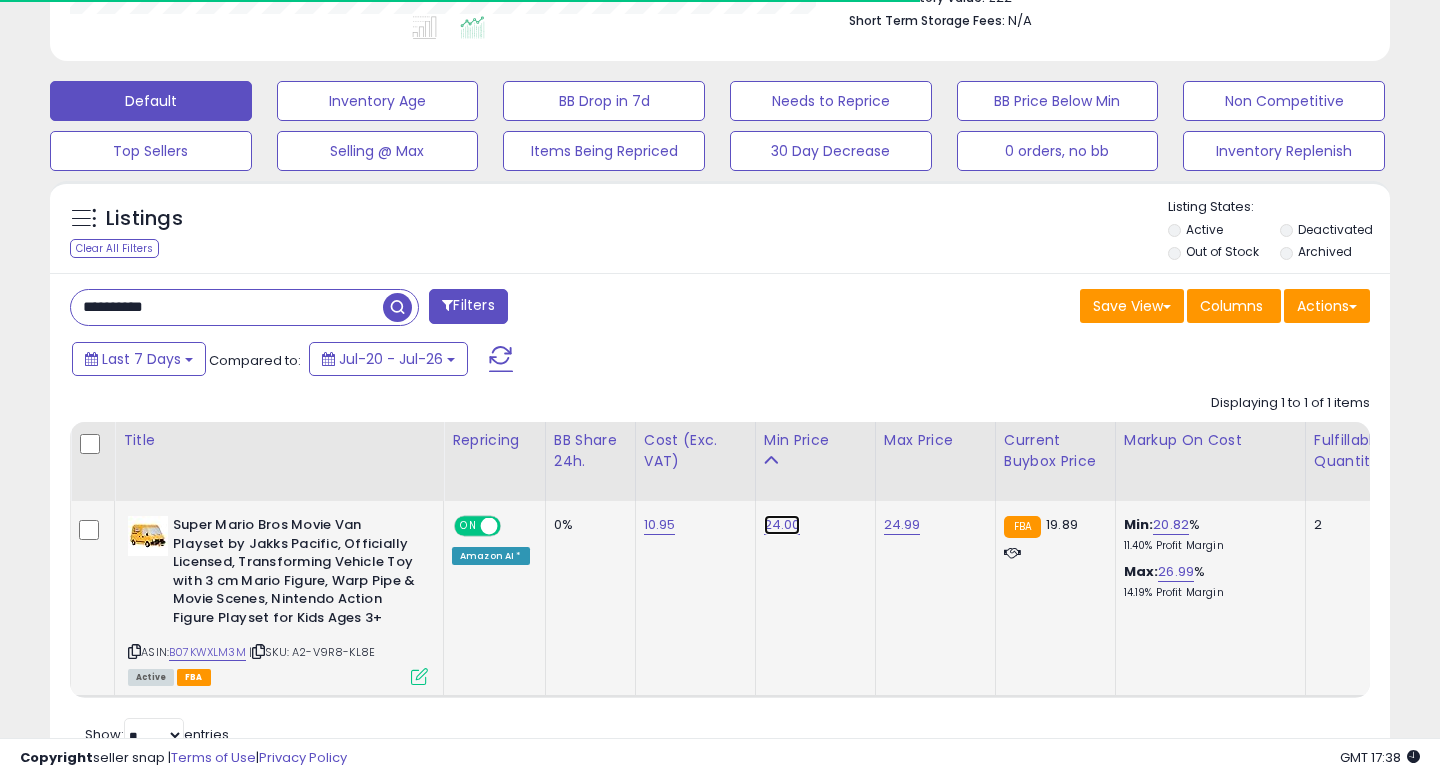 click on "24.00" at bounding box center [782, 525] 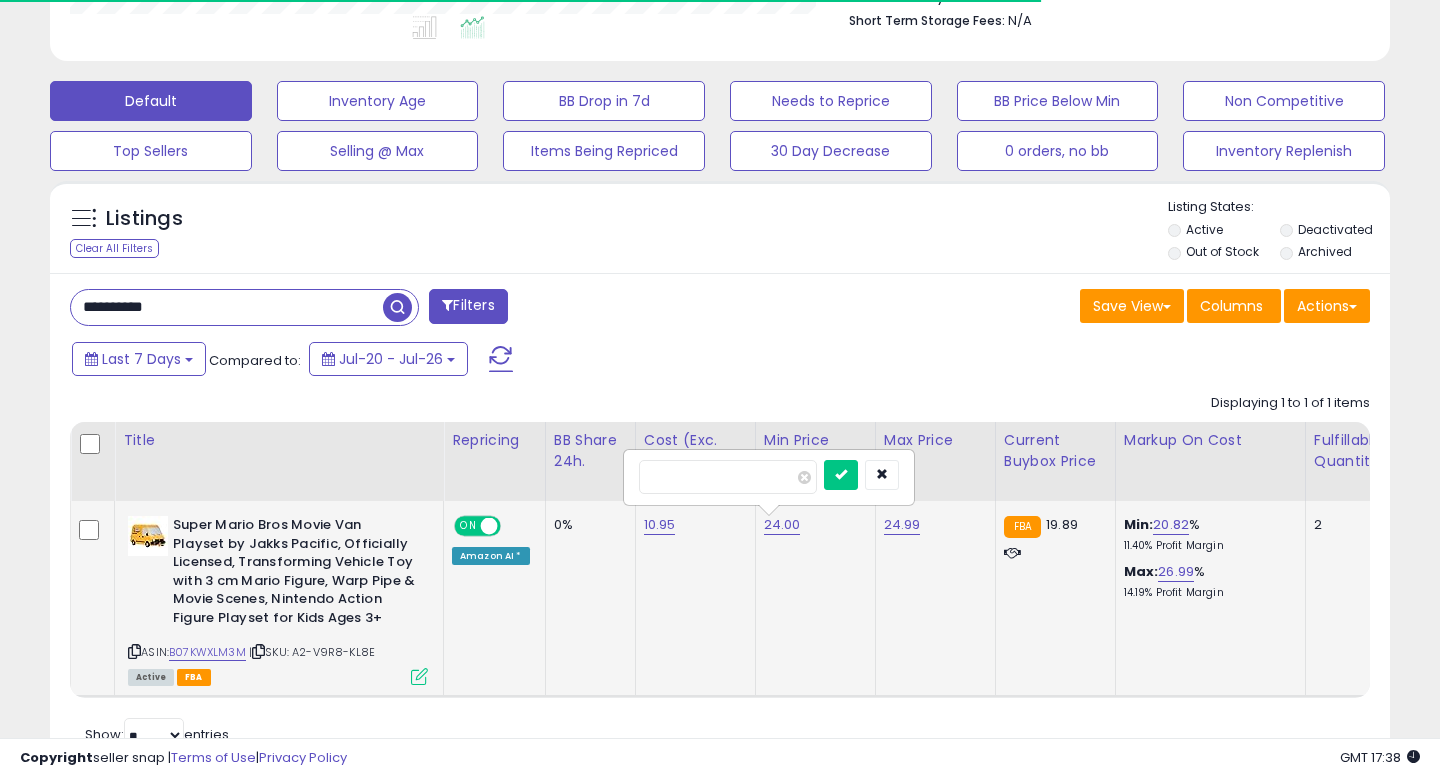 click on "*****" at bounding box center (728, 477) 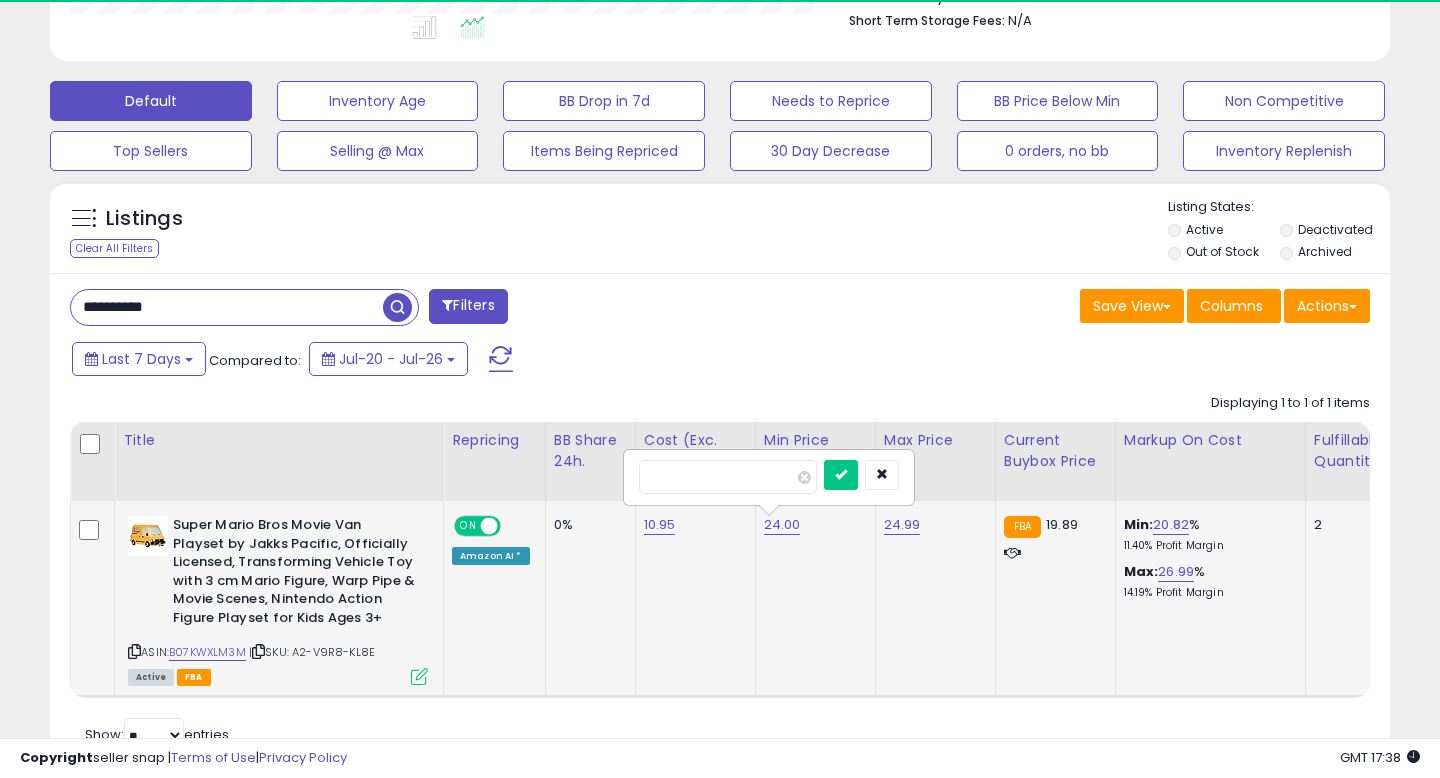 click on "*****" at bounding box center (728, 477) 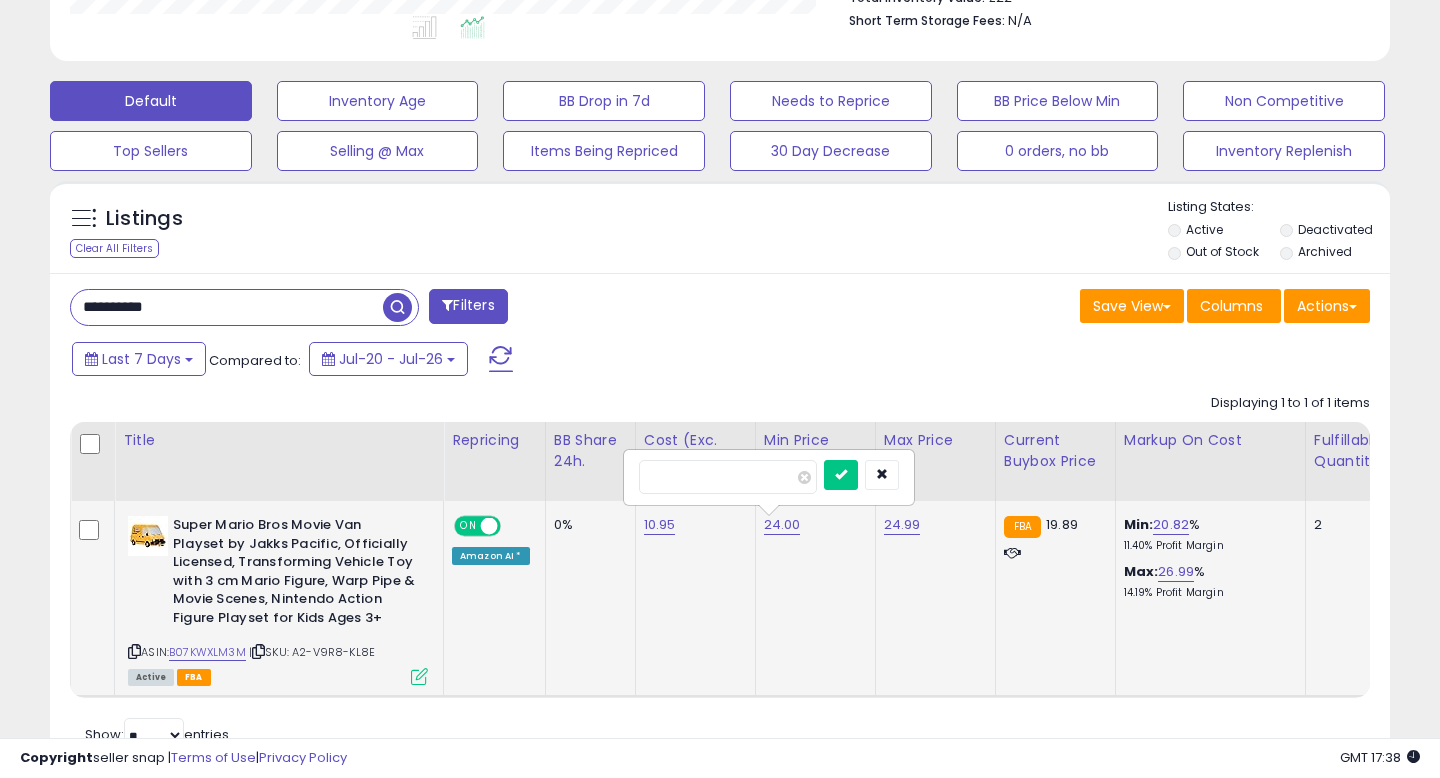 scroll, scrollTop: 999590, scrollLeft: 999224, axis: both 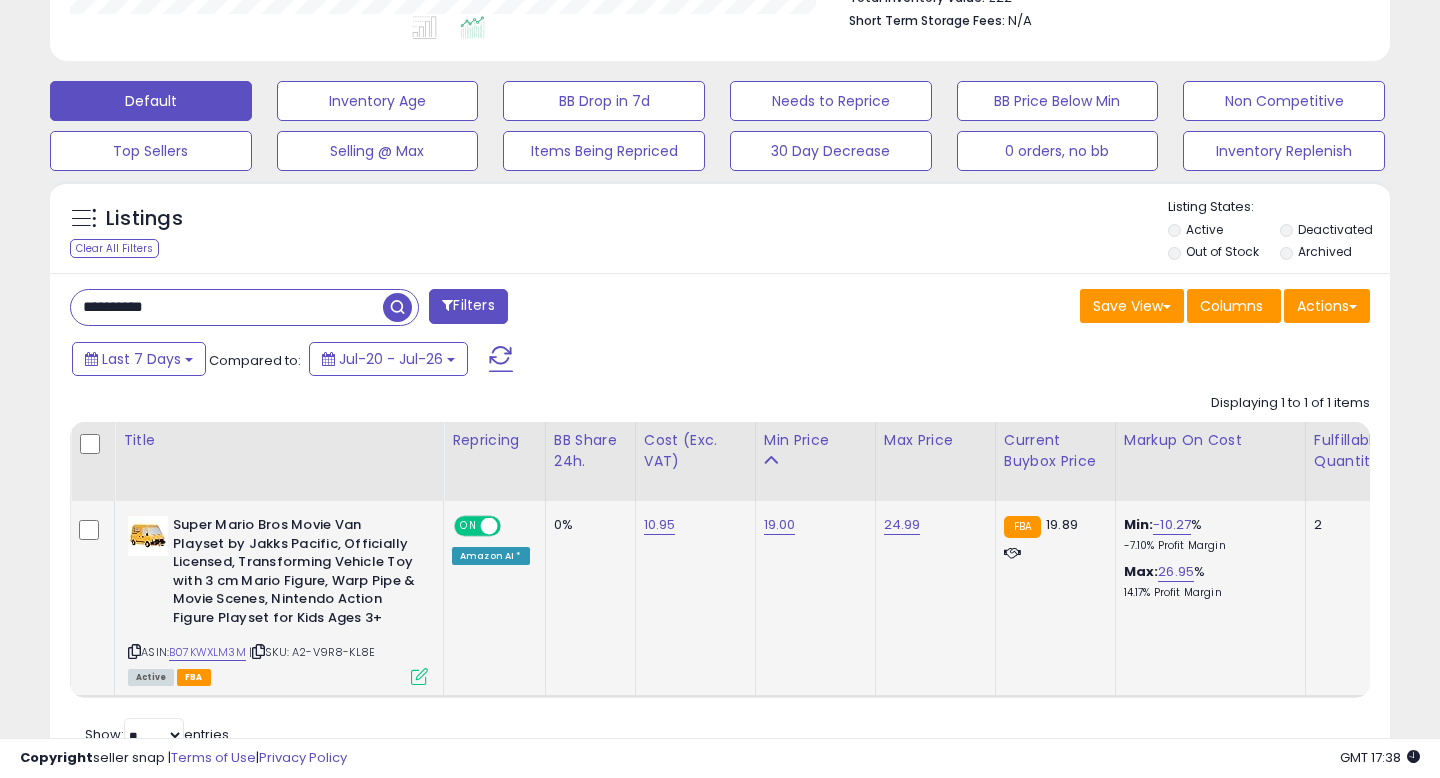 click at bounding box center [419, 676] 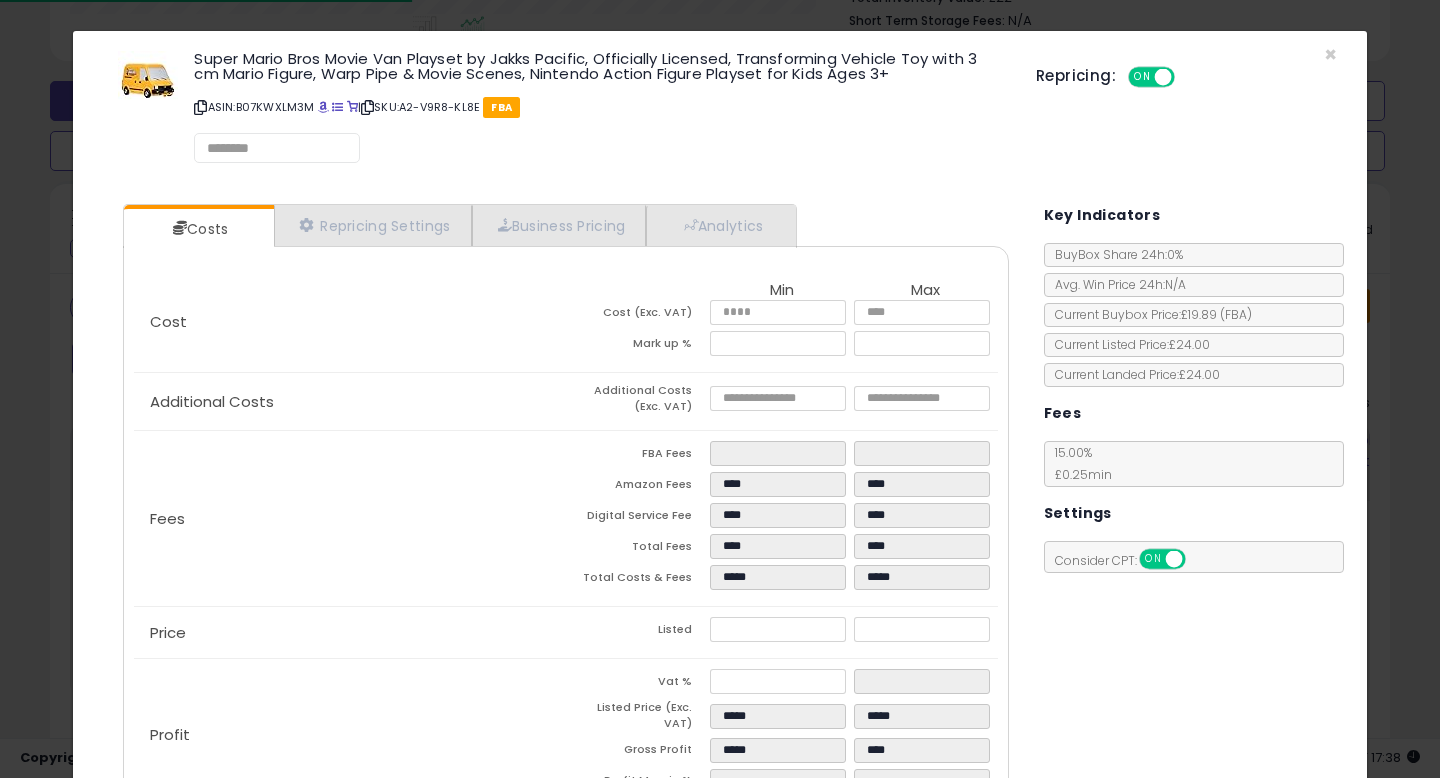 select on "*********" 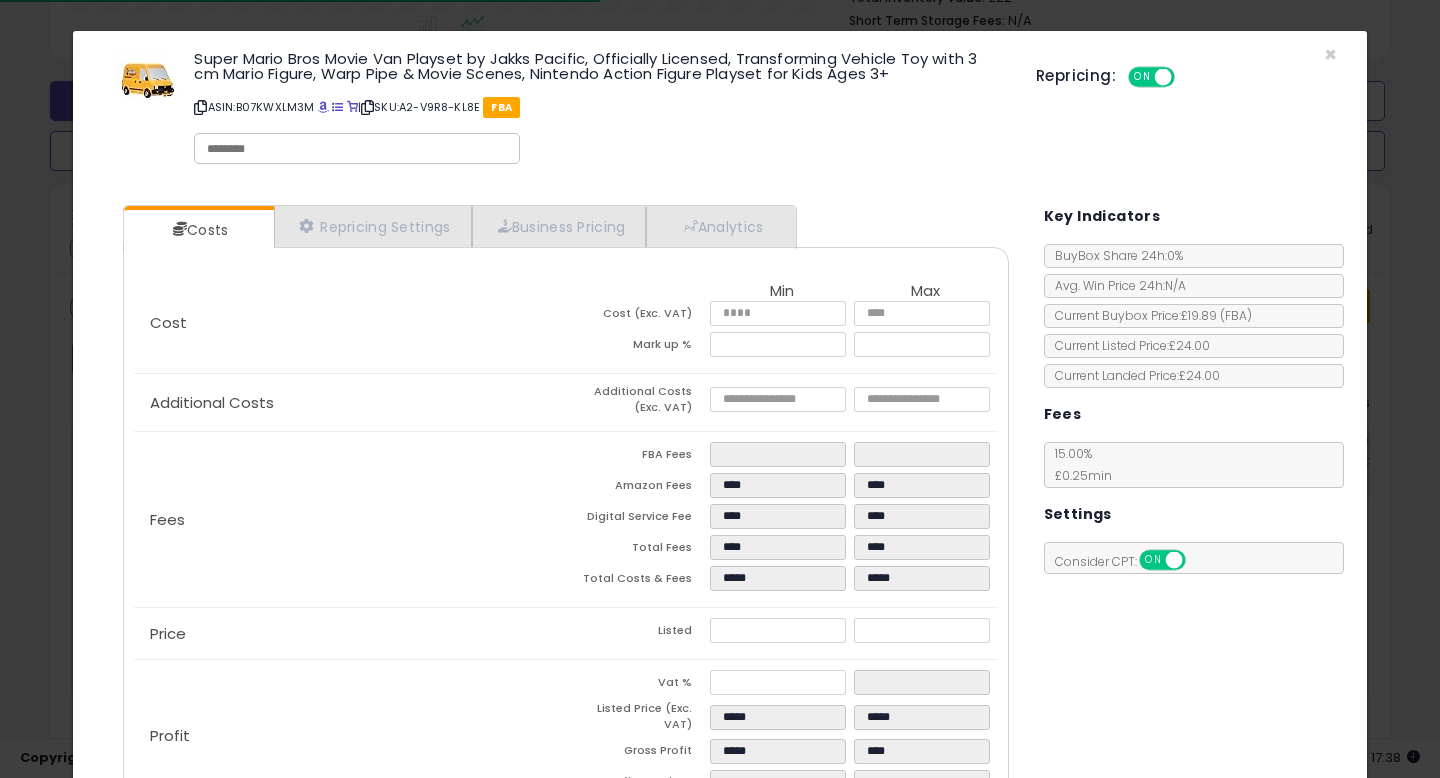 select on "**********" 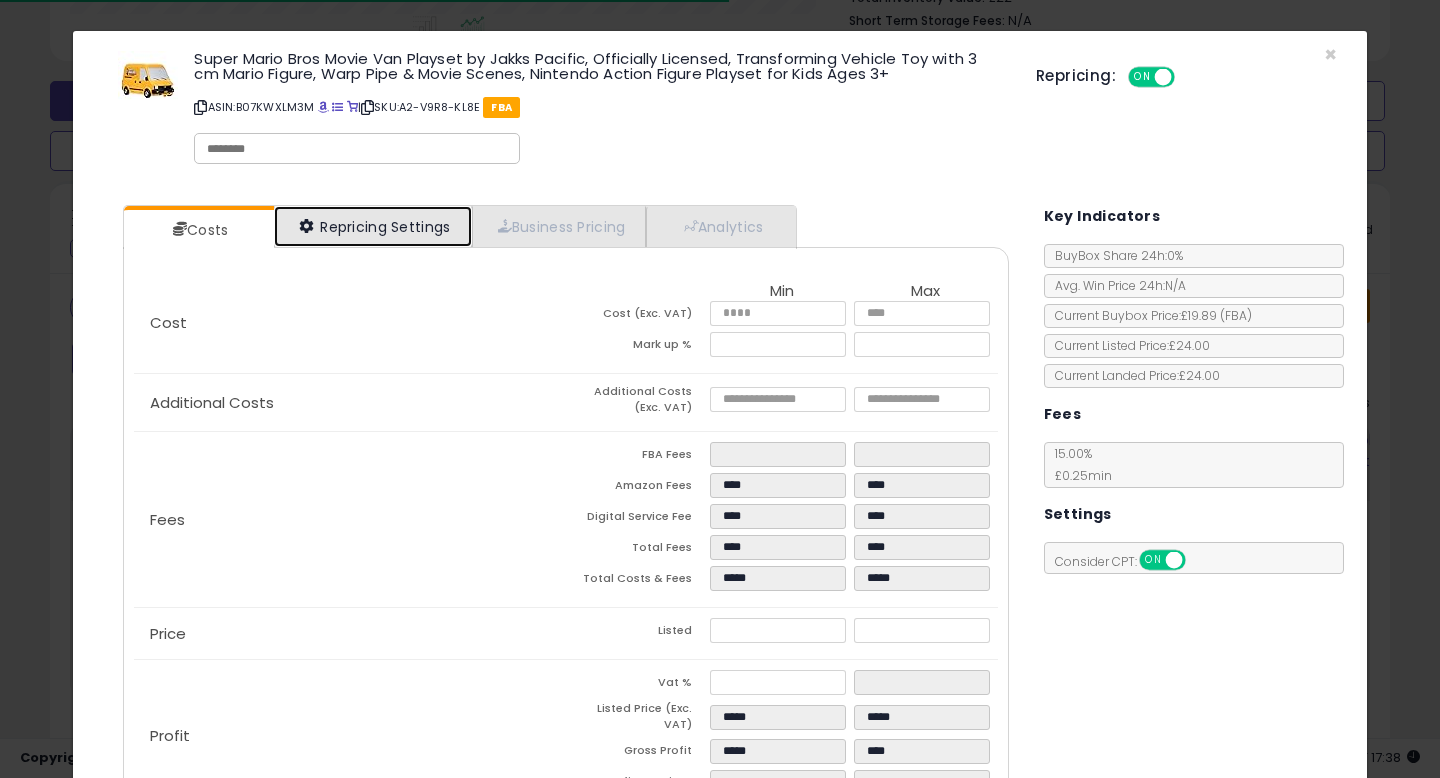 click on "Repricing Settings" at bounding box center (373, 226) 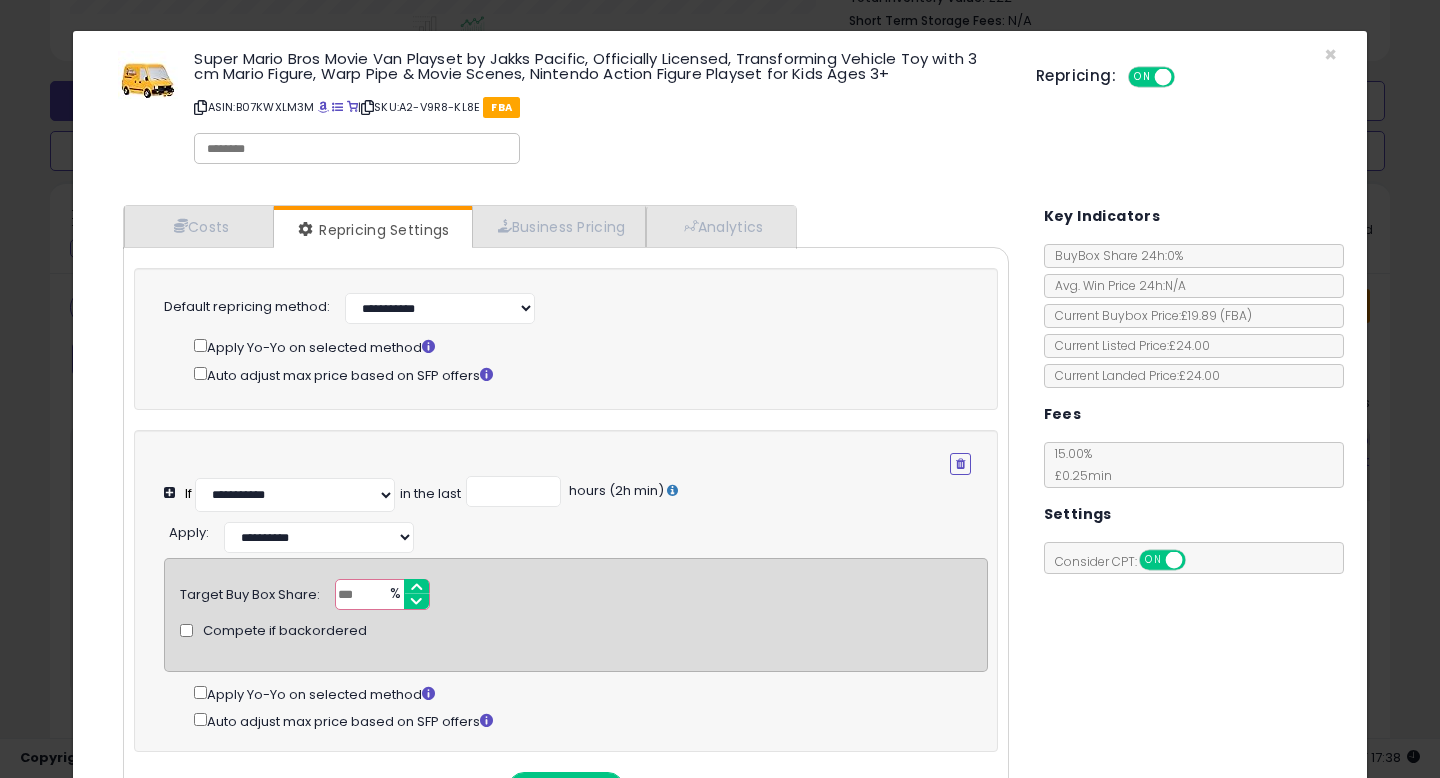click on "Super Mario Bros Movie Van Playset by Jakks Pacific, Officially Licensed, Transforming Vehicle Toy with 3 cm Mario Figure, Warp Pipe & Movie Scenes, Nintendo Action Figure Playset for Kids Ages 3+
ASIN:  B07KWXLM3M
|
SKU:  A2-V9R8-KL8E
FBA
Repricing:
ON  OFF" at bounding box center (720, 110) 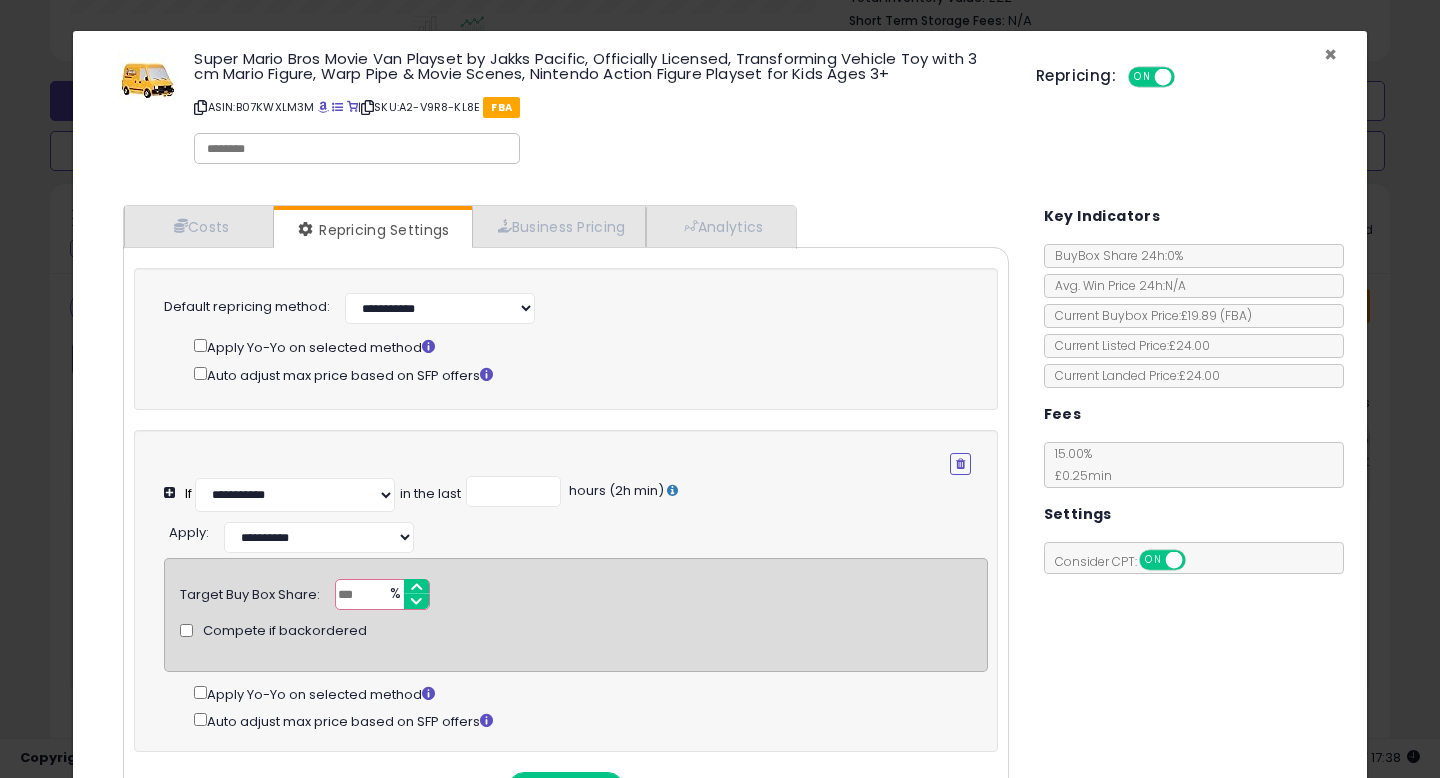click on "×" at bounding box center [1330, 54] 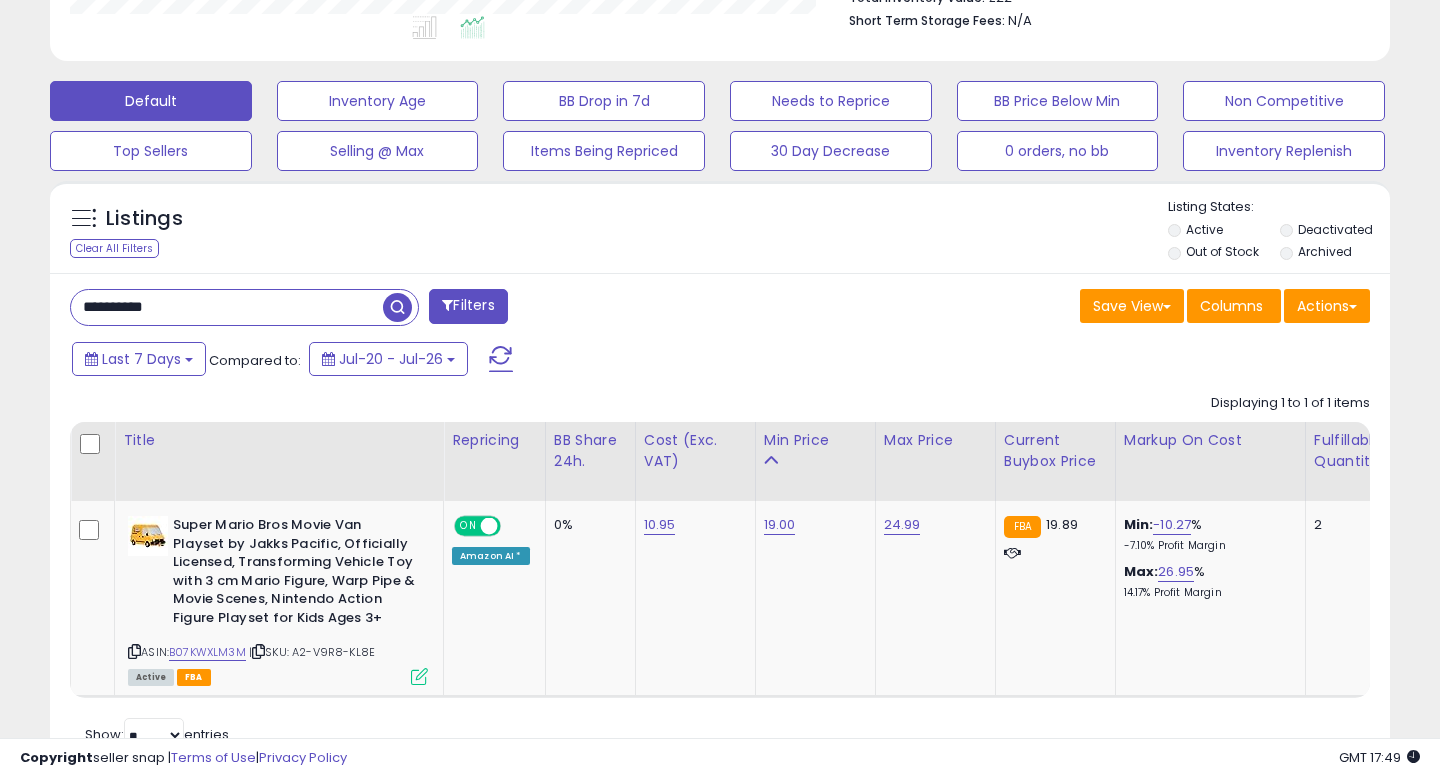 click on "**********" at bounding box center [227, 307] 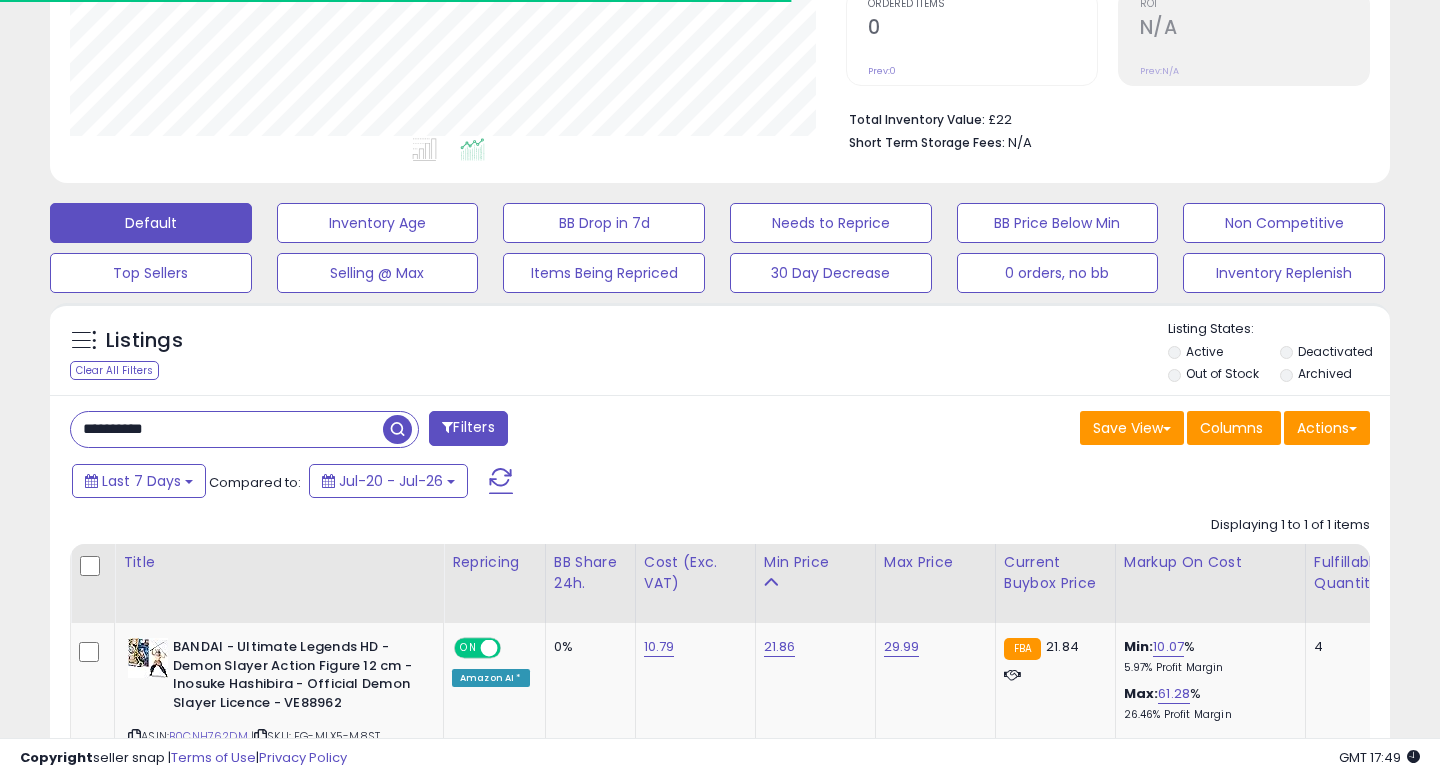 scroll, scrollTop: 549, scrollLeft: 0, axis: vertical 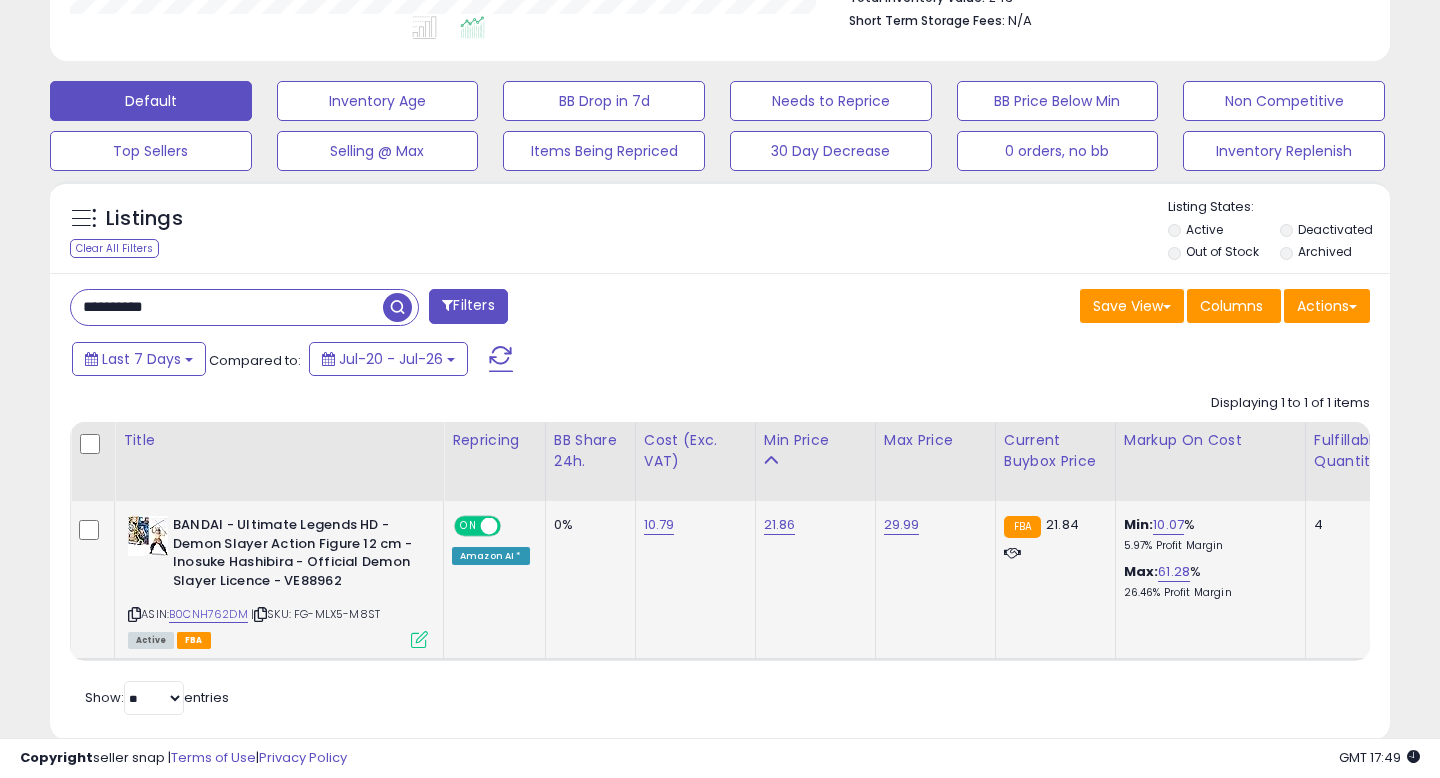 click on "Active FBA" at bounding box center [278, 639] 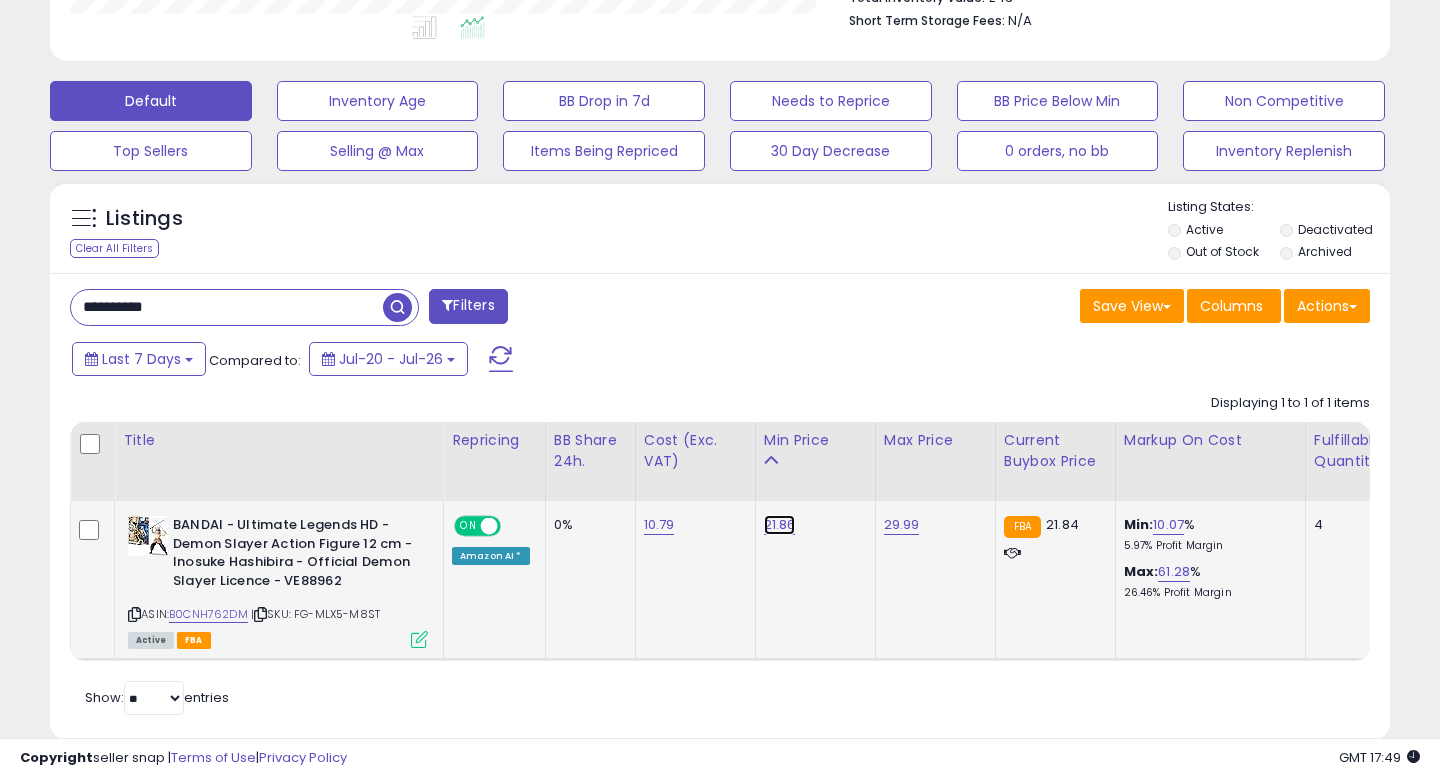 click on "21.86" at bounding box center [780, 525] 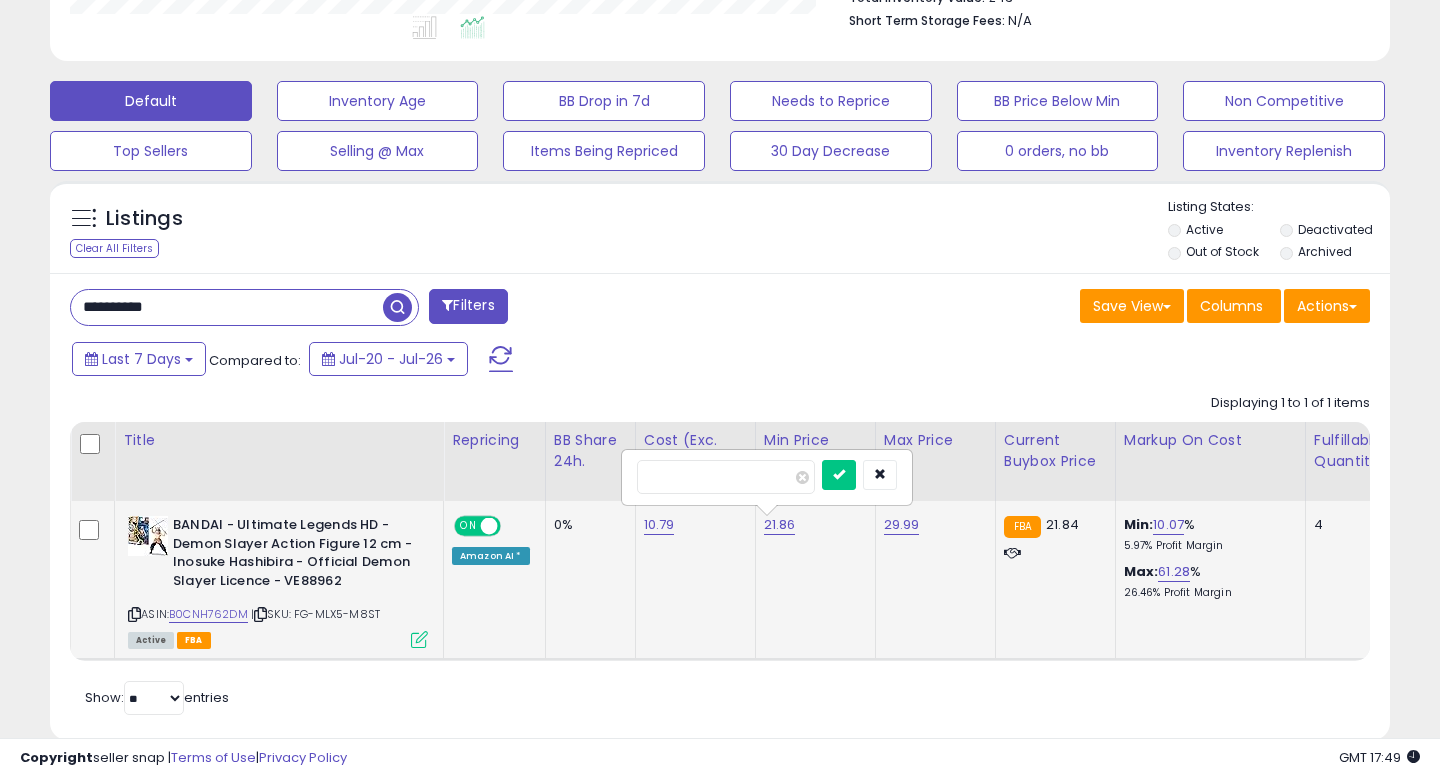 type on "*****" 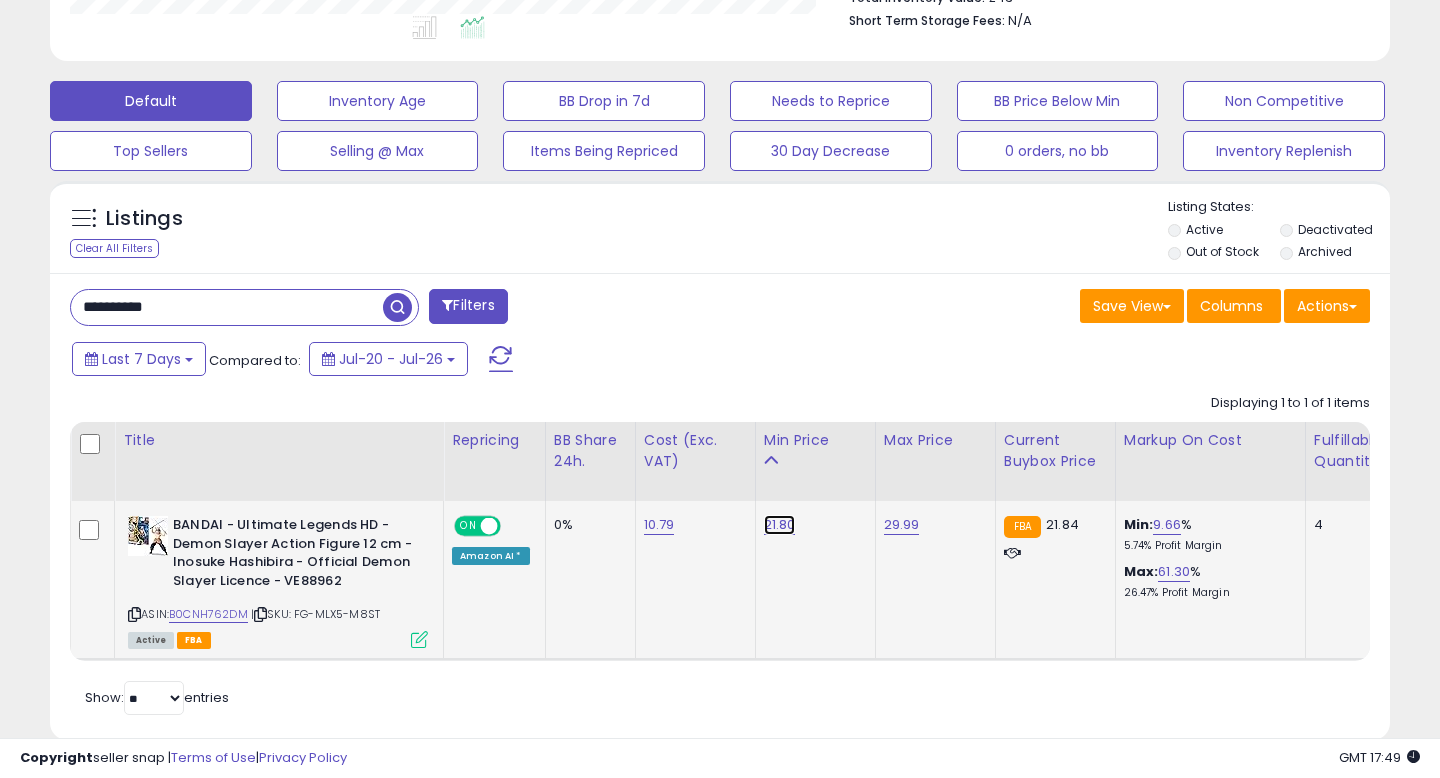 click on "21.80" at bounding box center [780, 525] 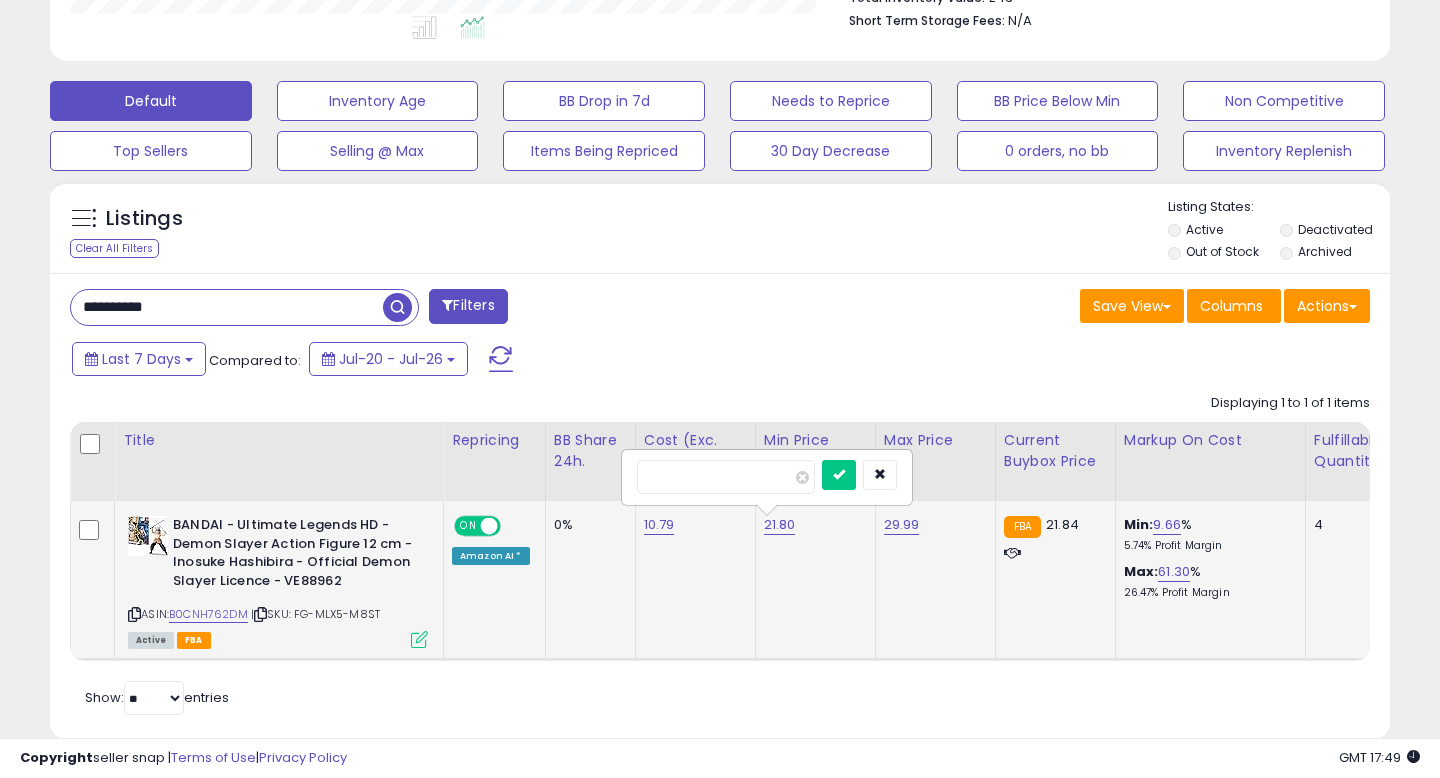 type on "*****" 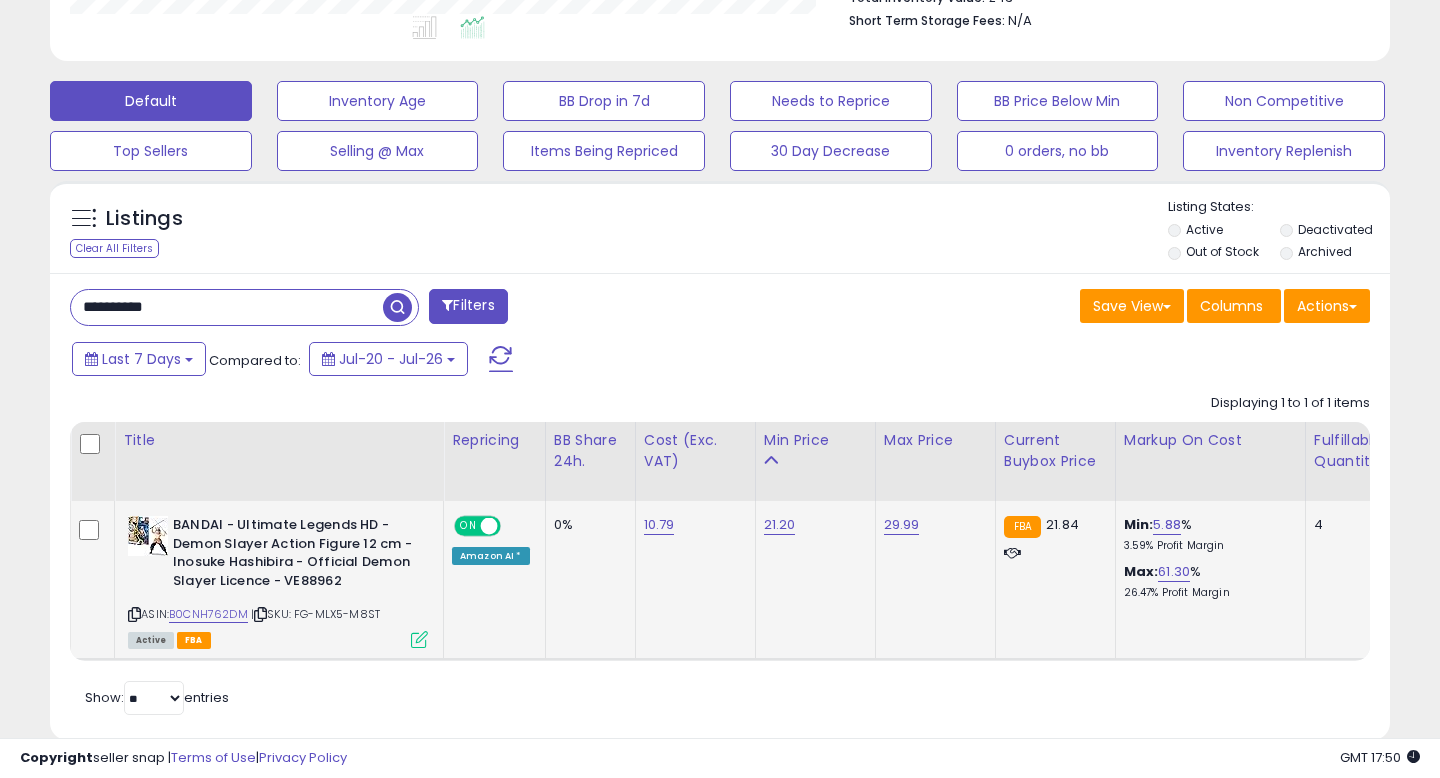 click at bounding box center [419, 639] 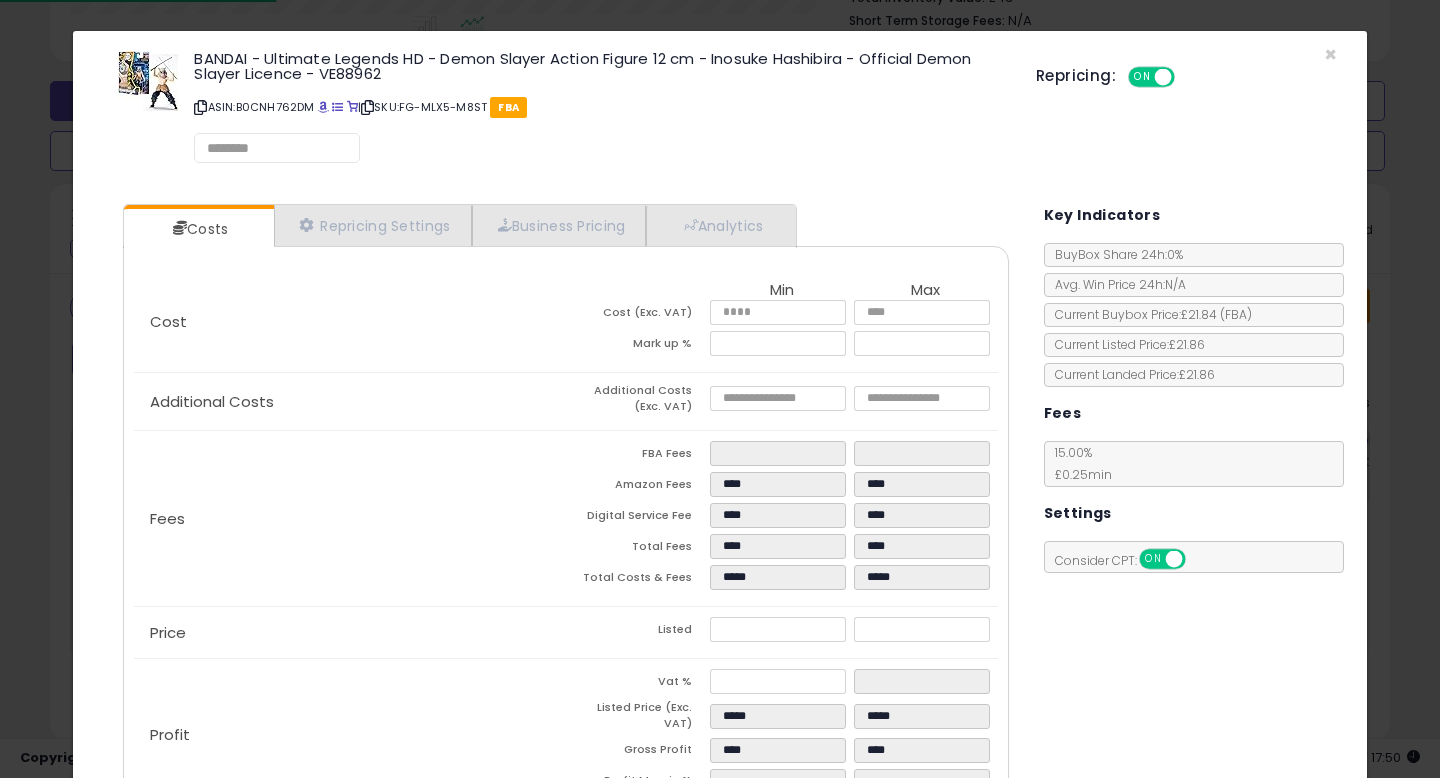 select on "*********" 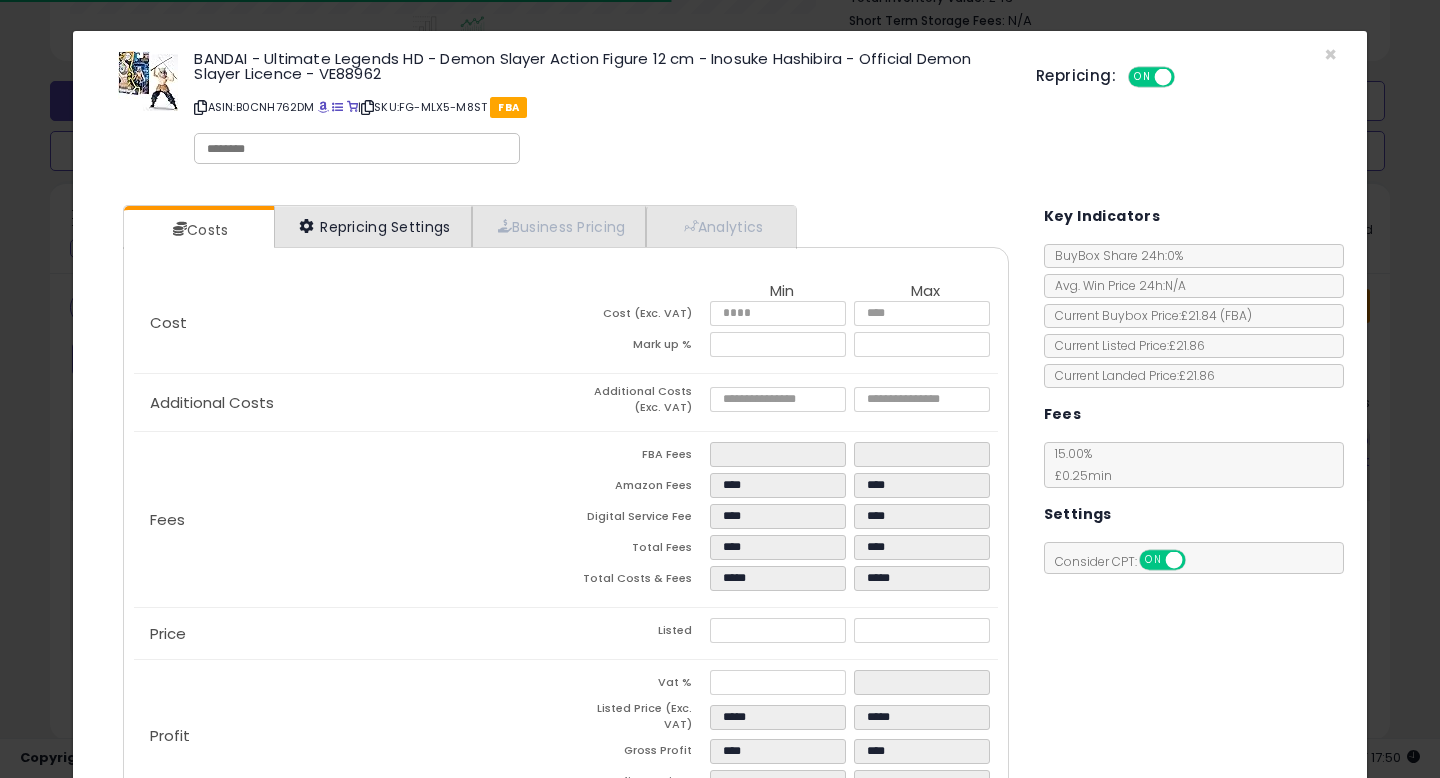 select on "**********" 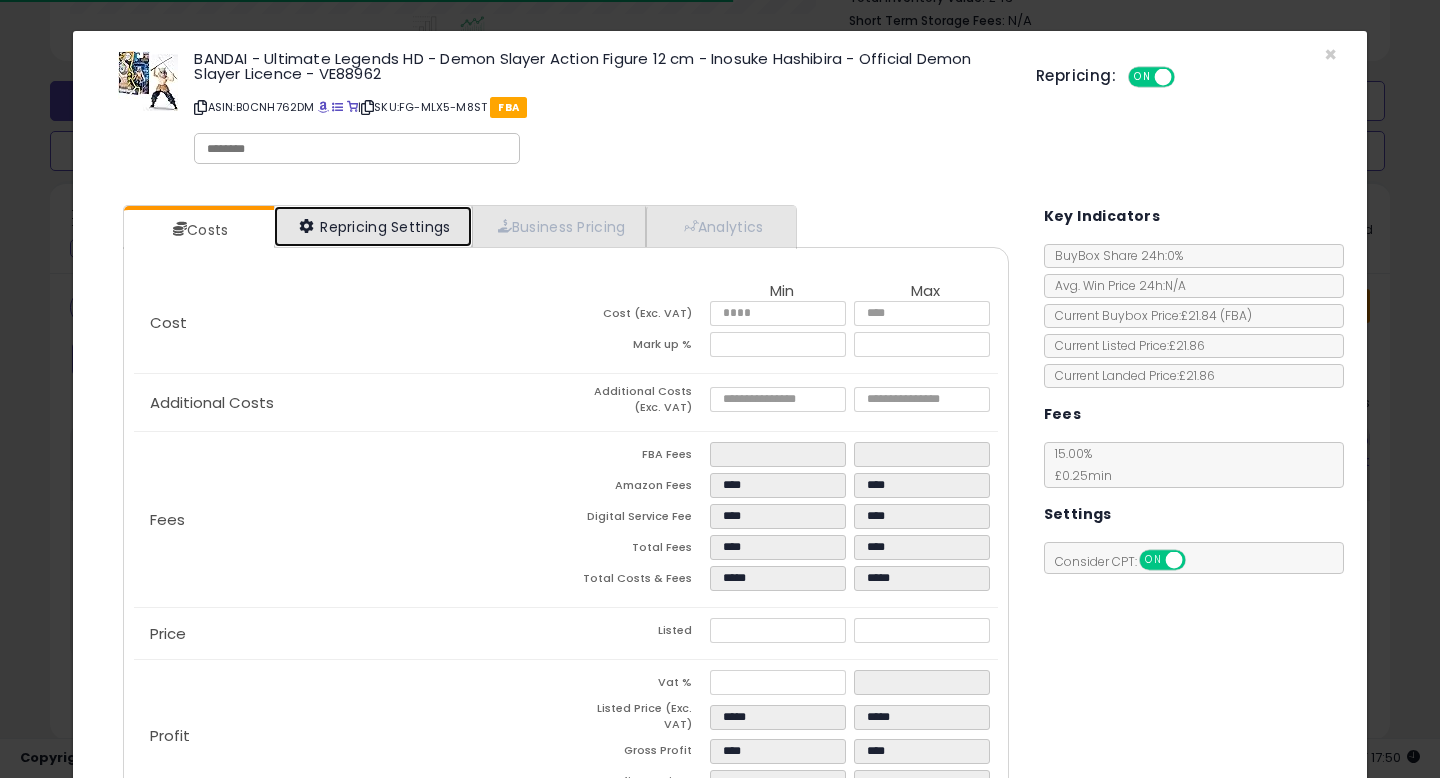 click on "Repricing Settings" at bounding box center [373, 226] 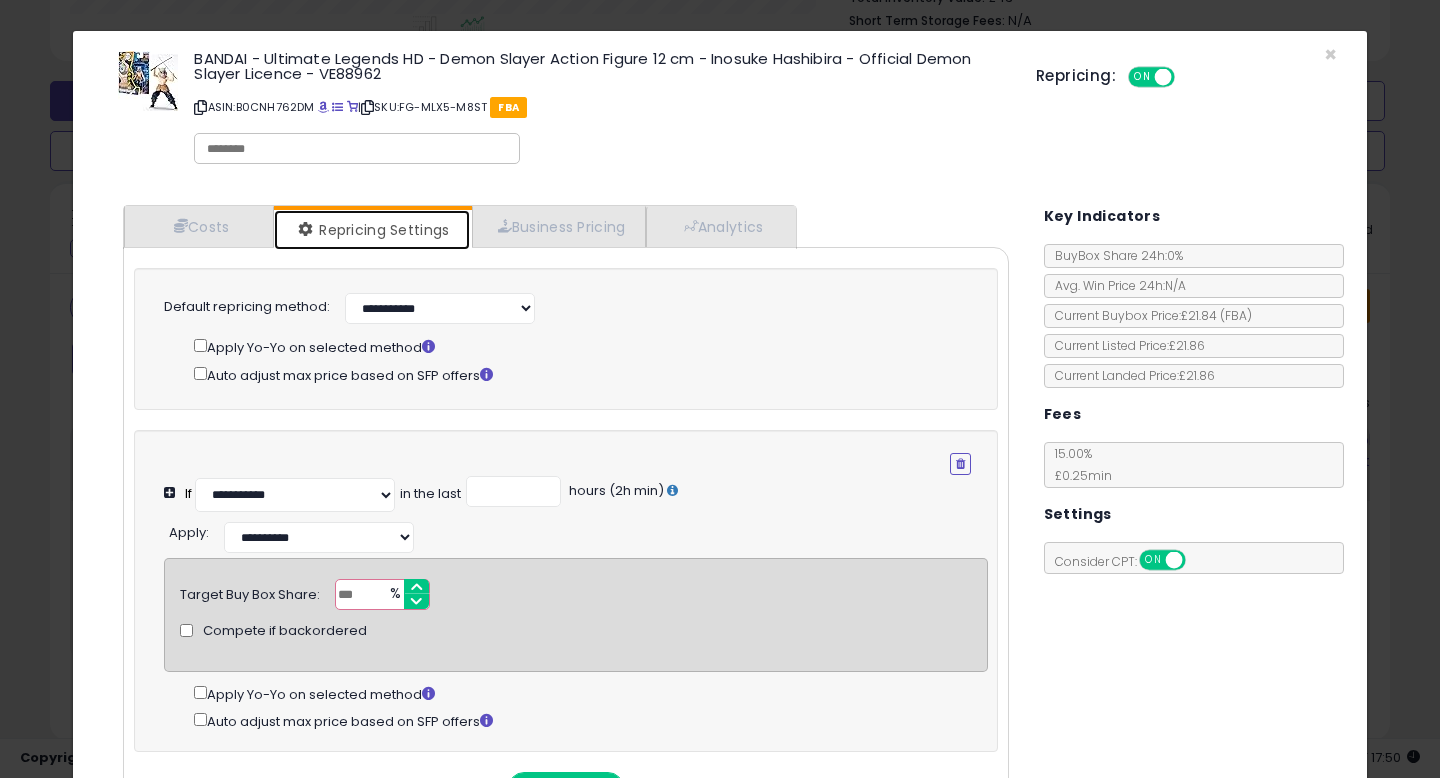 scroll, scrollTop: 133, scrollLeft: 0, axis: vertical 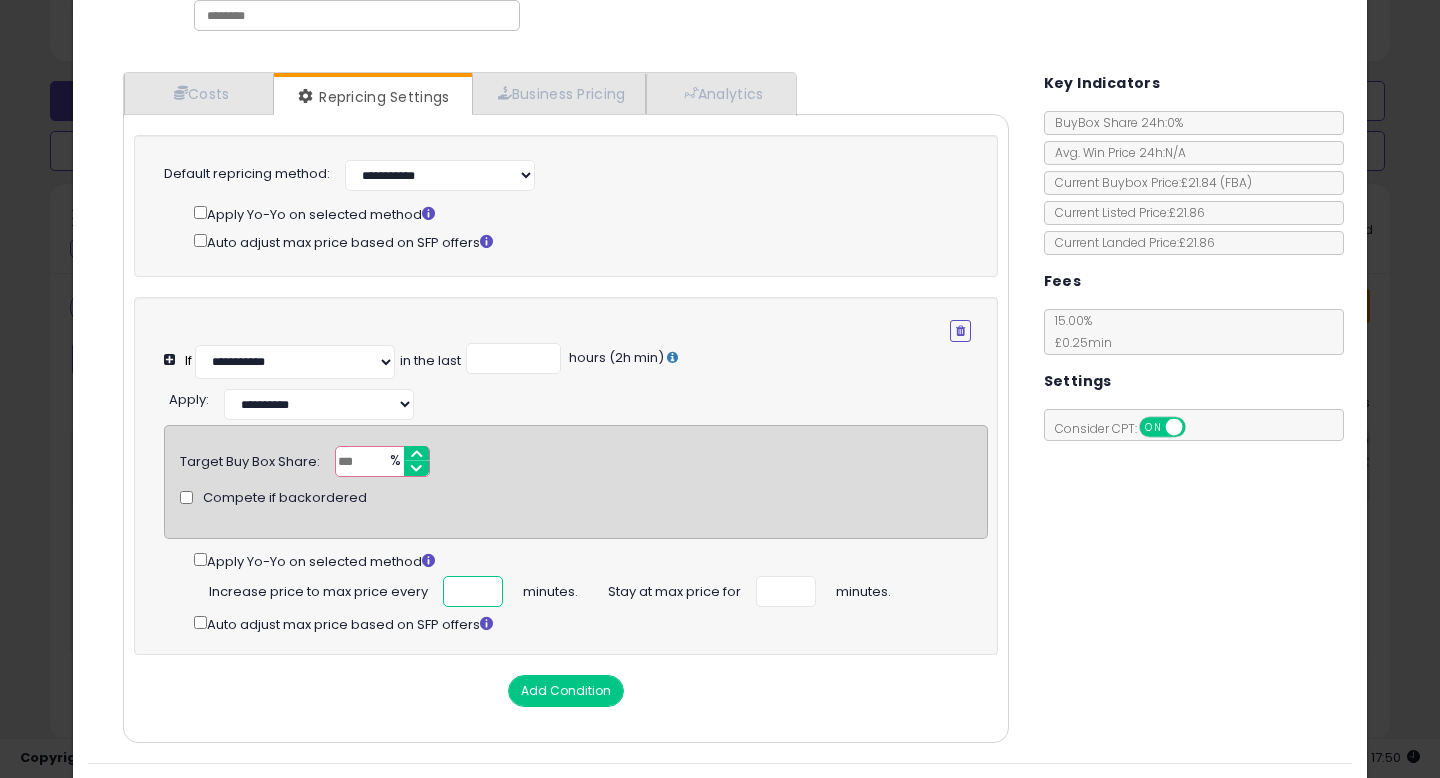 click at bounding box center (473, 591) 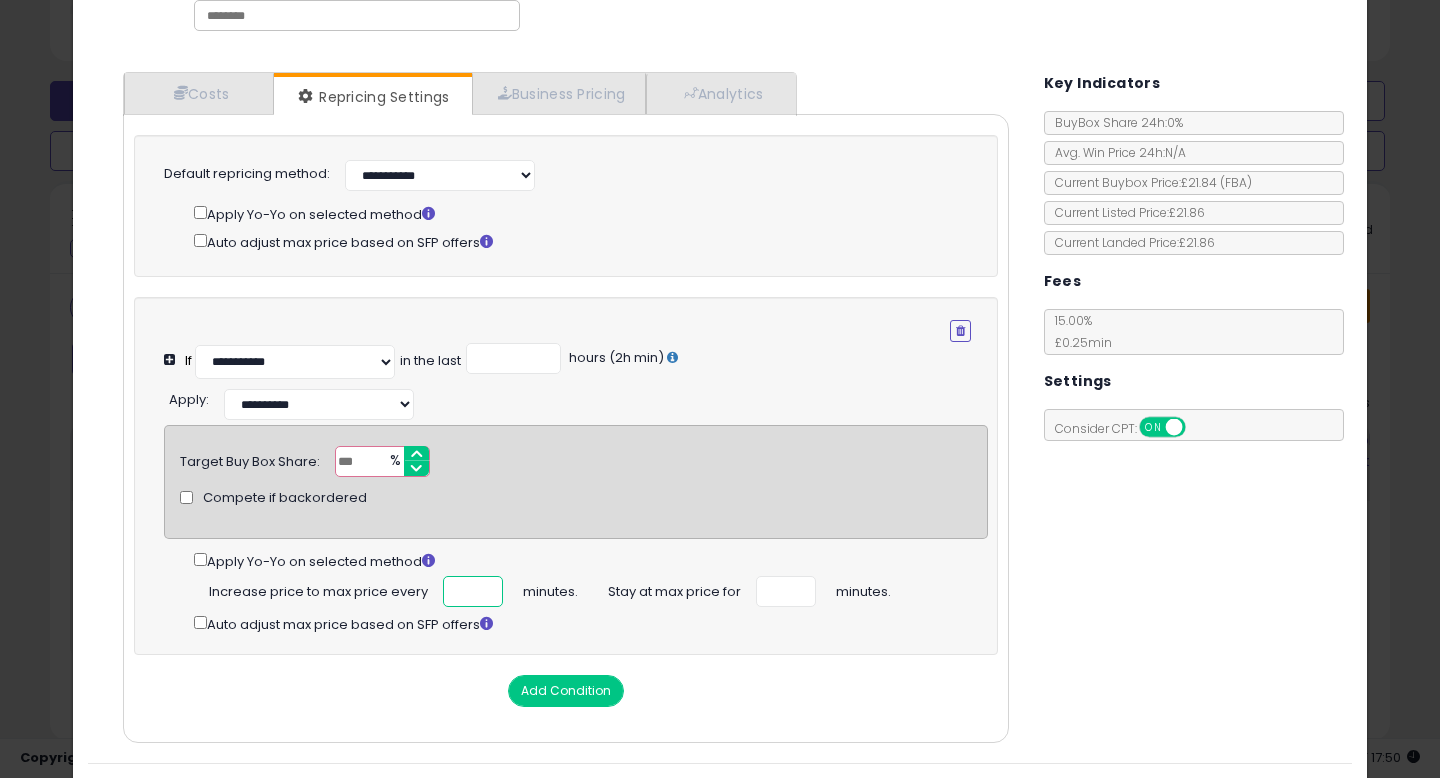 type on "**" 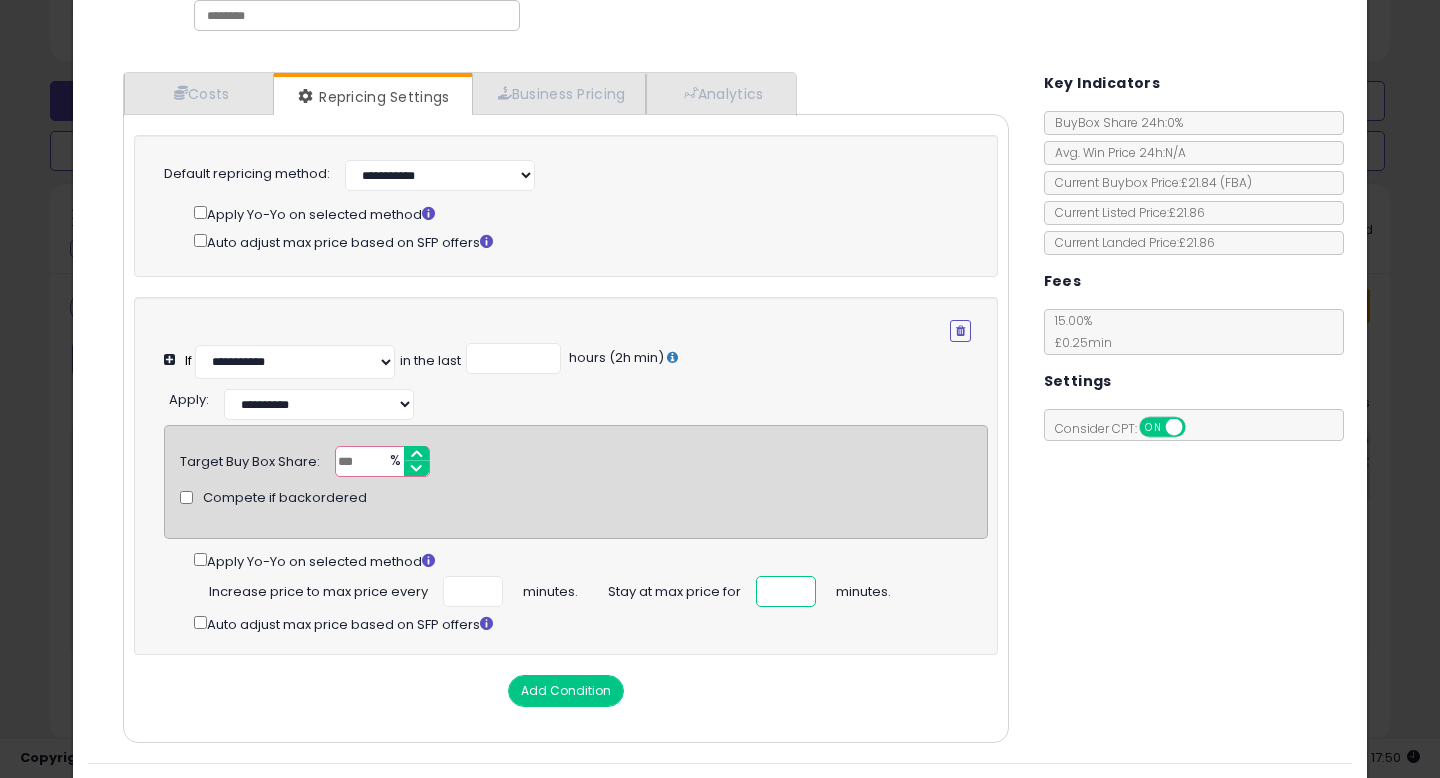 type on "**" 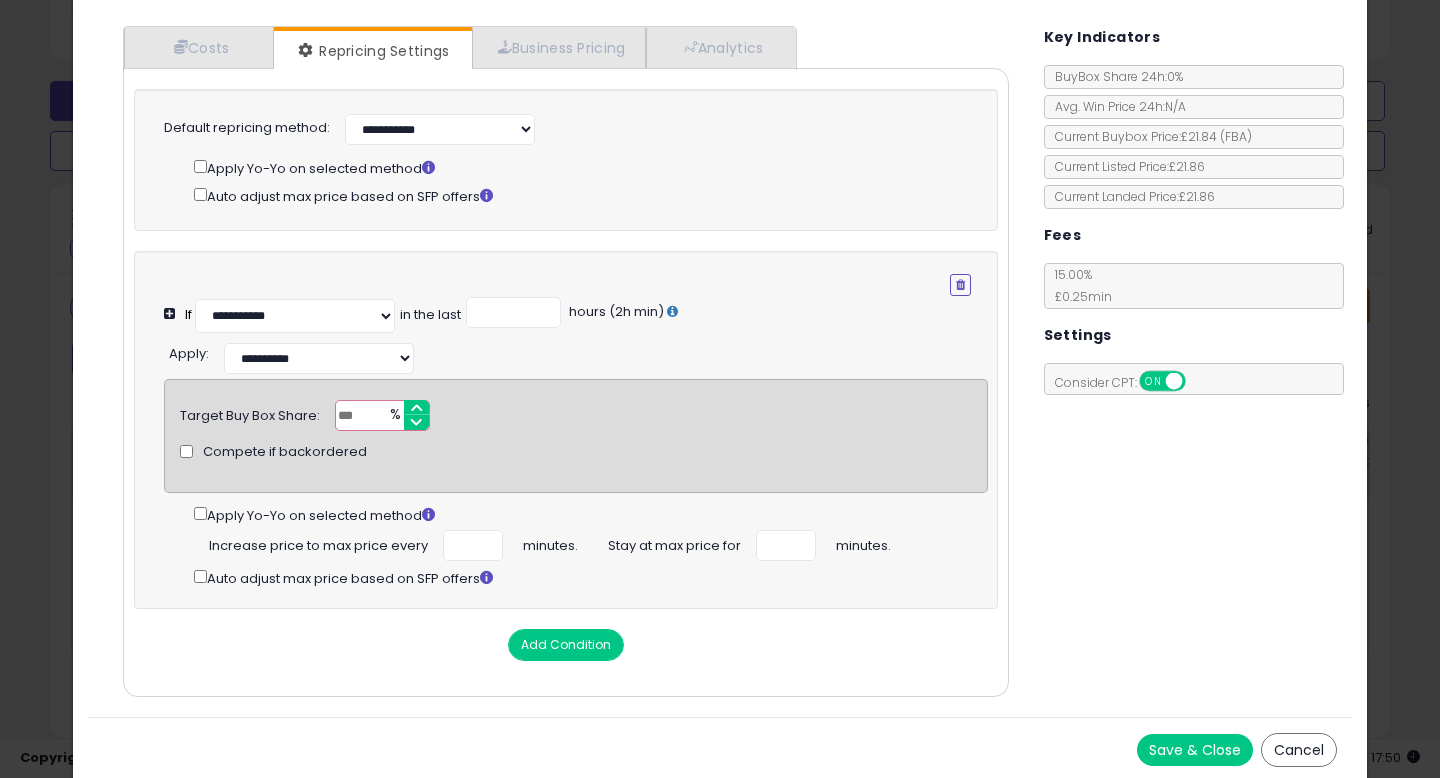 click on "Save & Close" at bounding box center [1195, 750] 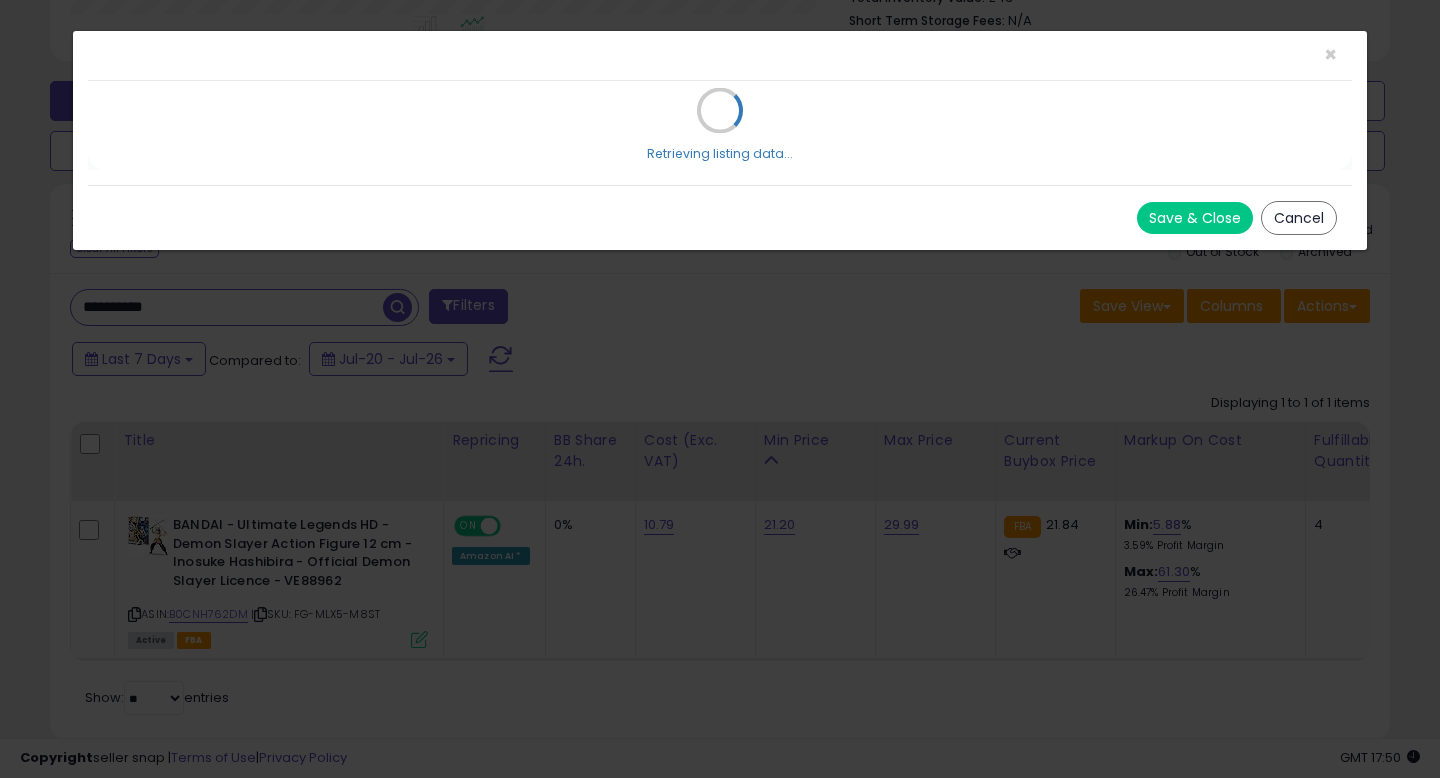 scroll, scrollTop: 0, scrollLeft: 0, axis: both 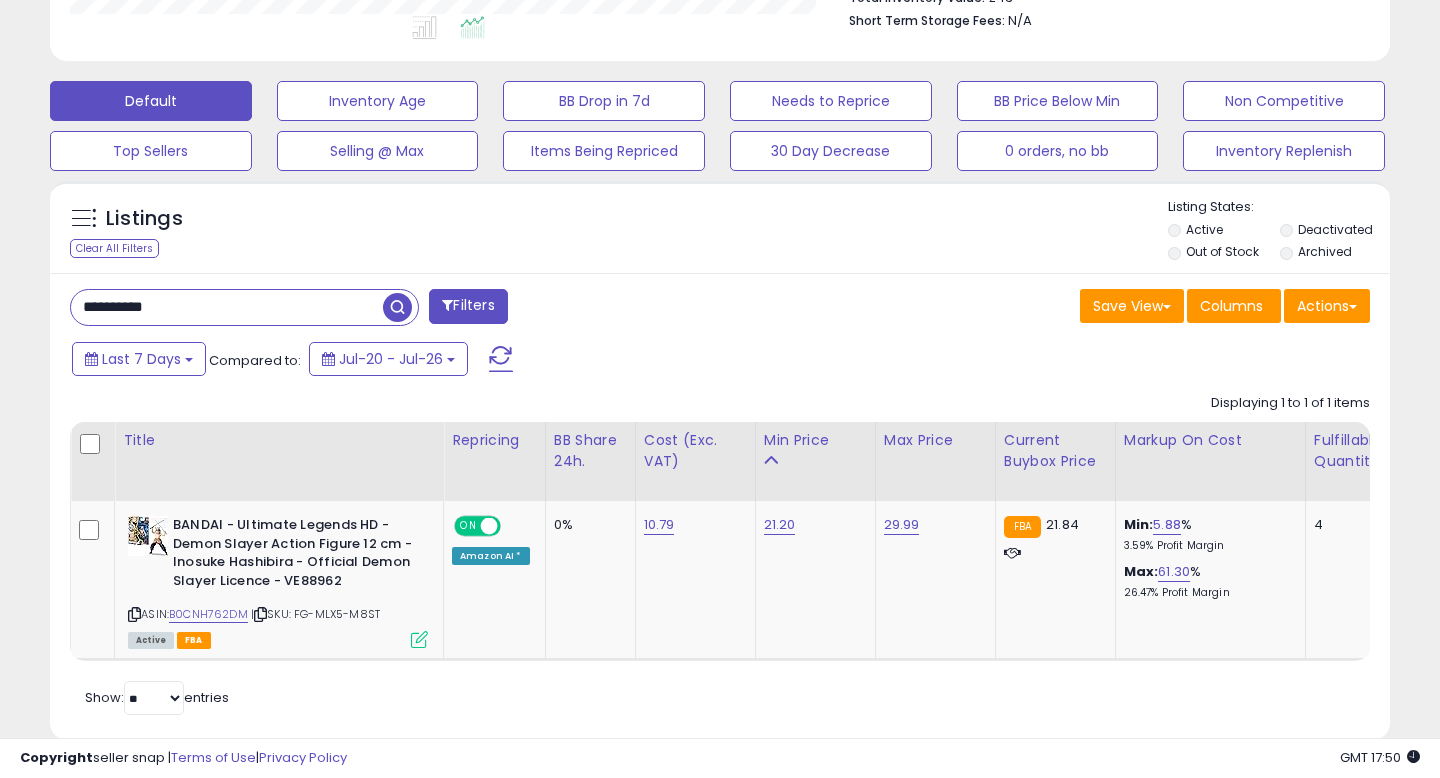 click on "**********" at bounding box center (227, 307) 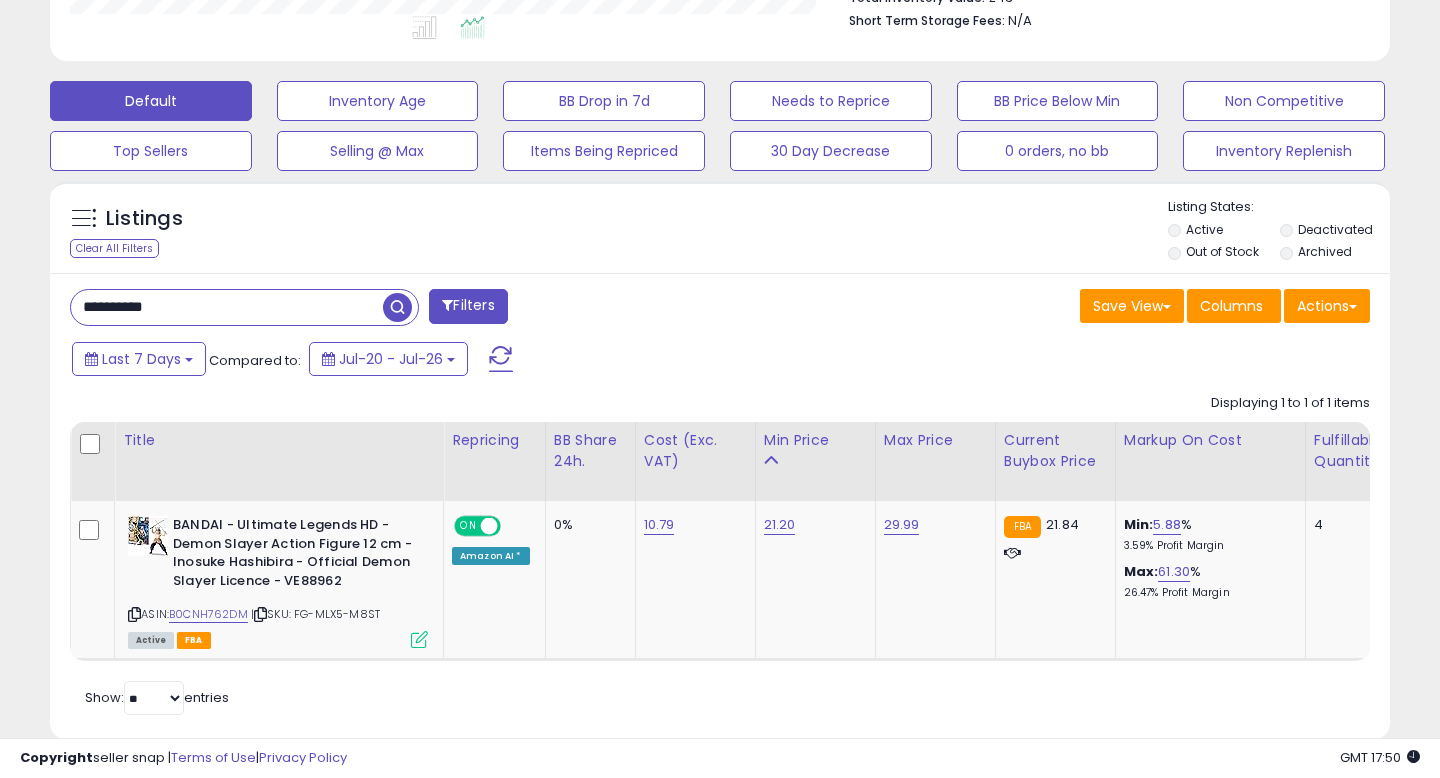 click on "**********" at bounding box center [227, 307] 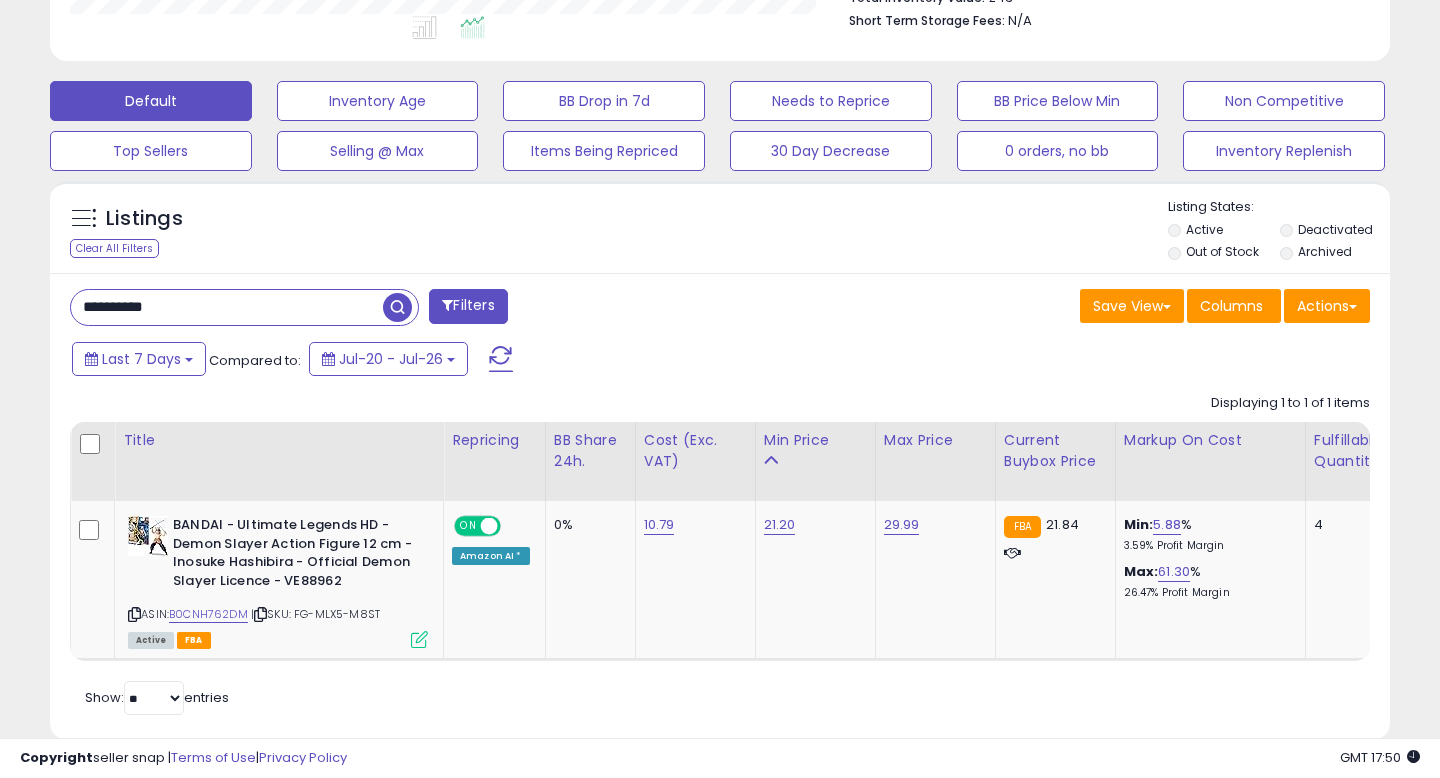 paste 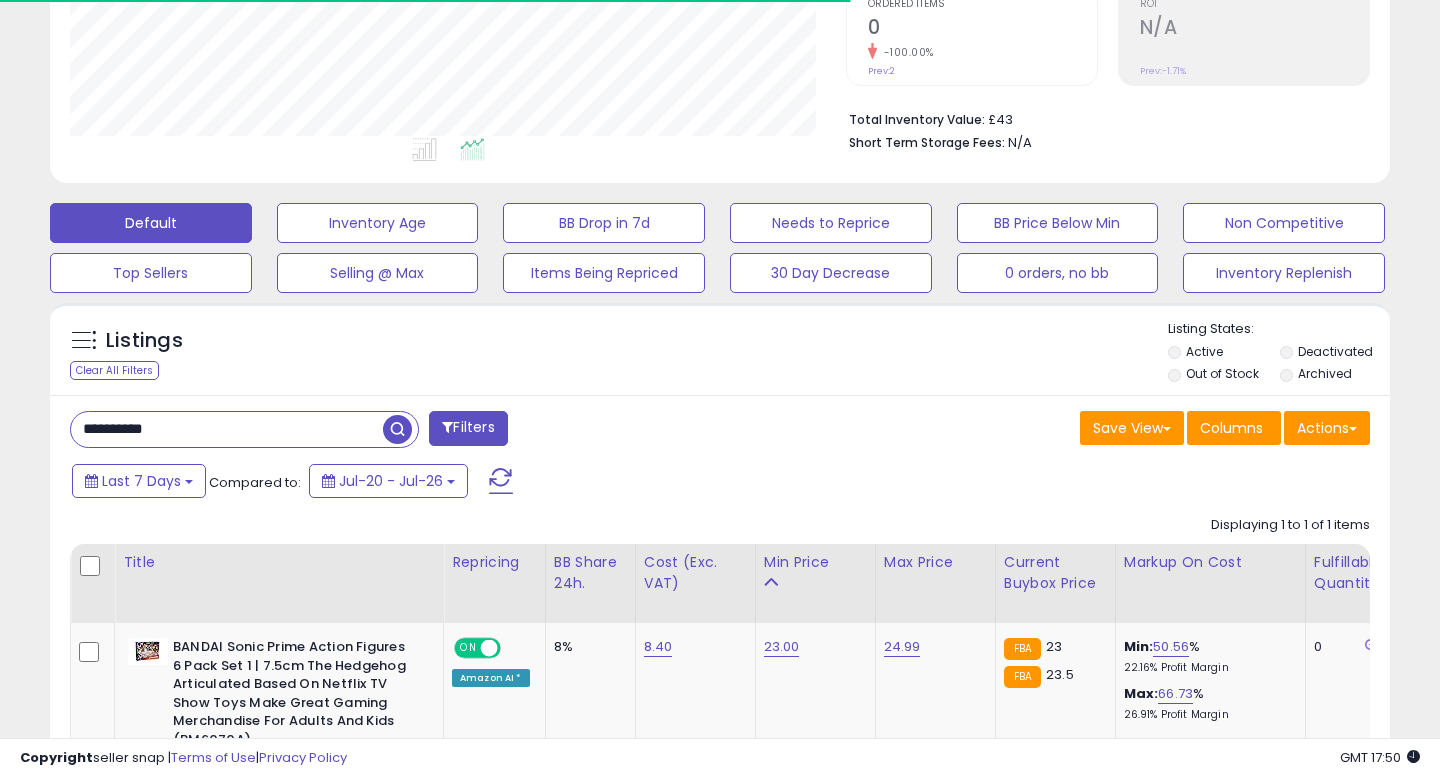 scroll, scrollTop: 549, scrollLeft: 0, axis: vertical 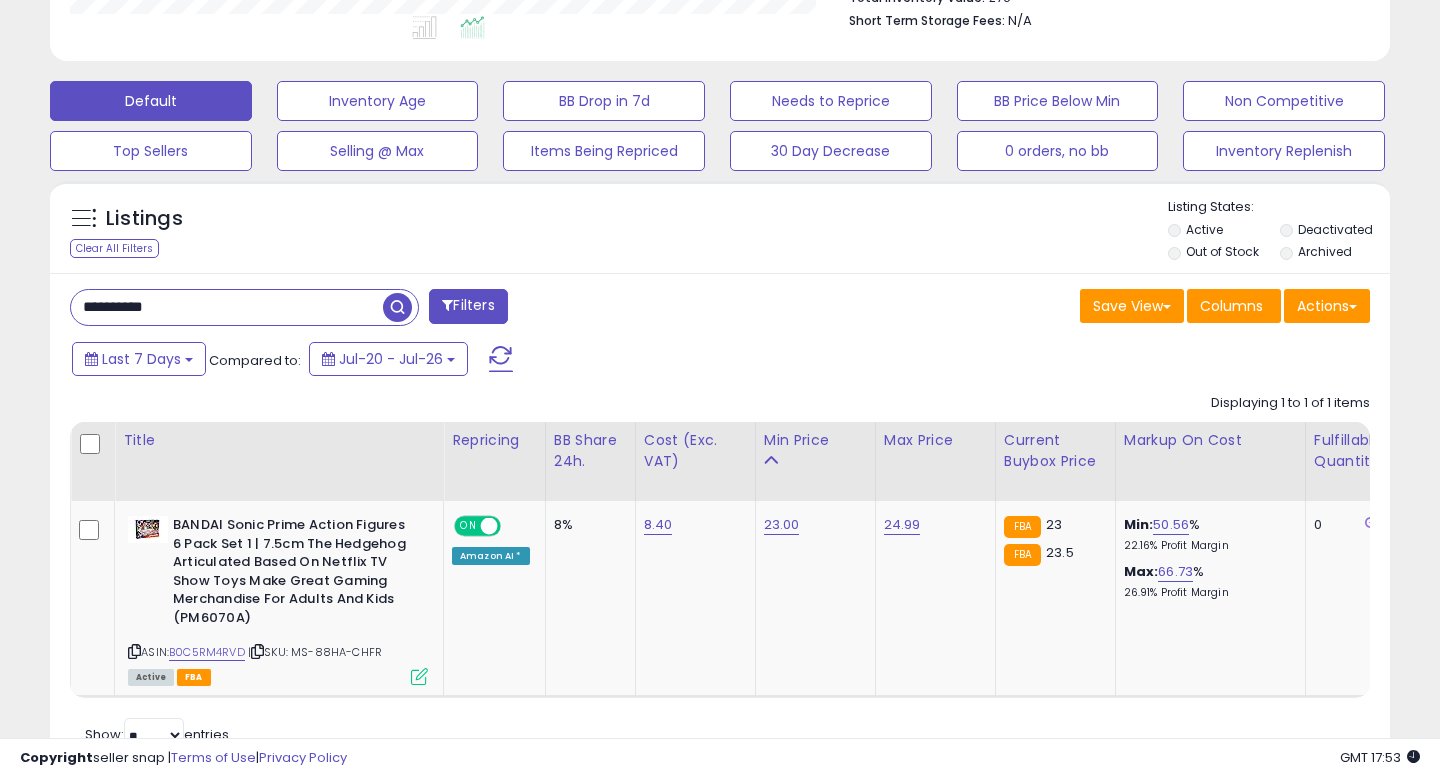 click on "**********" at bounding box center [227, 307] 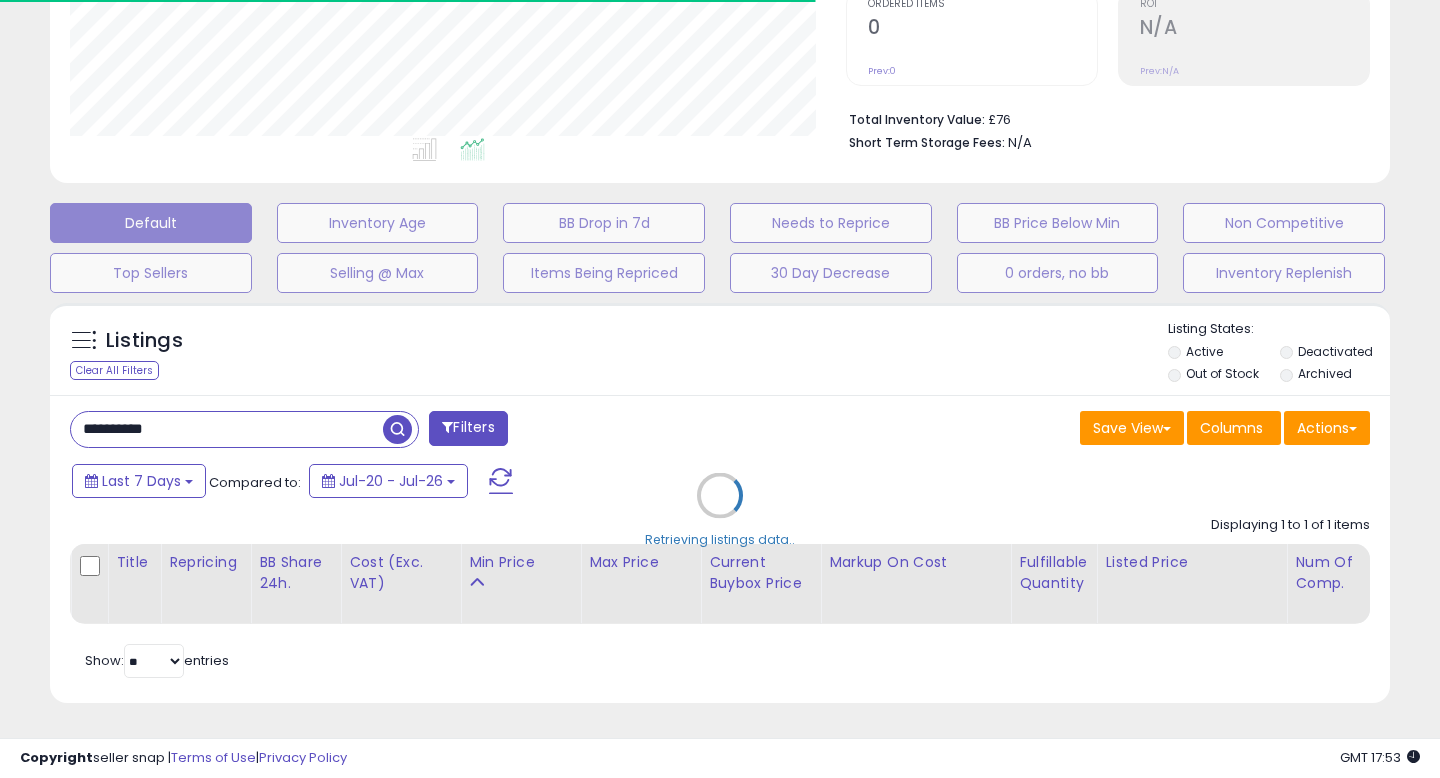 scroll, scrollTop: 549, scrollLeft: 0, axis: vertical 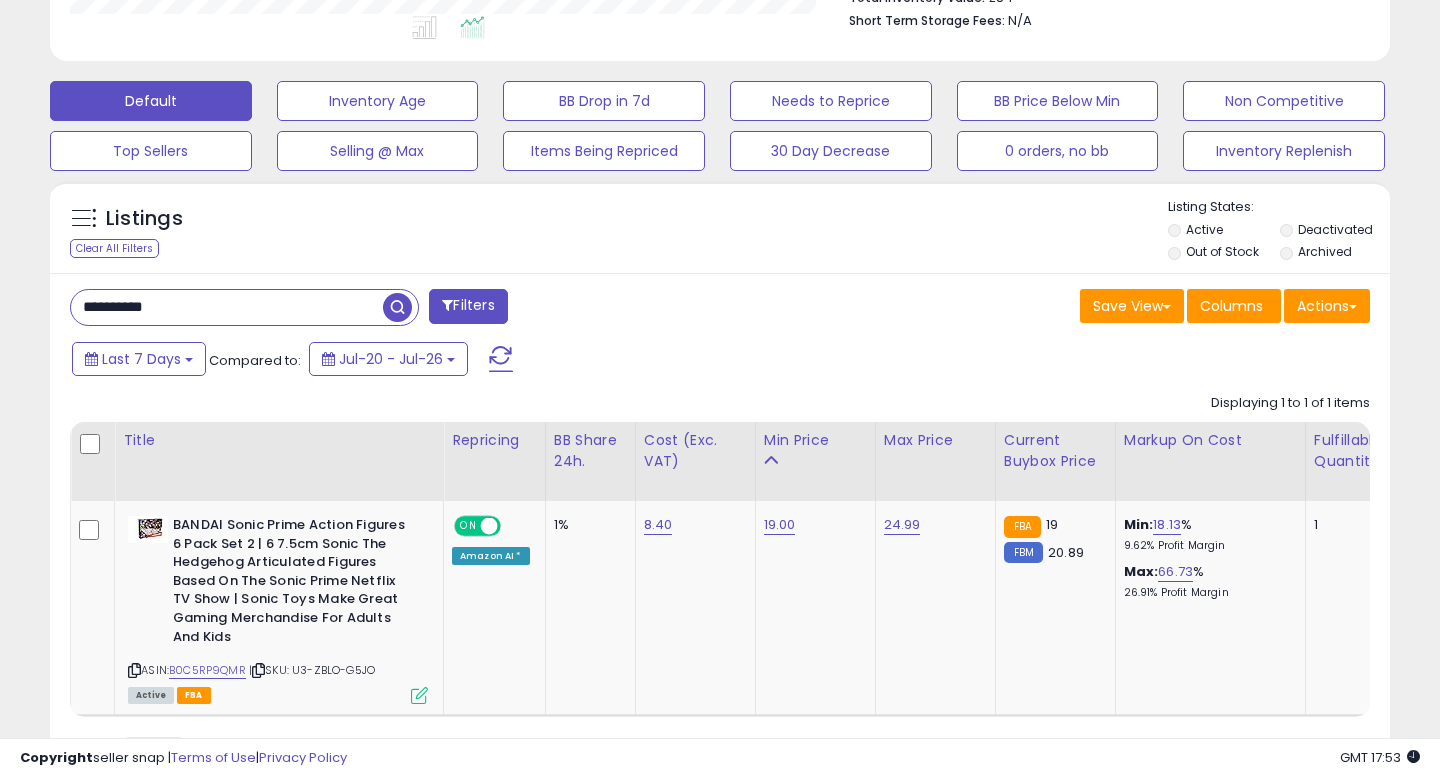 click on "**********" at bounding box center [227, 307] 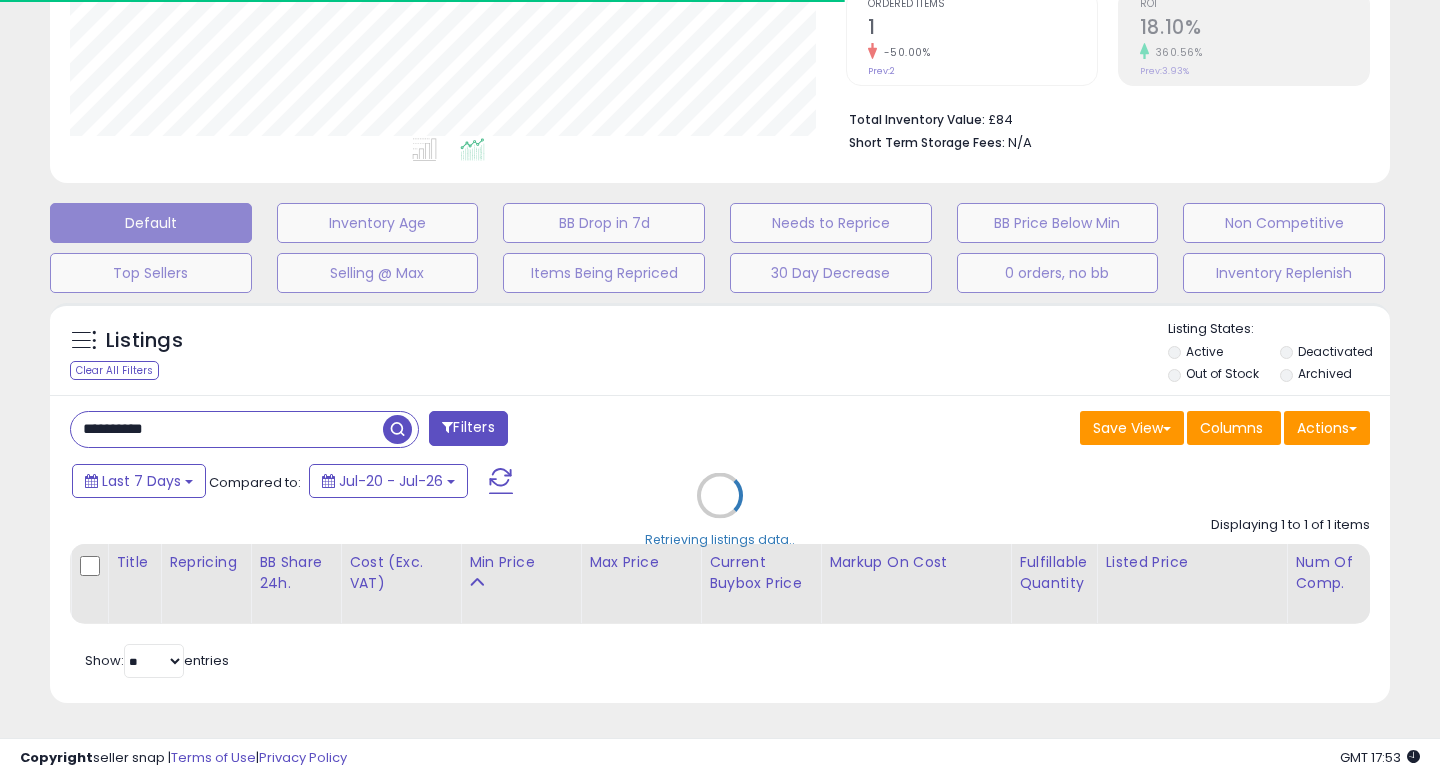 scroll, scrollTop: 549, scrollLeft: 0, axis: vertical 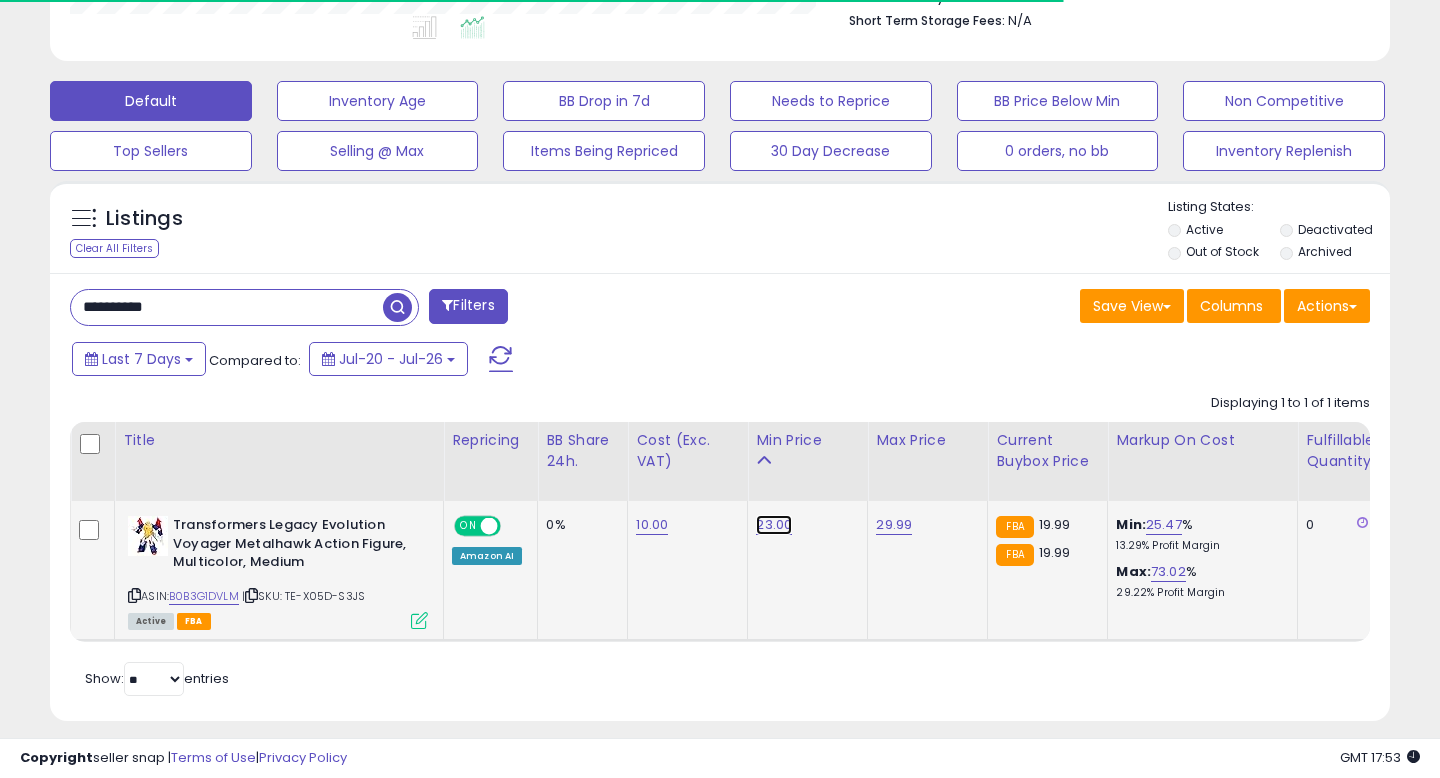 click on "23.00" at bounding box center (774, 525) 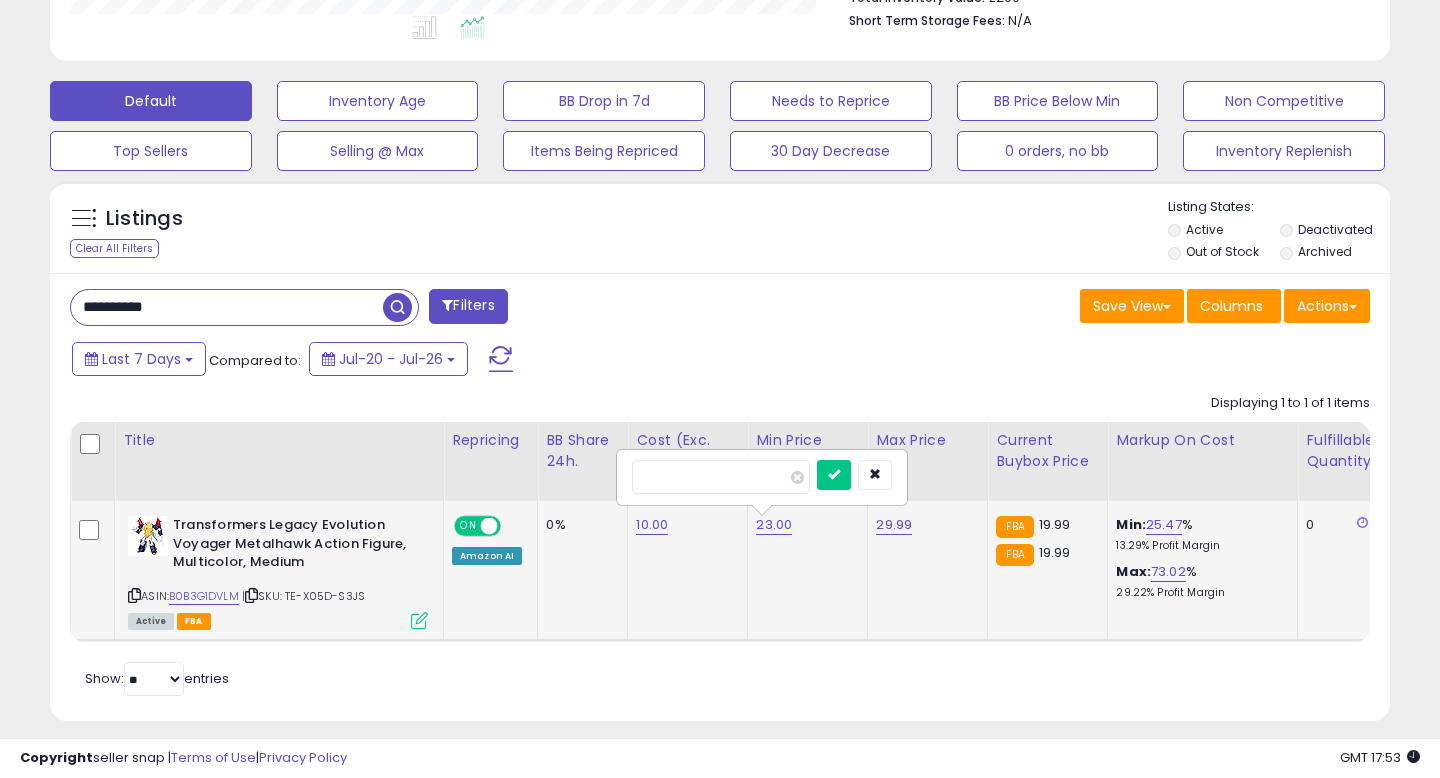 click on "*****" at bounding box center [721, 477] 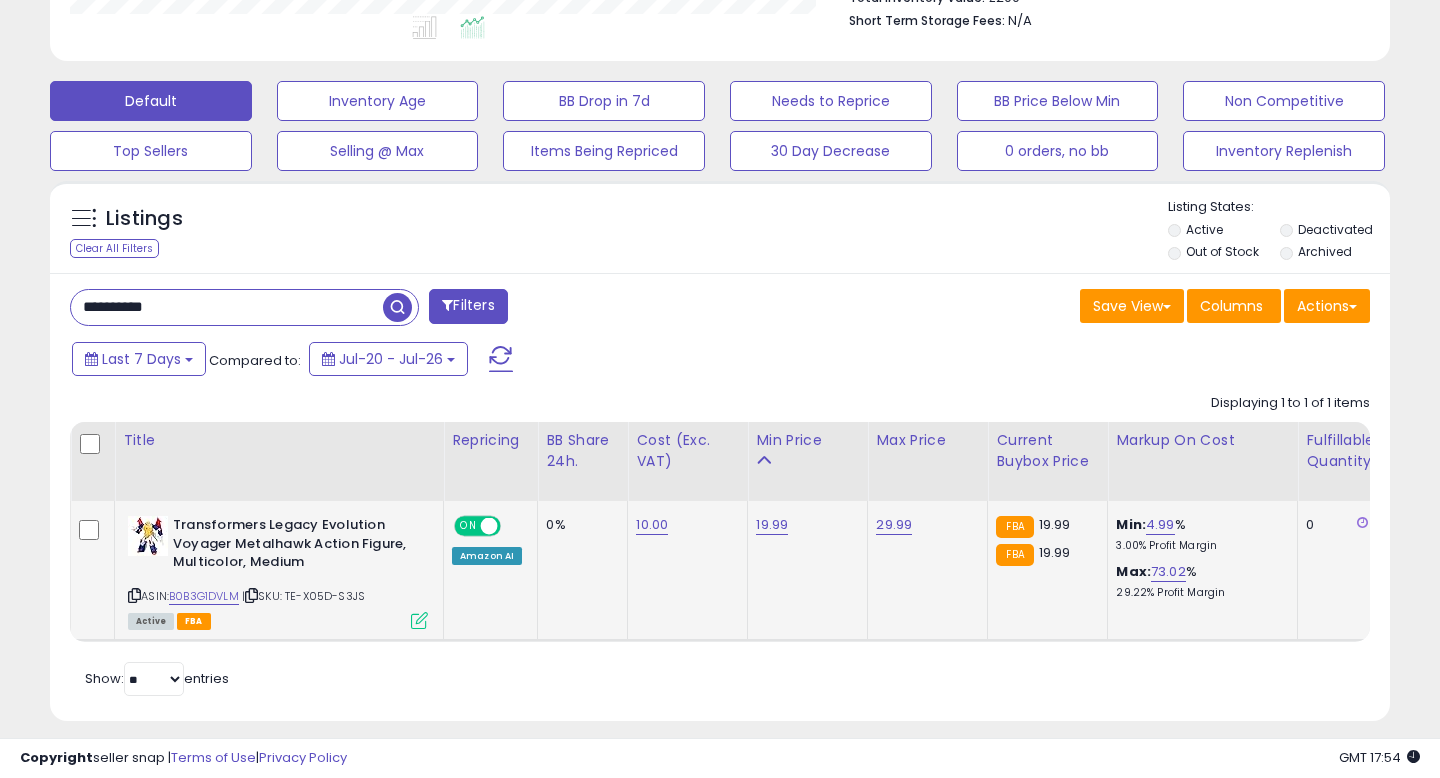click on "**********" at bounding box center (227, 307) 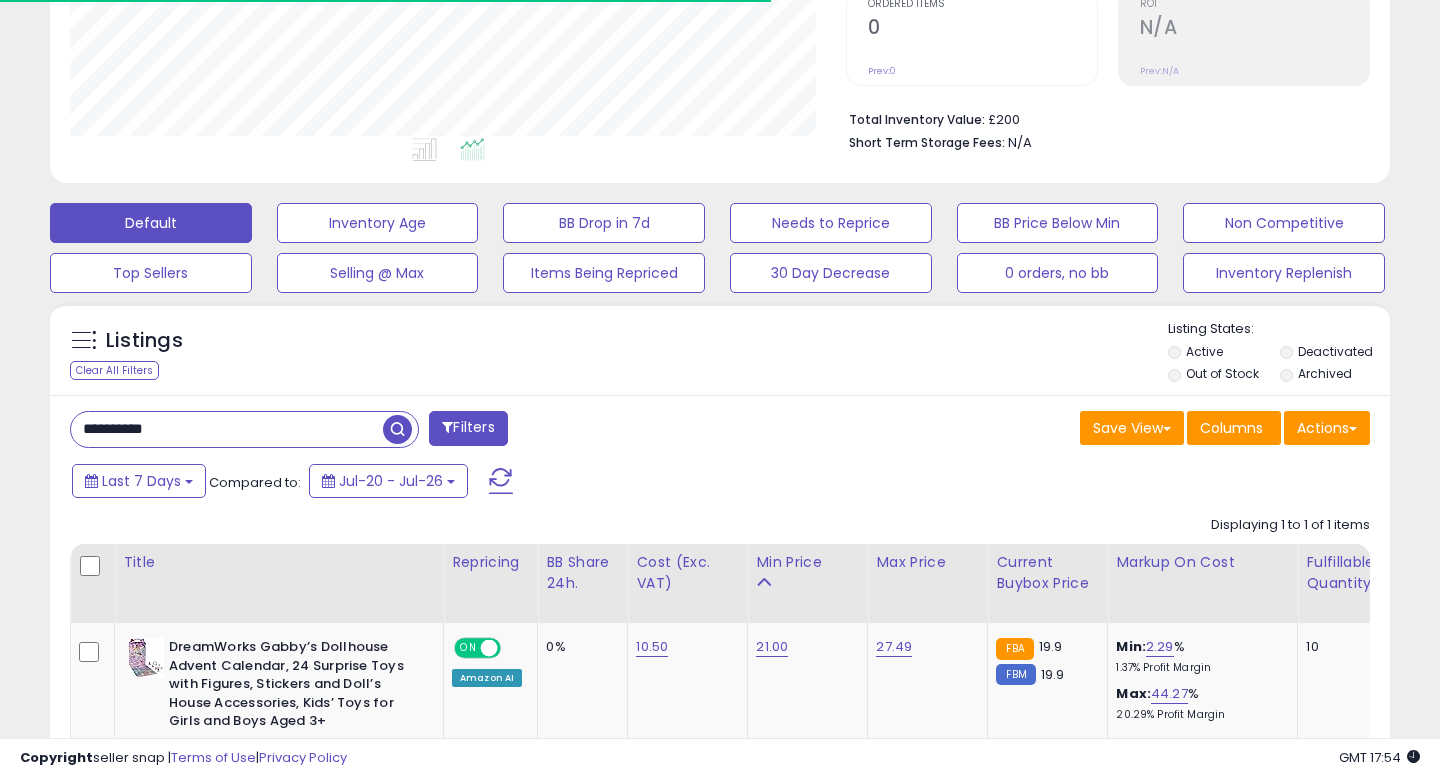 scroll, scrollTop: 549, scrollLeft: 0, axis: vertical 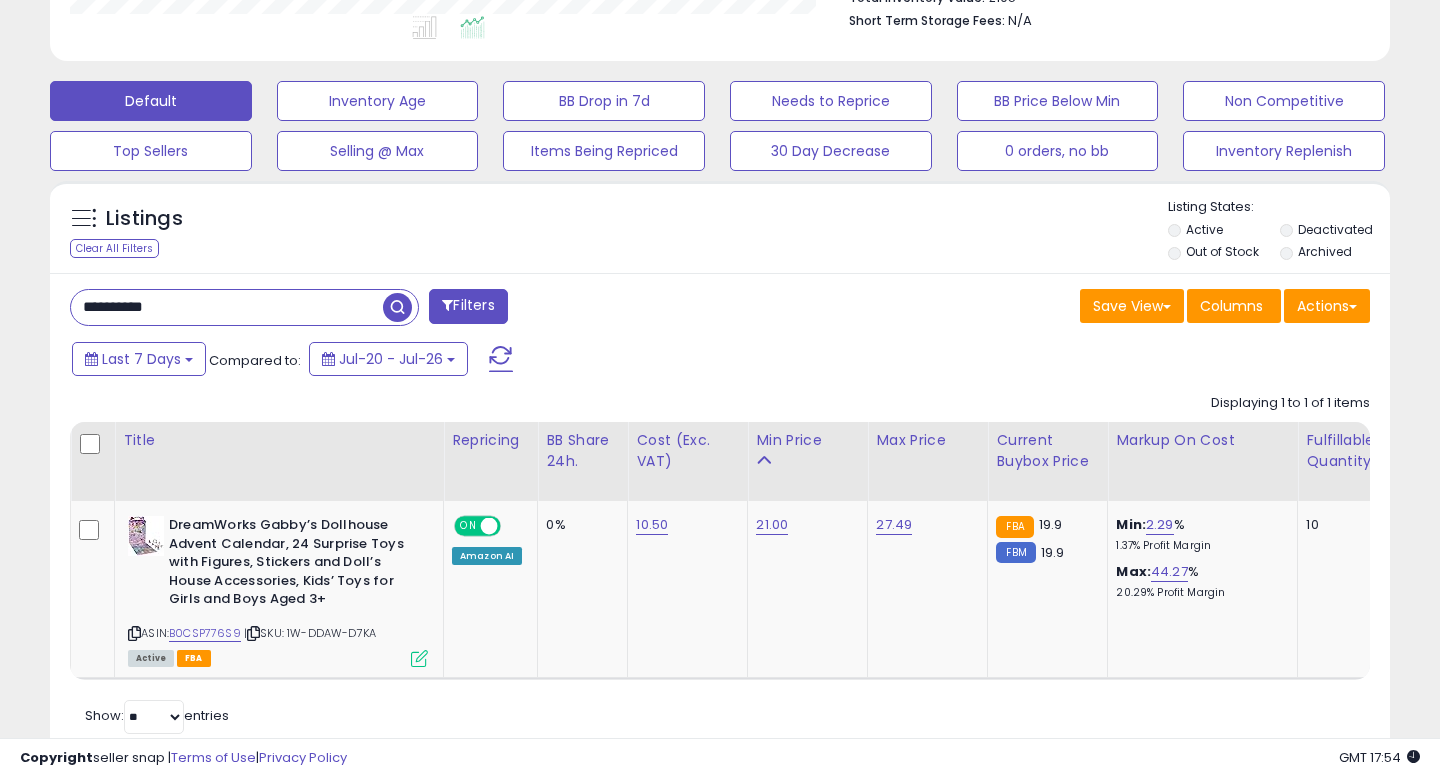 click on "**********" at bounding box center (227, 307) 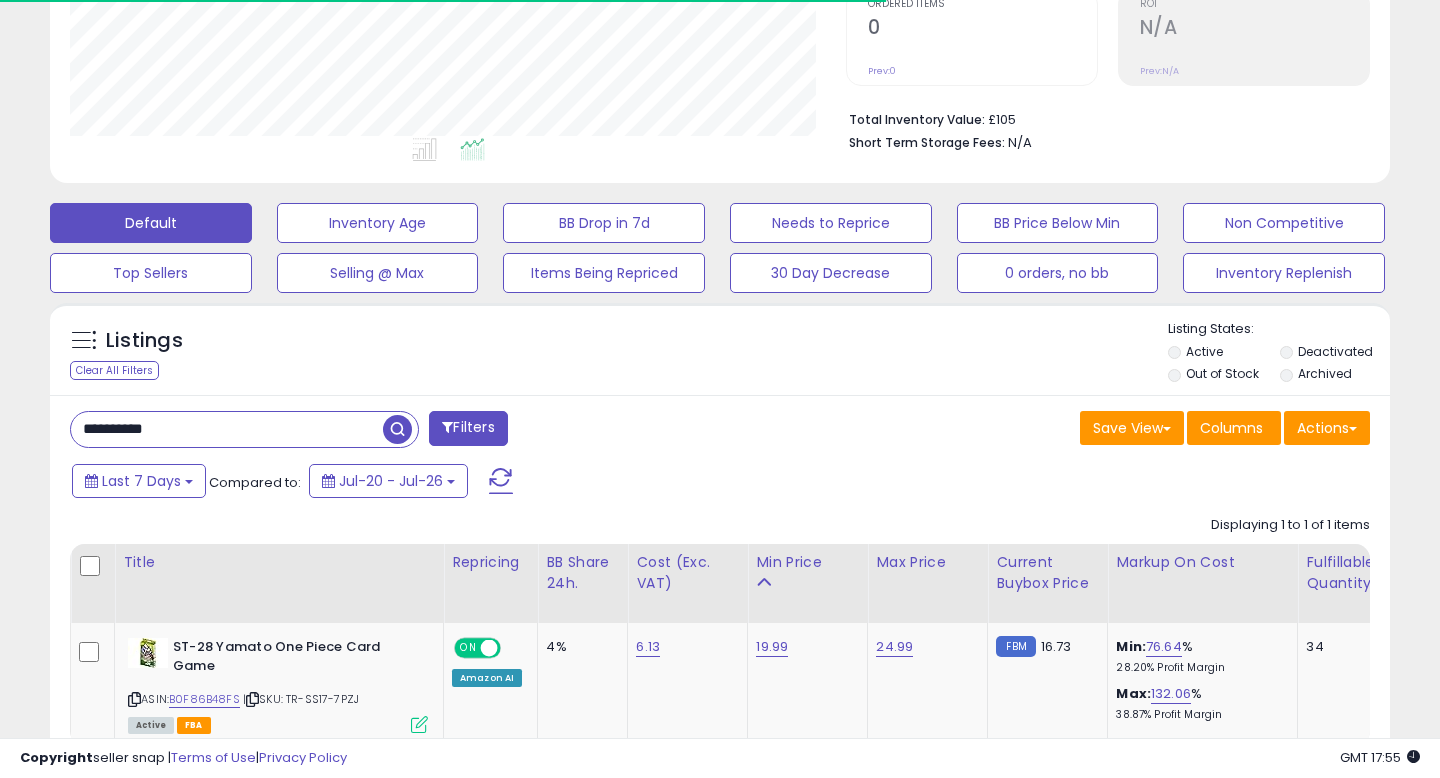 scroll, scrollTop: 549, scrollLeft: 0, axis: vertical 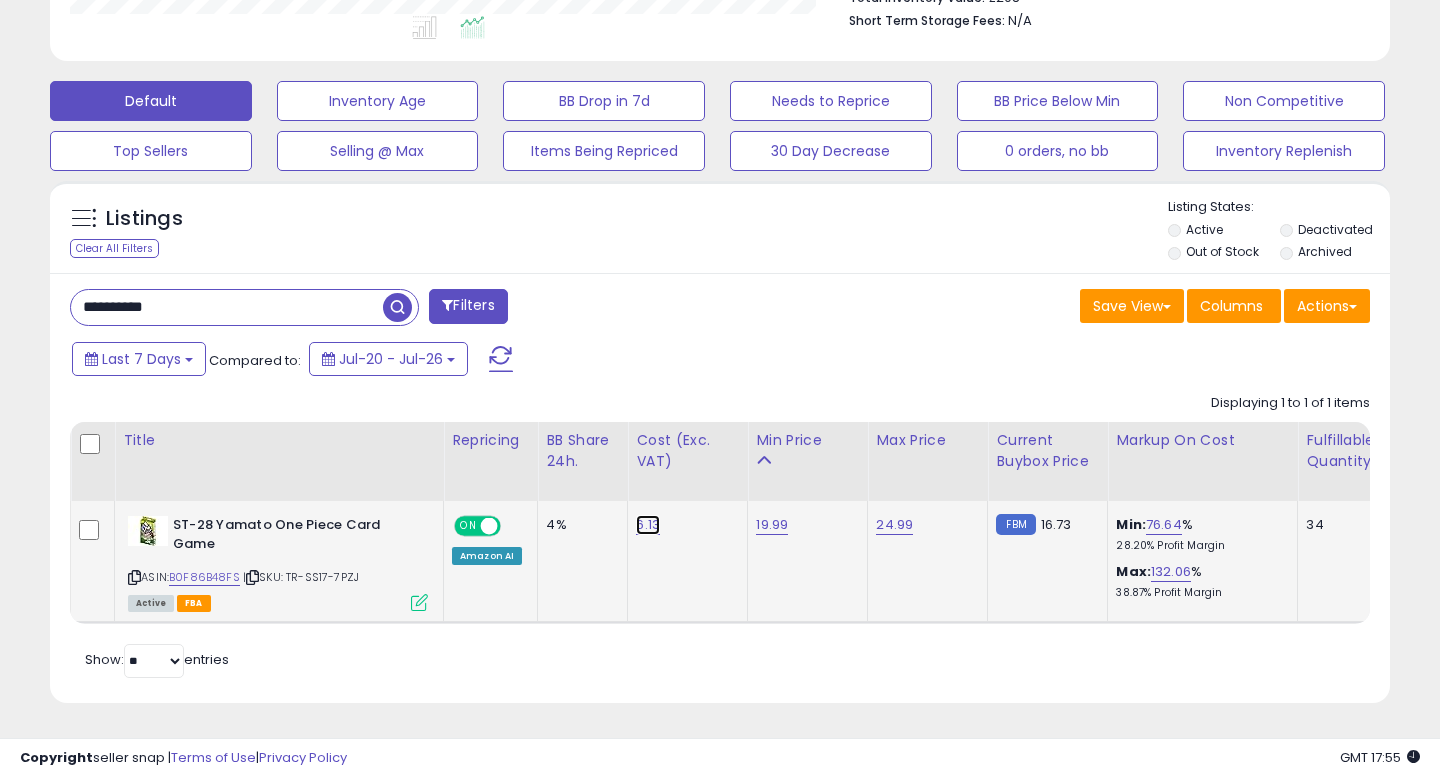 click on "6.13" at bounding box center (648, 525) 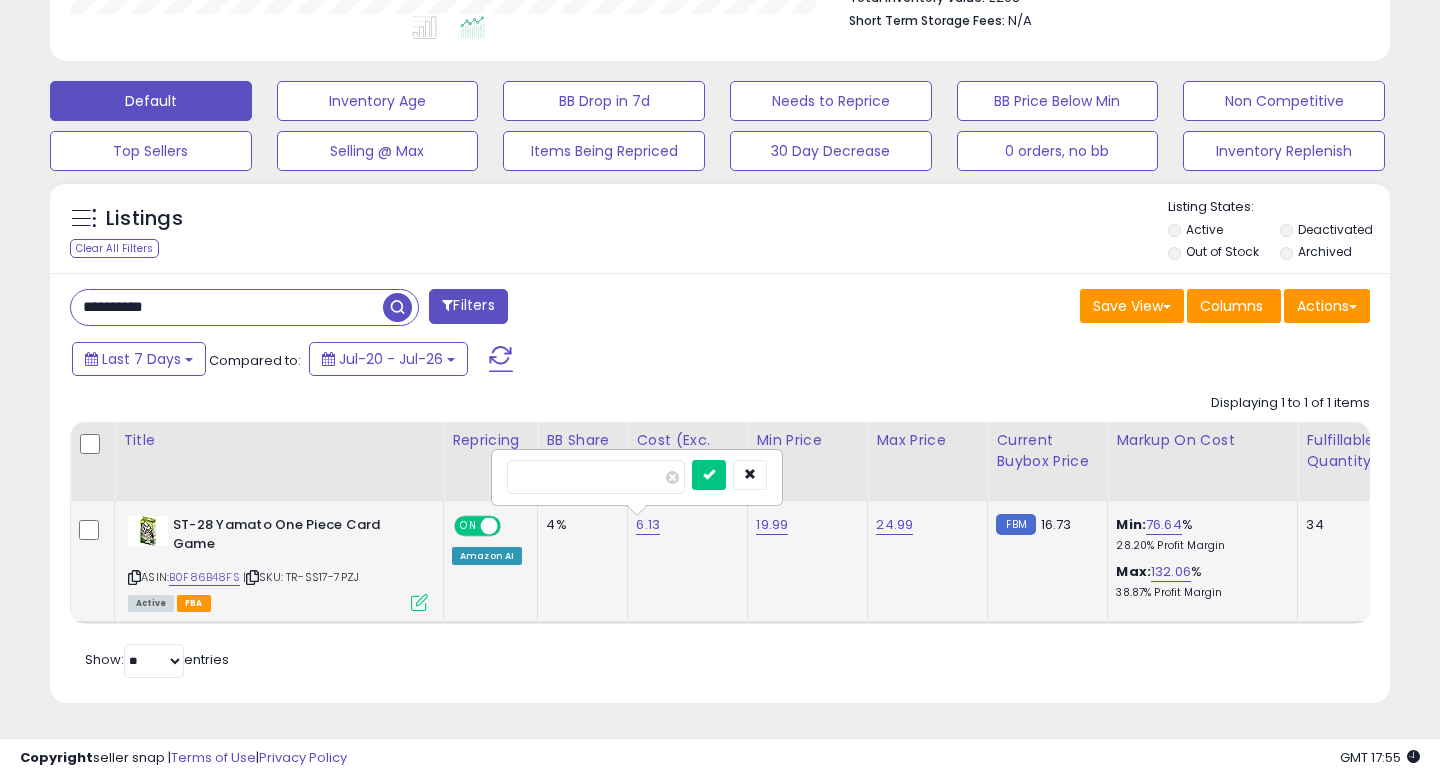 type on "*******" 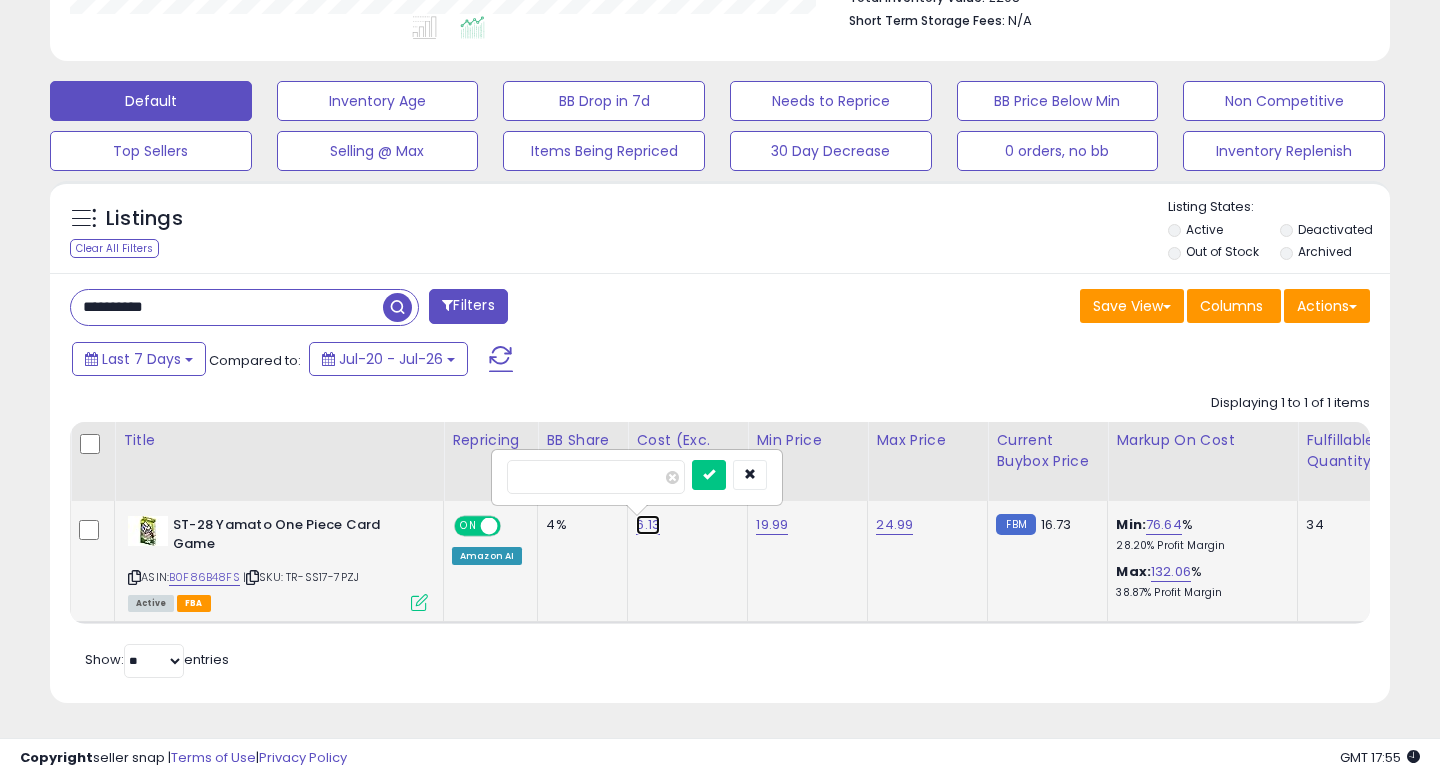 click on "6.13" at bounding box center (648, 525) 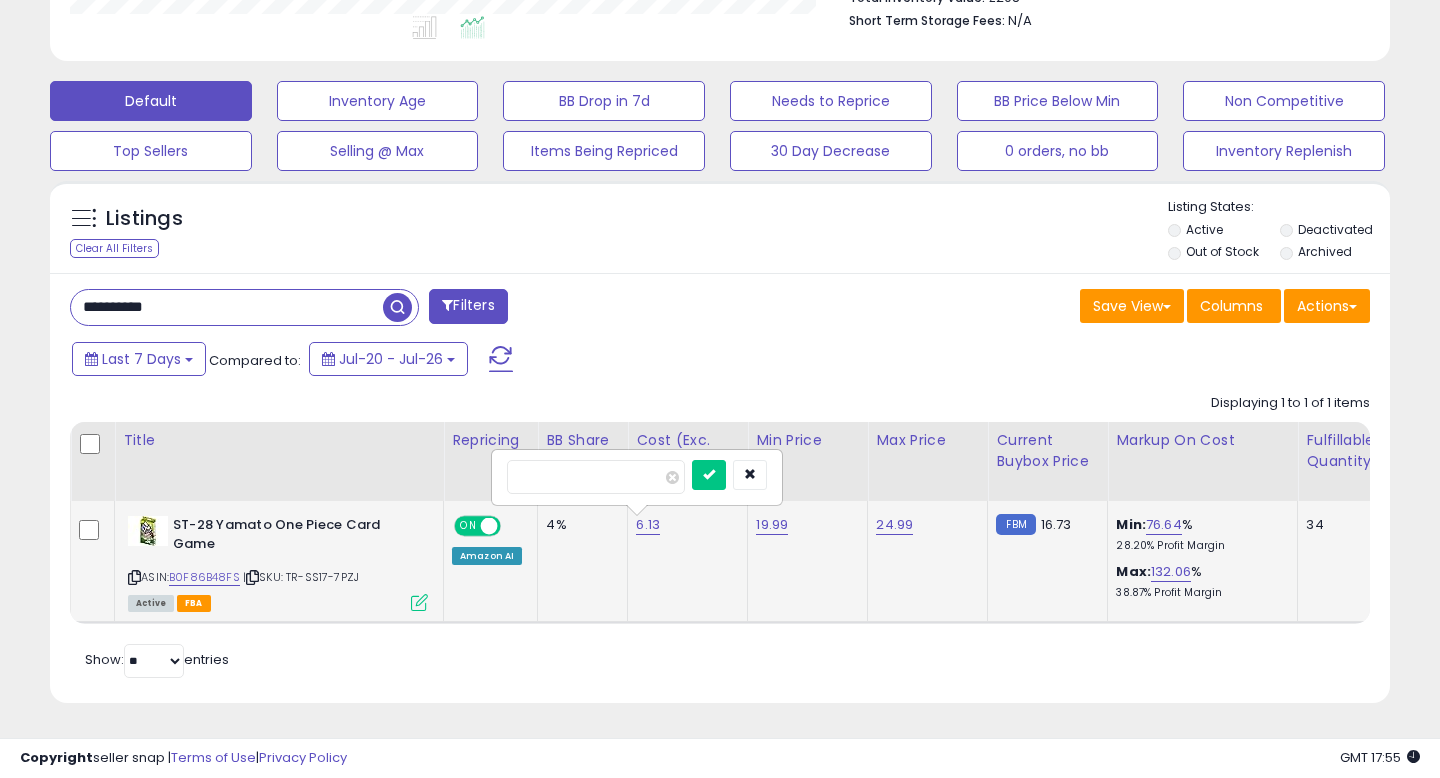 type on "*" 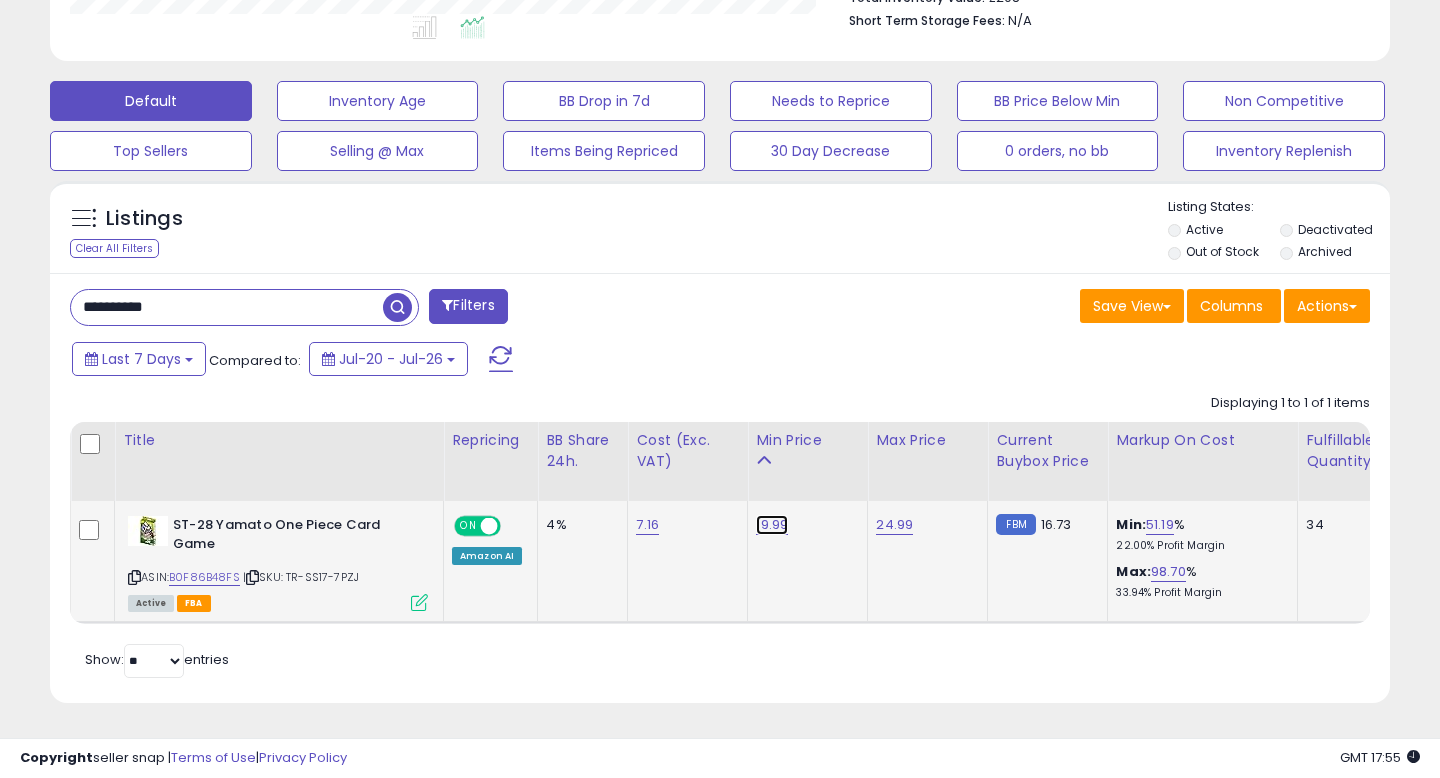 click on "19.99" at bounding box center (772, 525) 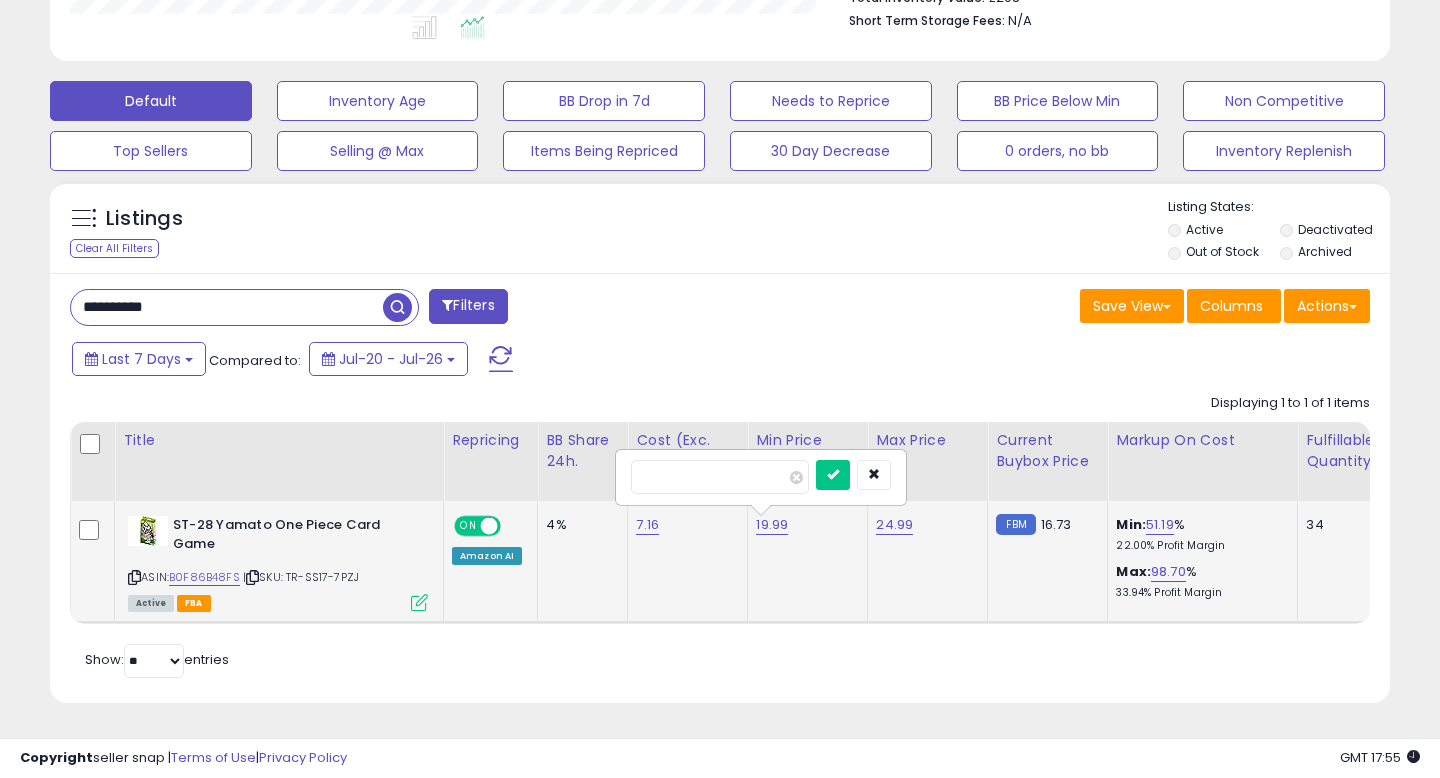 click on "*****" at bounding box center [720, 477] 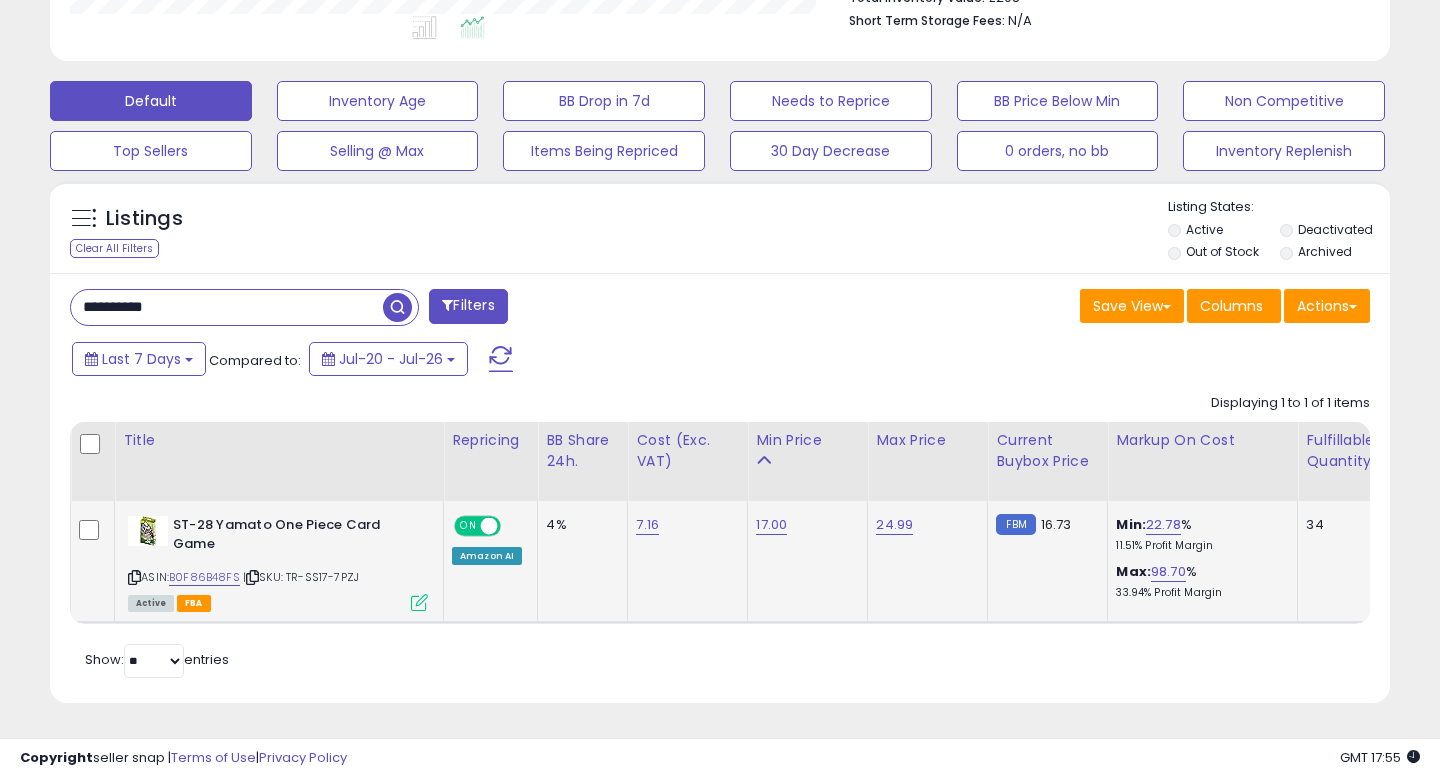 click on "**********" at bounding box center [227, 307] 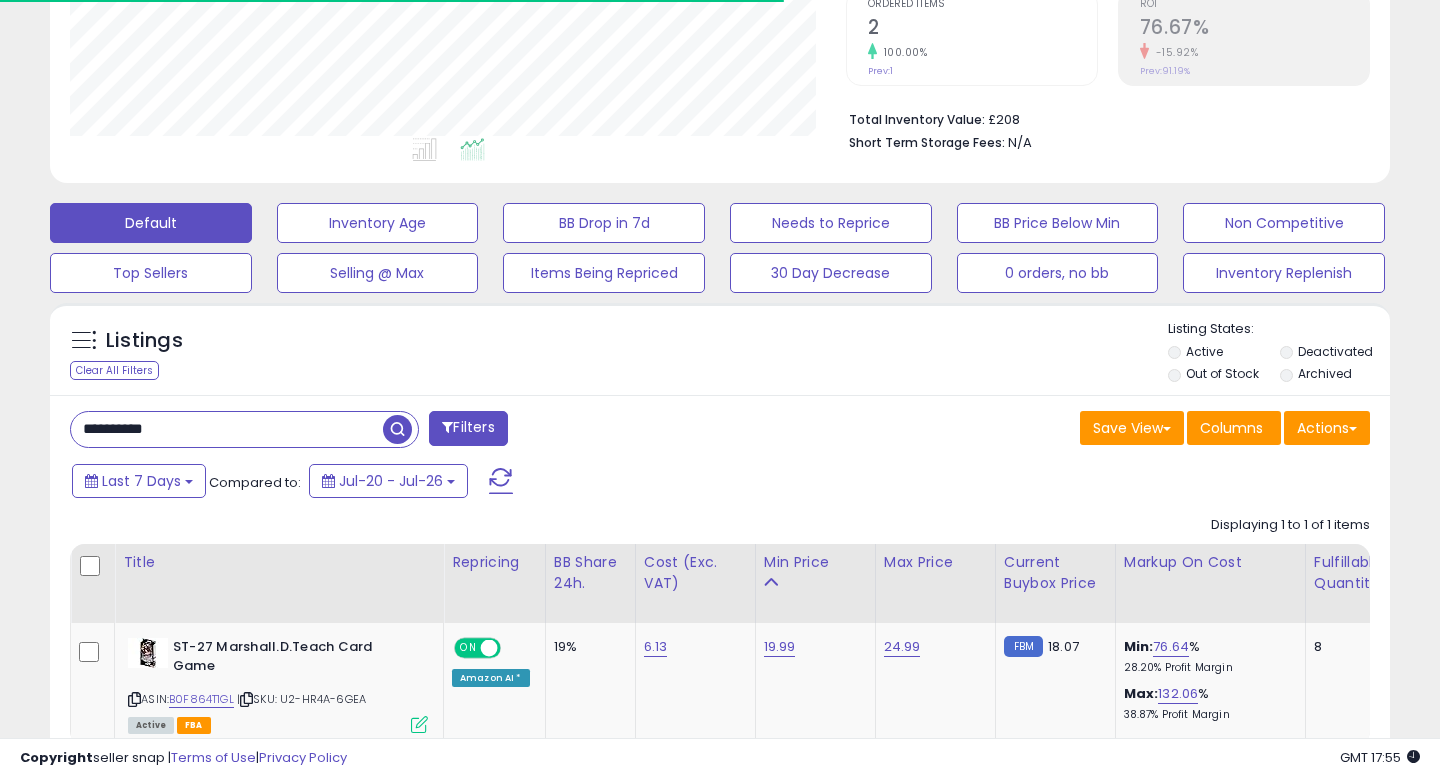 scroll, scrollTop: 547, scrollLeft: 0, axis: vertical 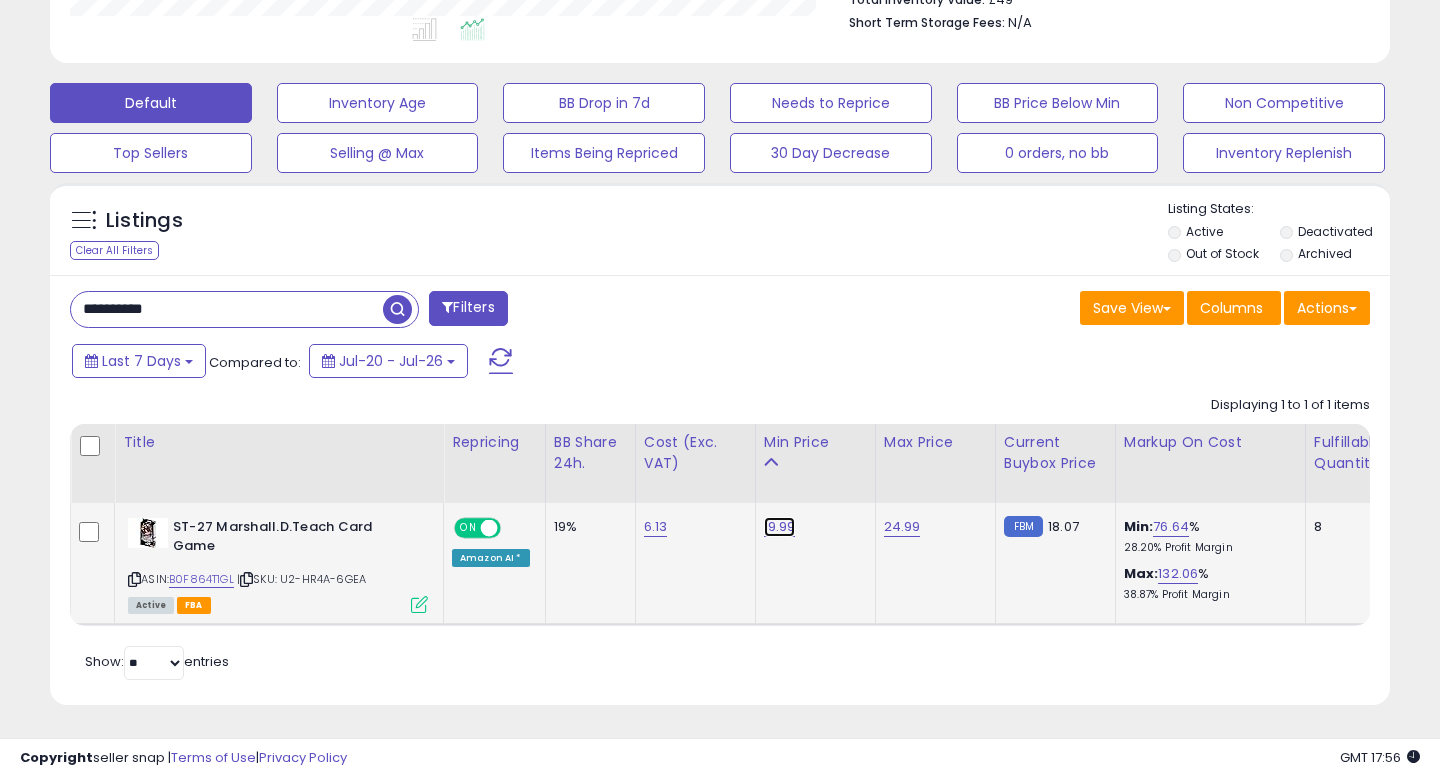 click on "19.99" at bounding box center [780, 527] 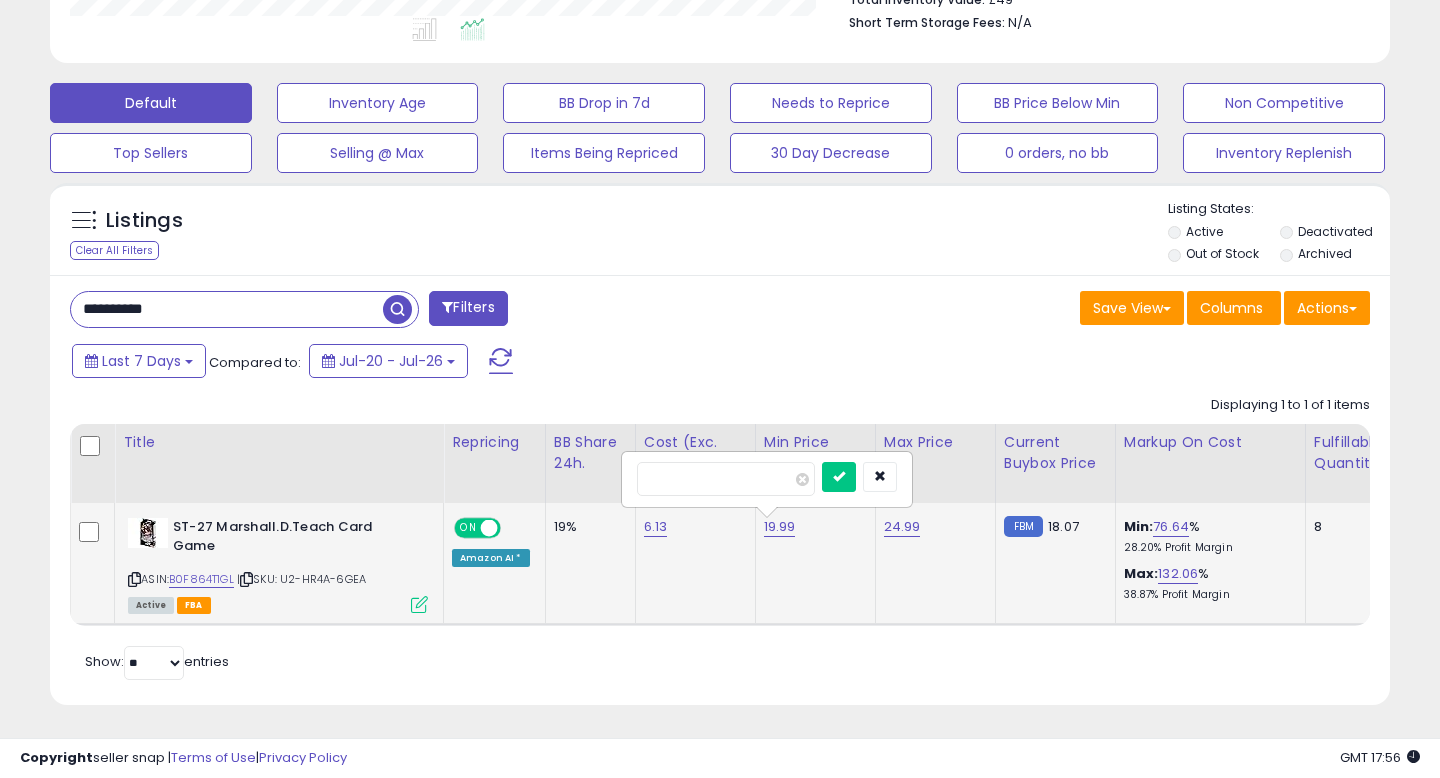type on "*****" 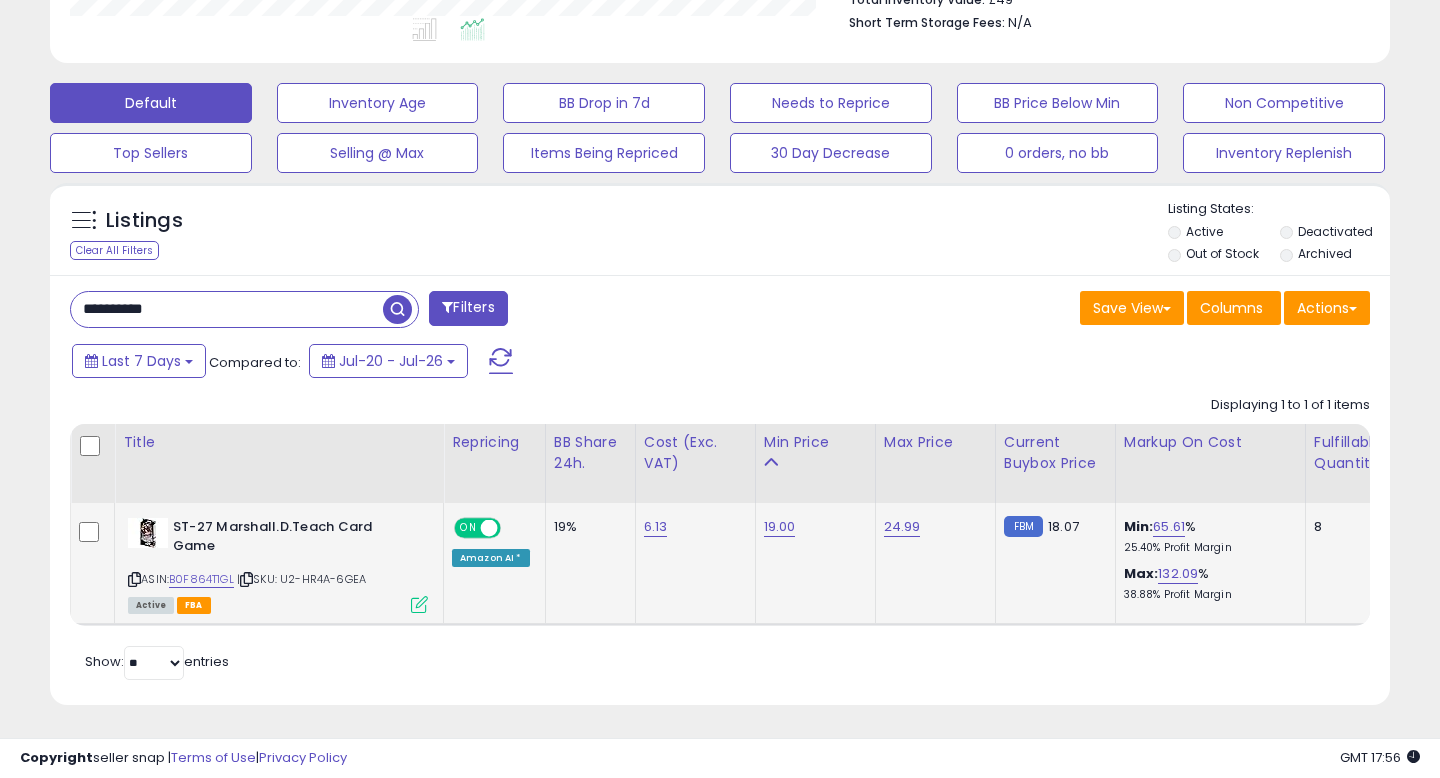 click at bounding box center [419, 604] 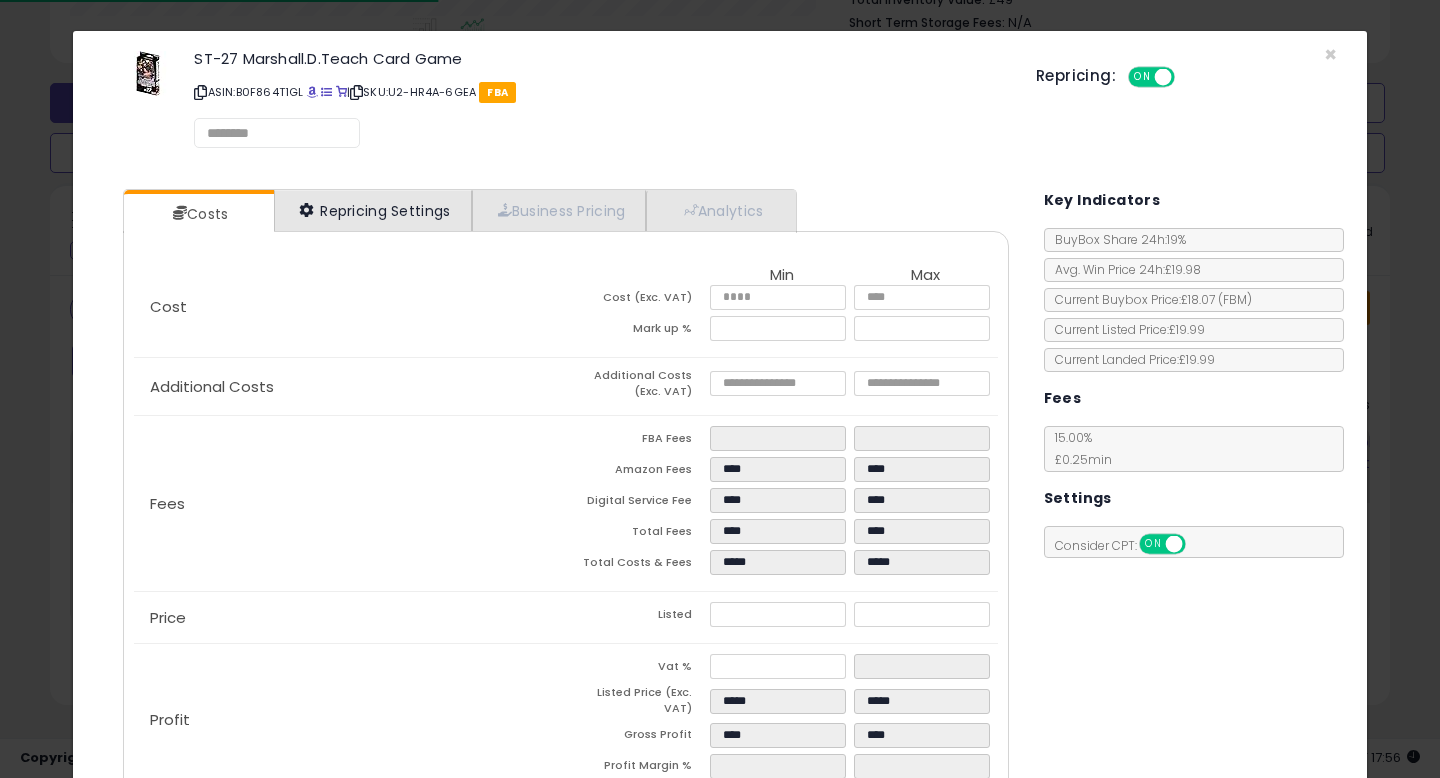 select on "*********" 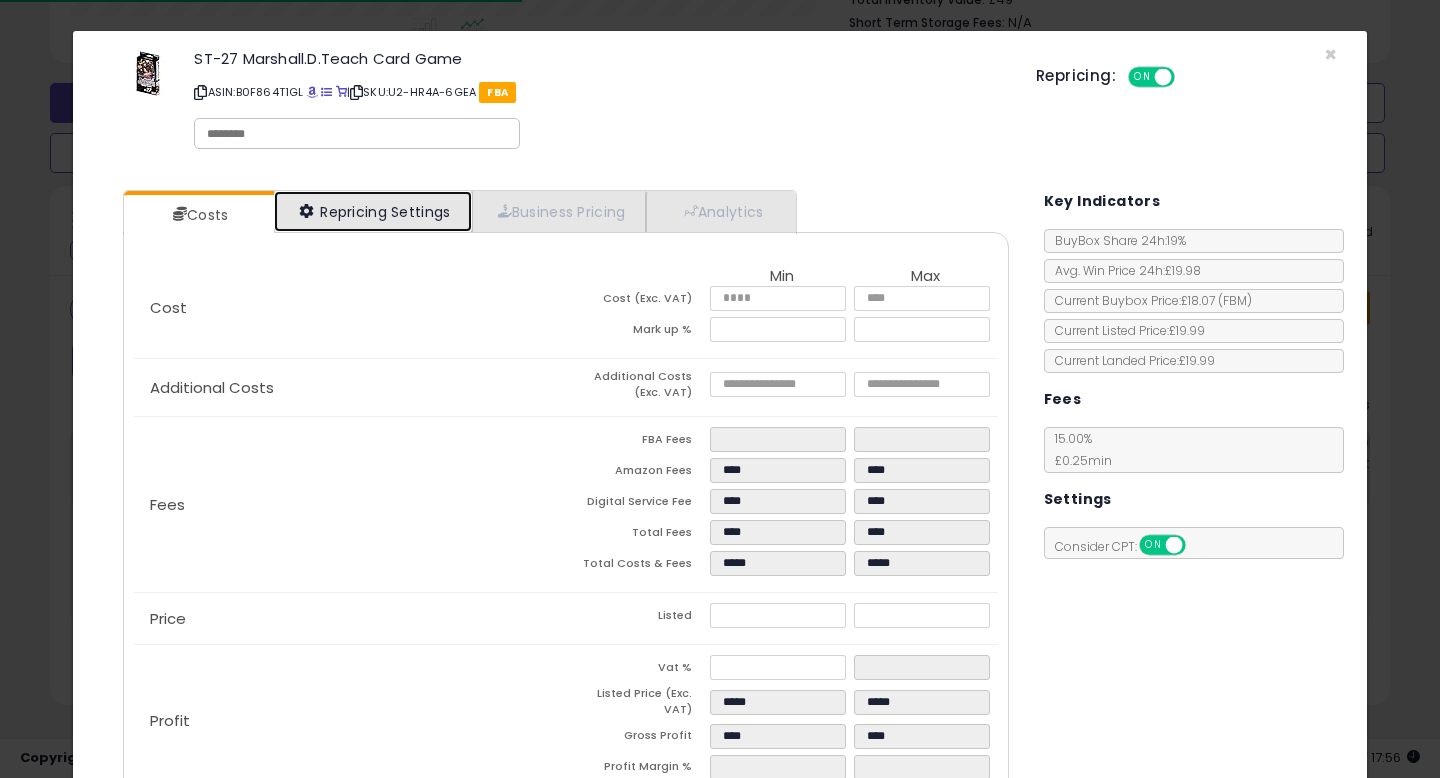 click on "Repricing Settings" at bounding box center [373, 211] 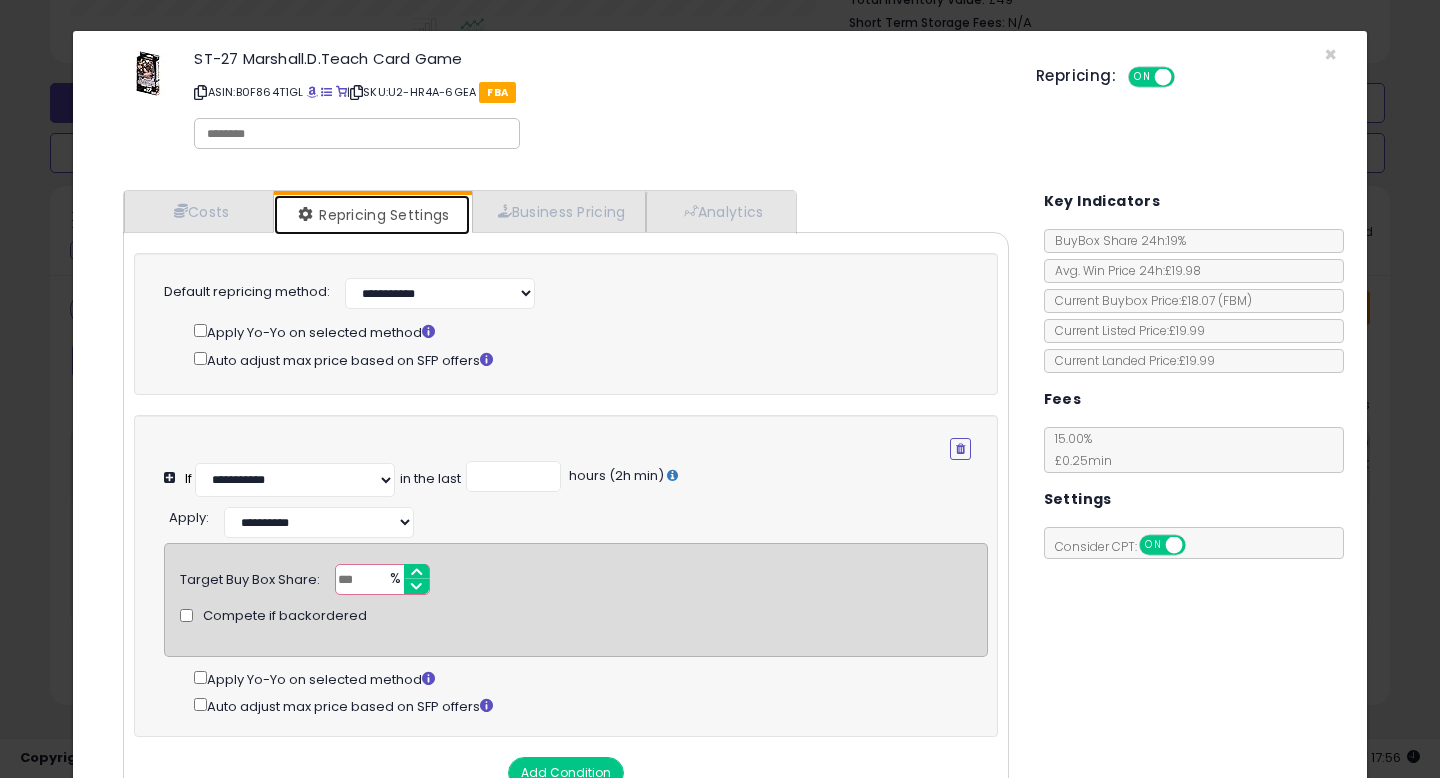 scroll, scrollTop: 128, scrollLeft: 0, axis: vertical 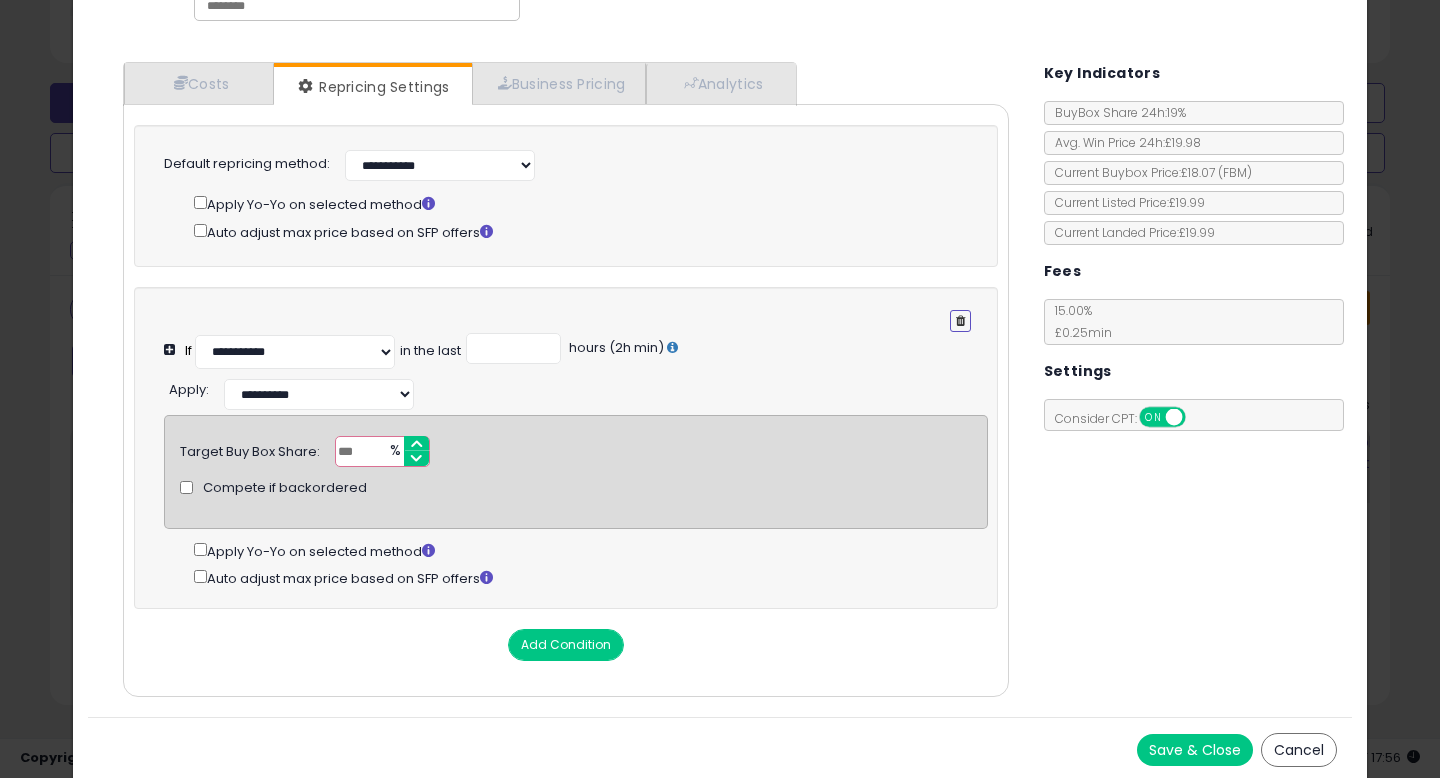 click at bounding box center [960, 321] 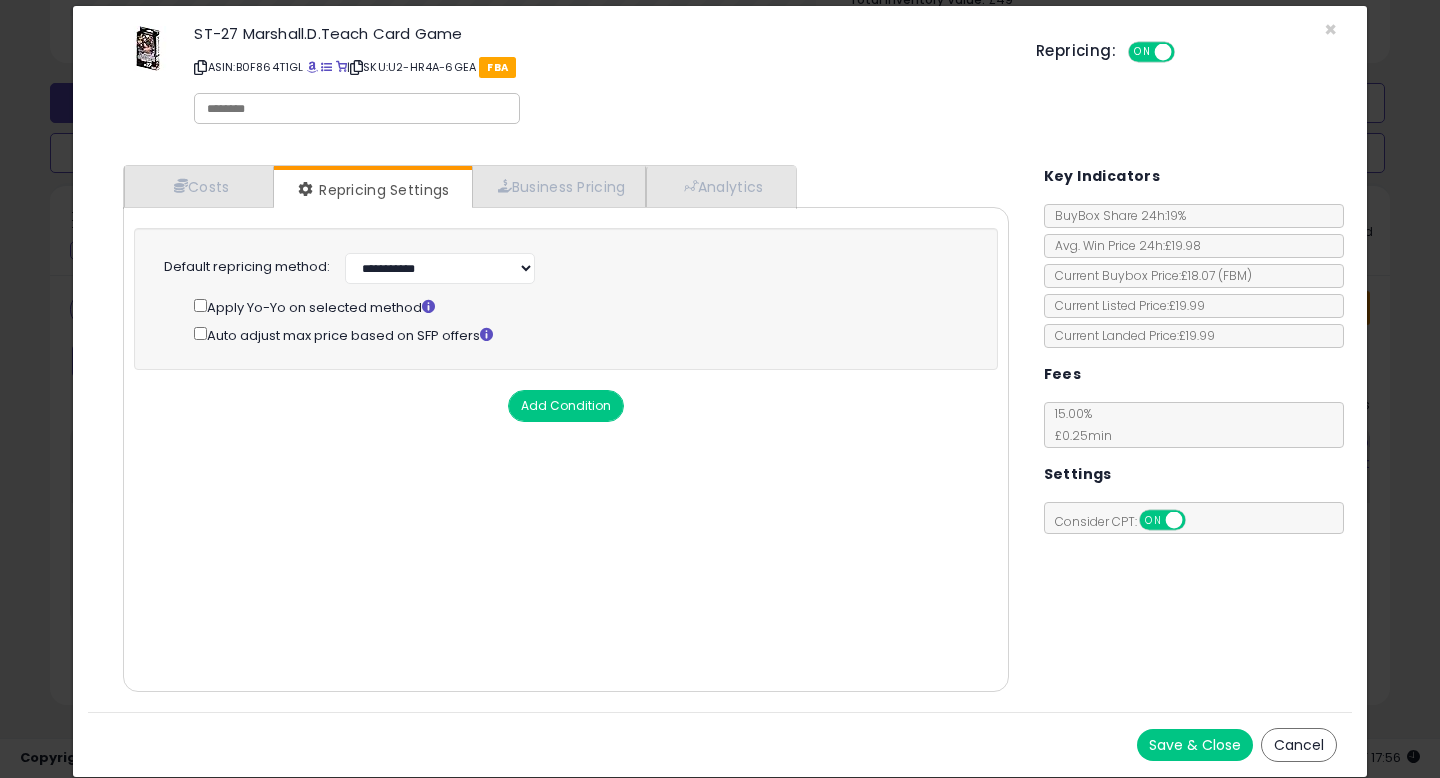 scroll, scrollTop: 23, scrollLeft: 0, axis: vertical 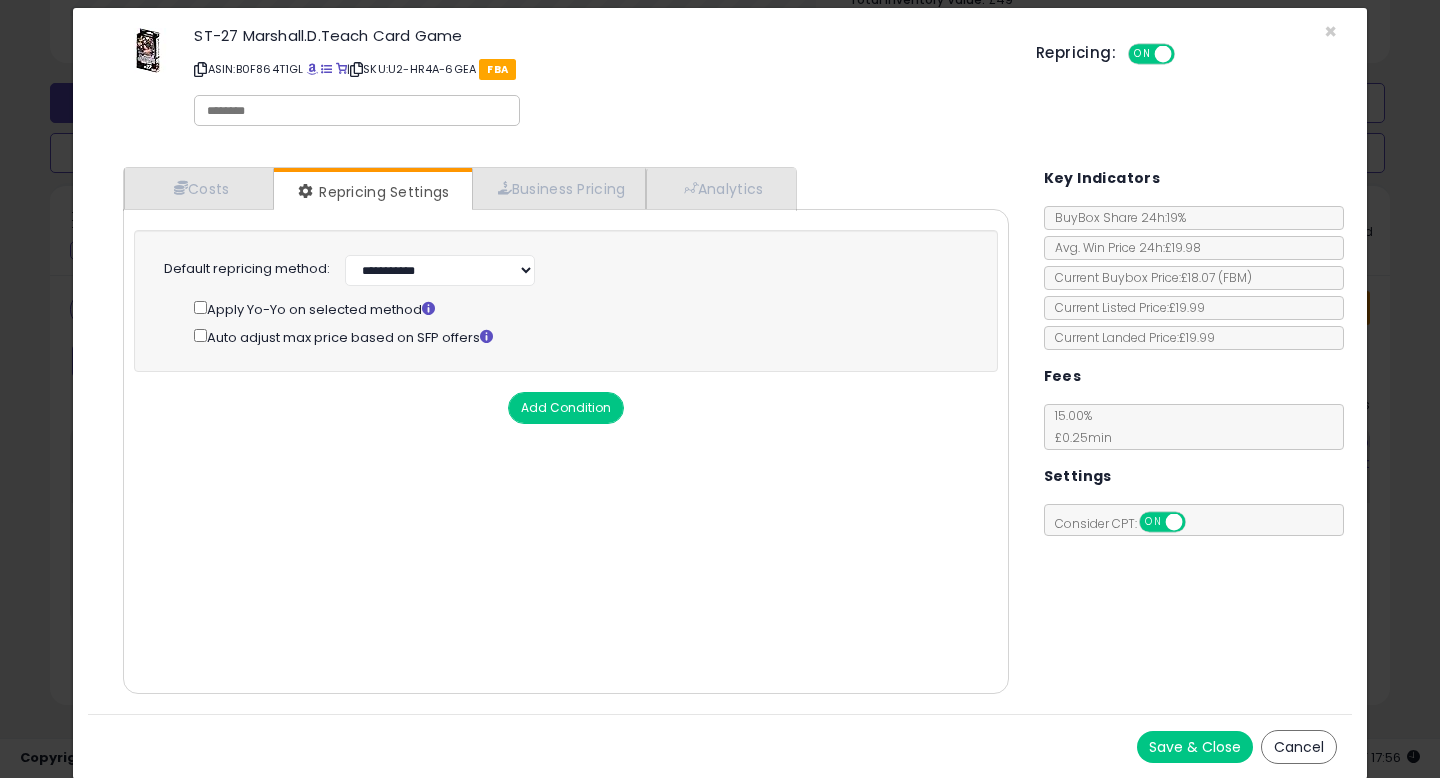 click on "Save & Close" at bounding box center [1195, 747] 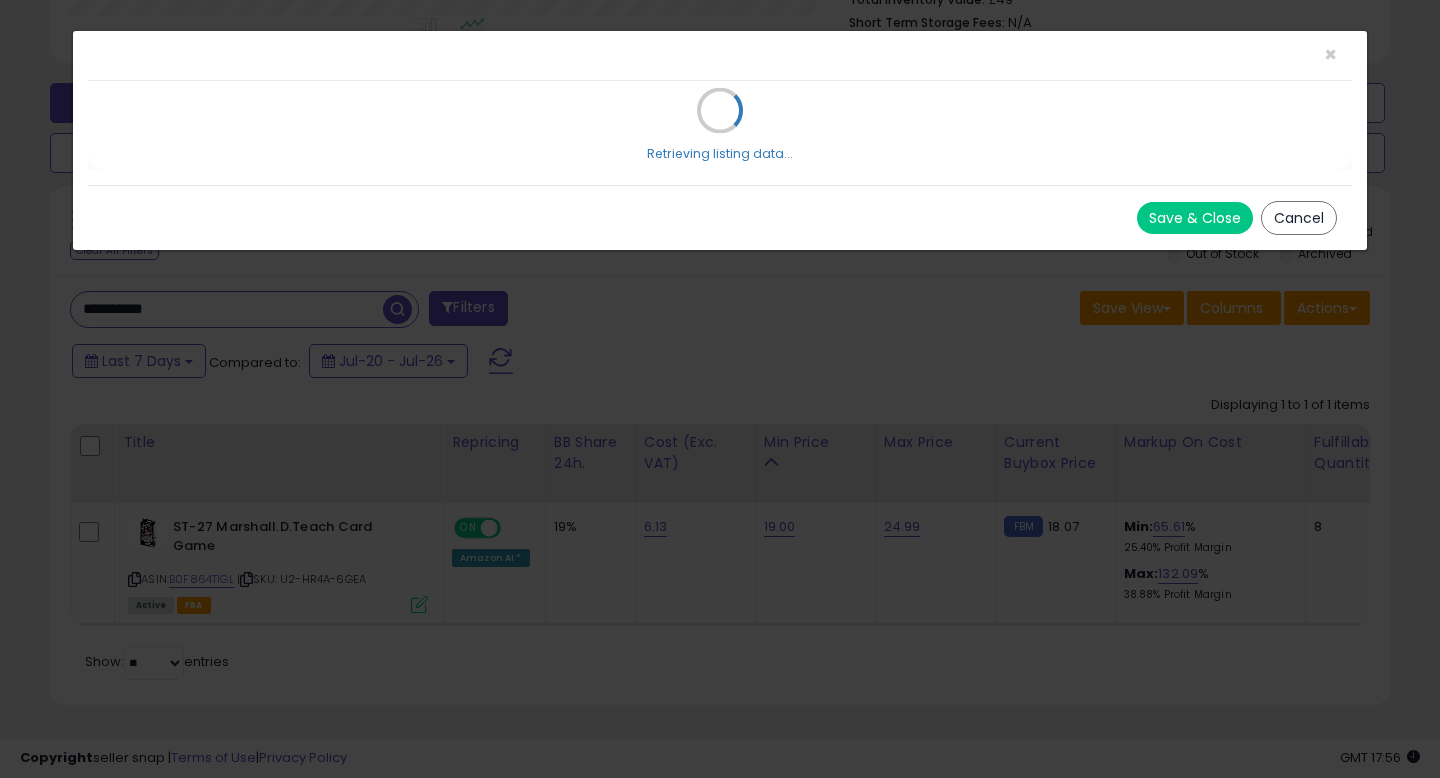scroll, scrollTop: 0, scrollLeft: 0, axis: both 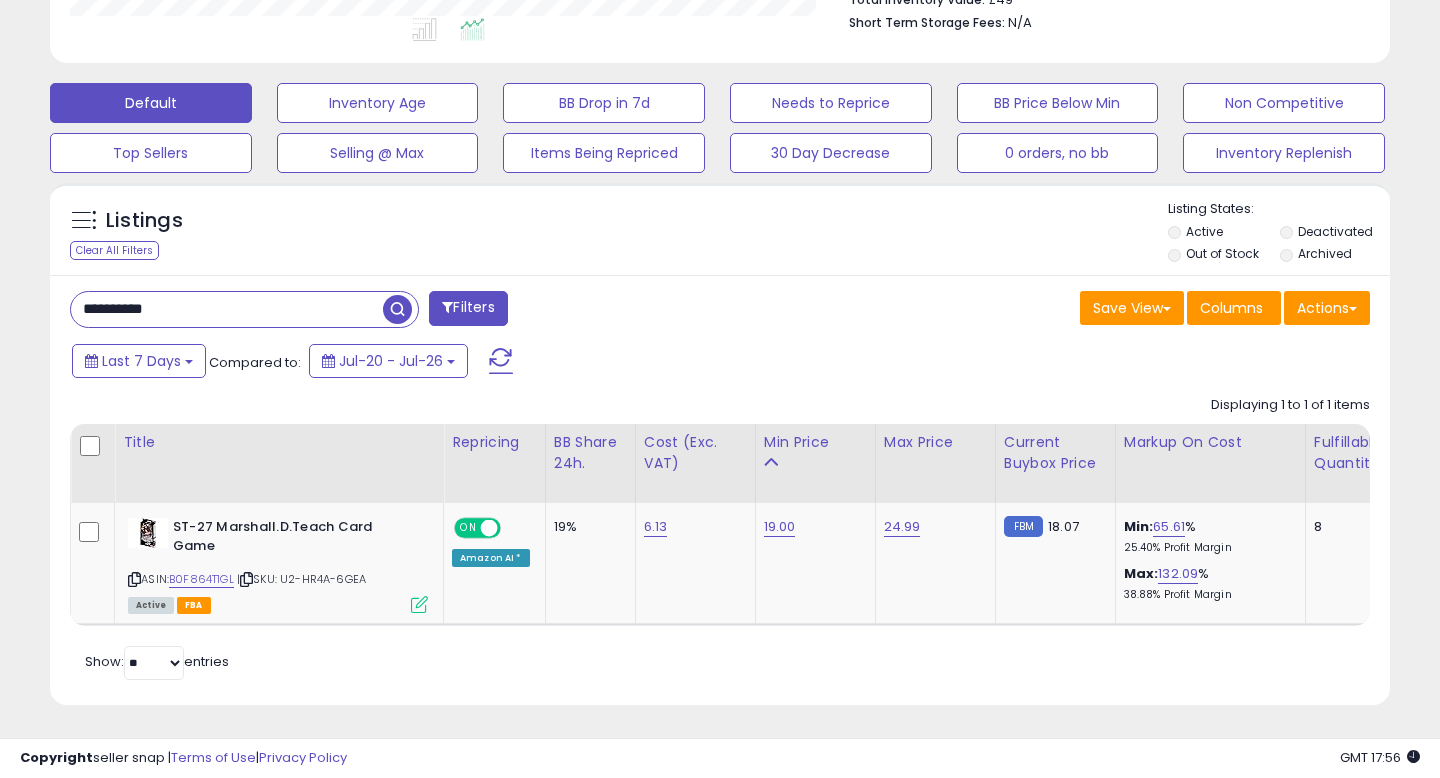 click on "**********" at bounding box center [227, 309] 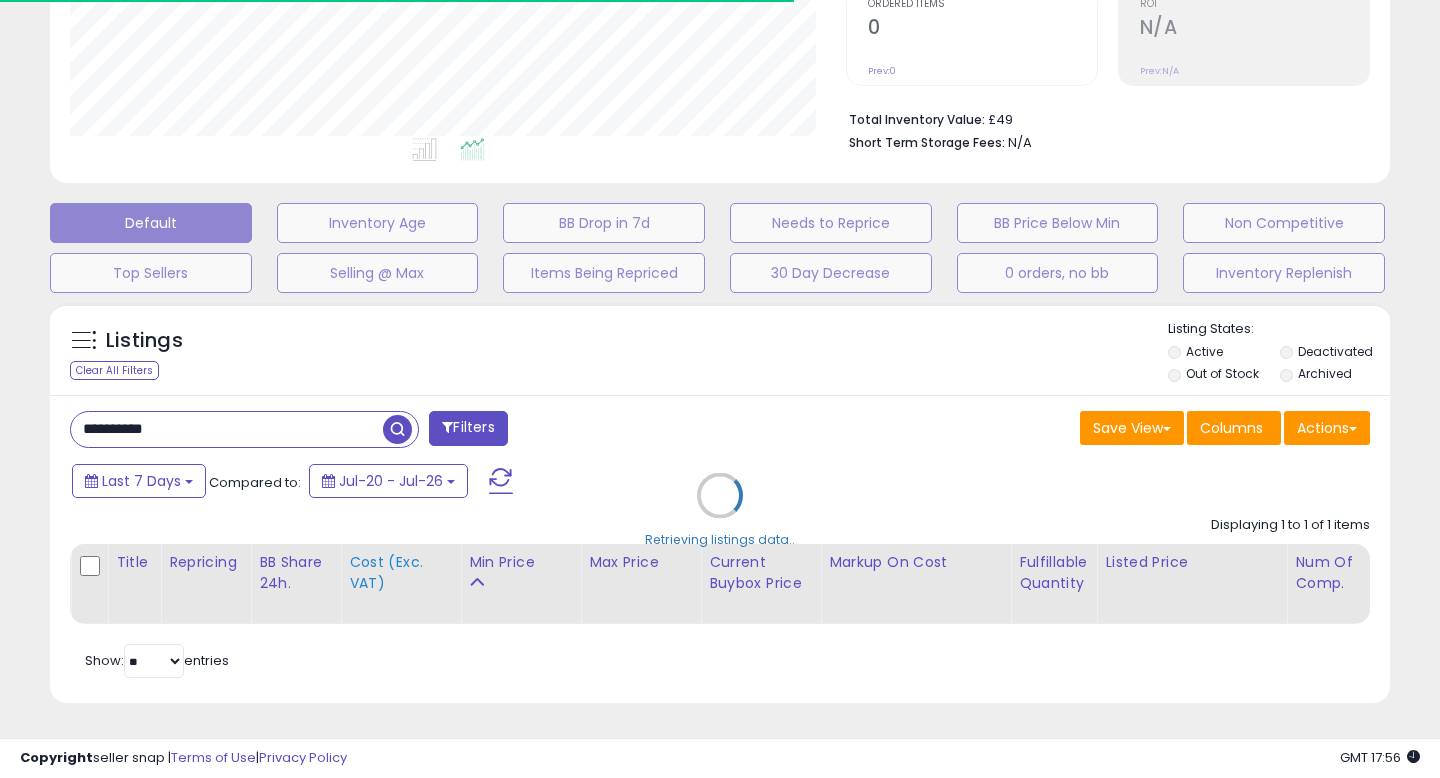 scroll, scrollTop: 547, scrollLeft: 0, axis: vertical 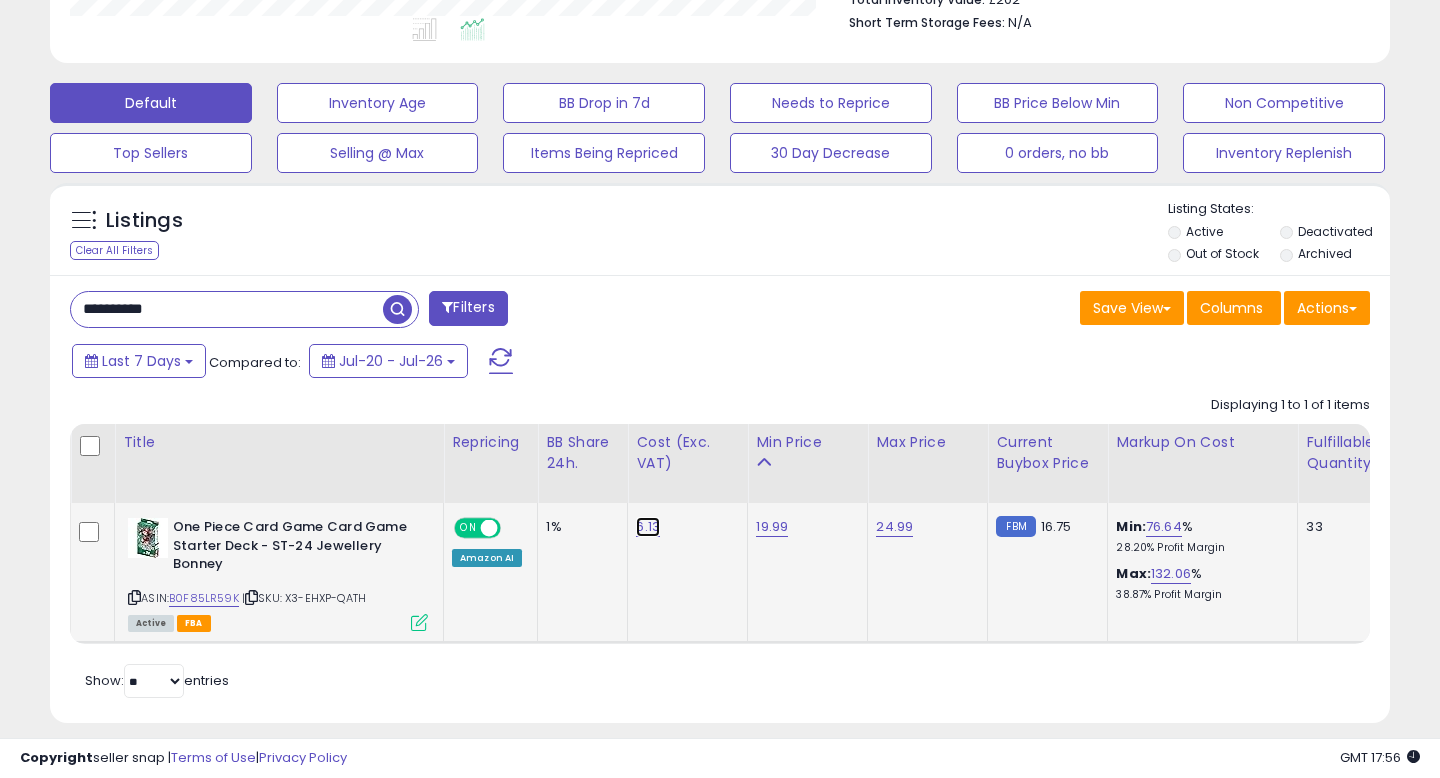 click on "6.13" at bounding box center [648, 527] 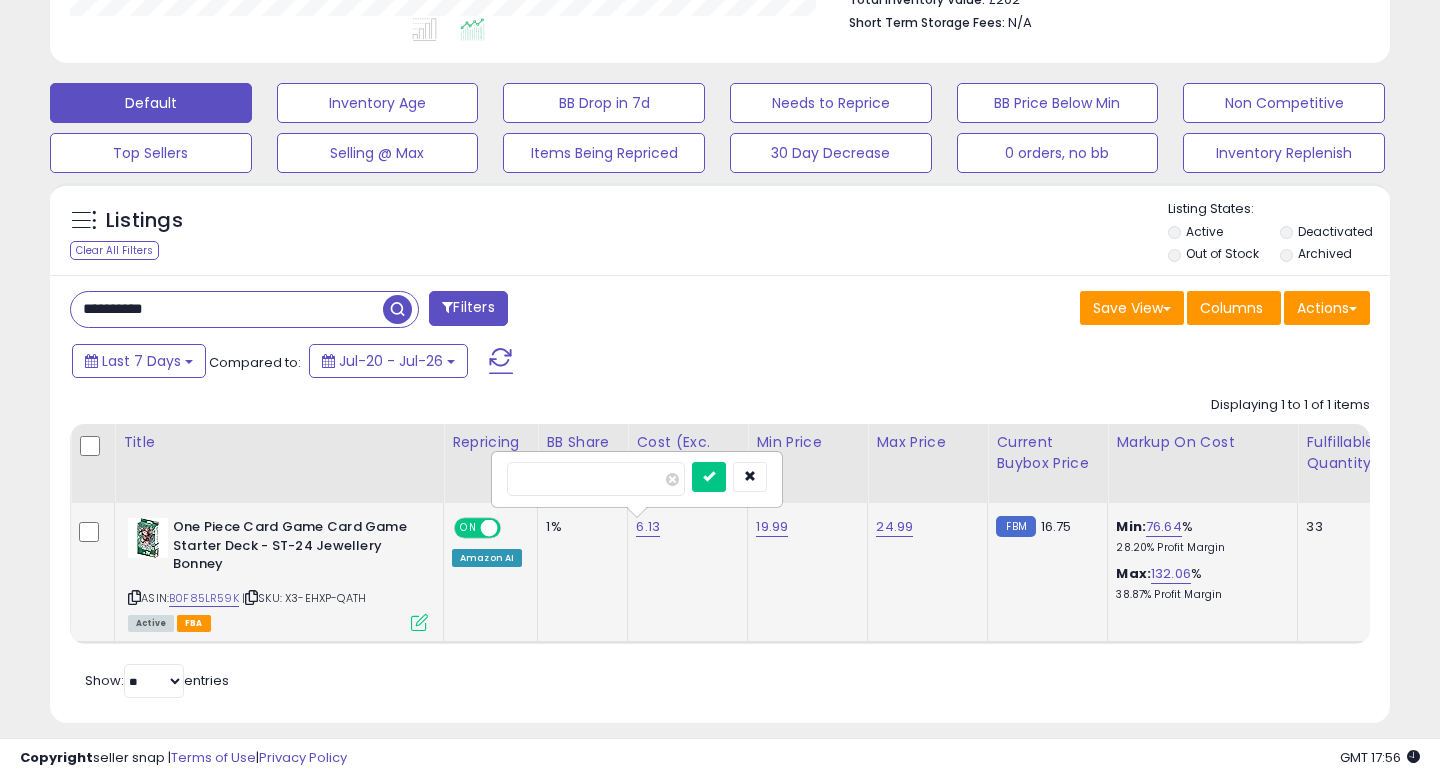 type on "*" 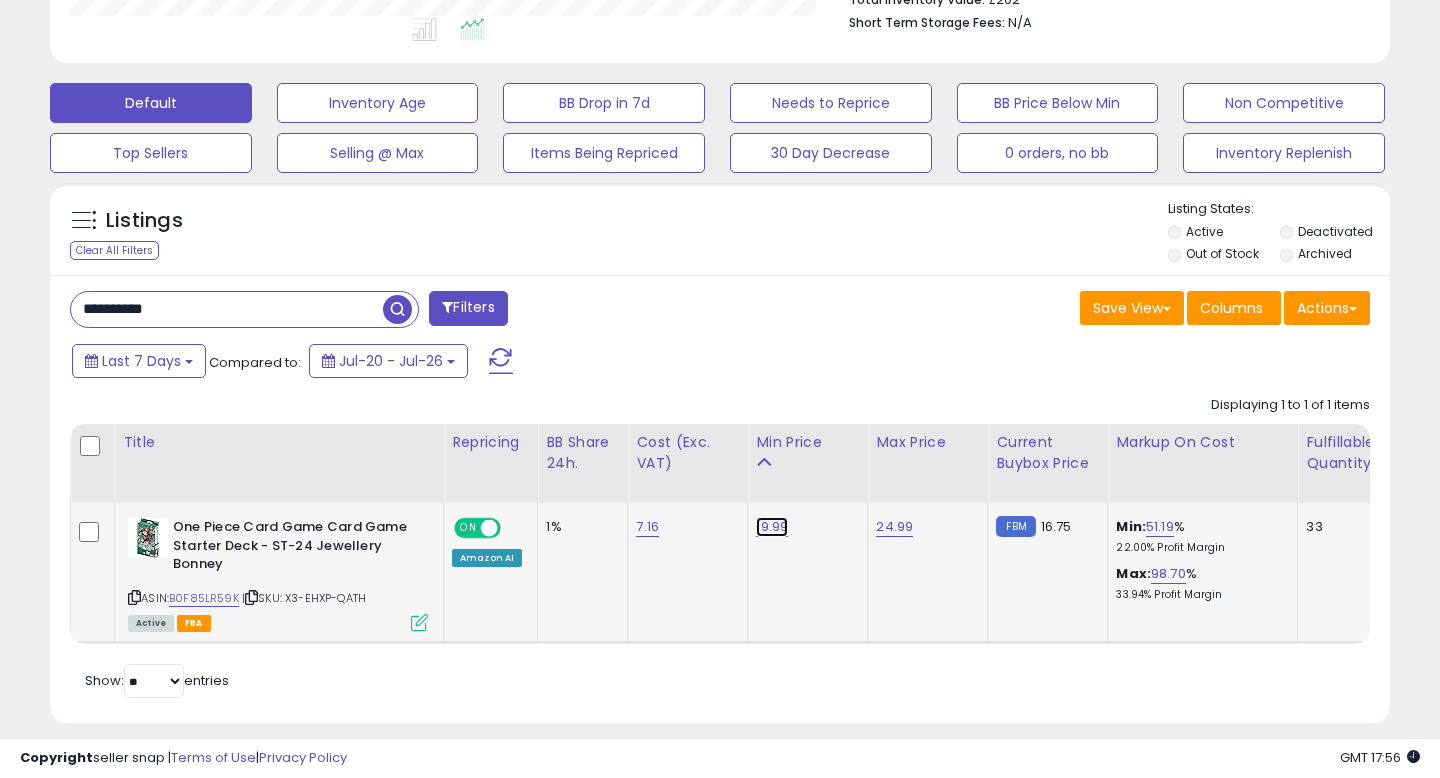 click on "19.99" at bounding box center (772, 527) 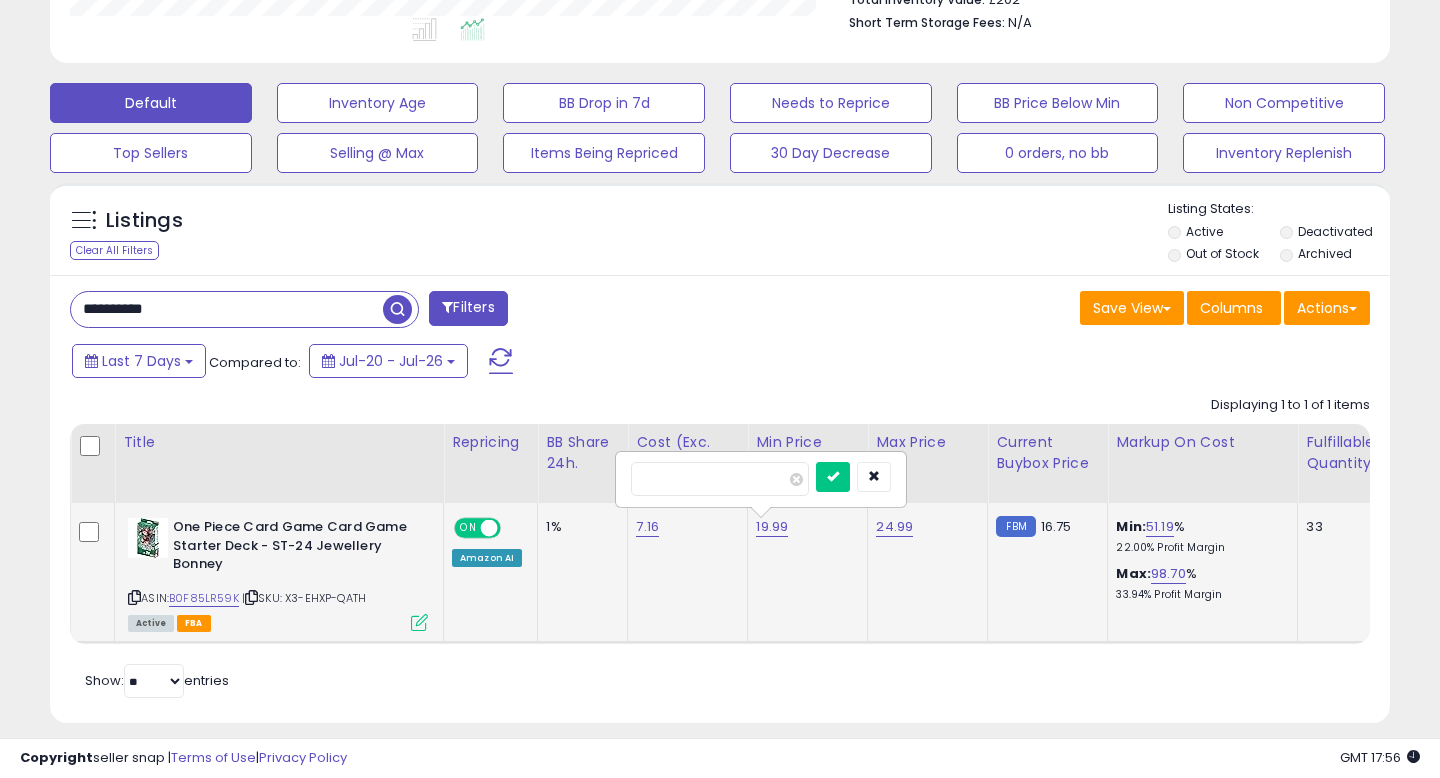 type on "*****" 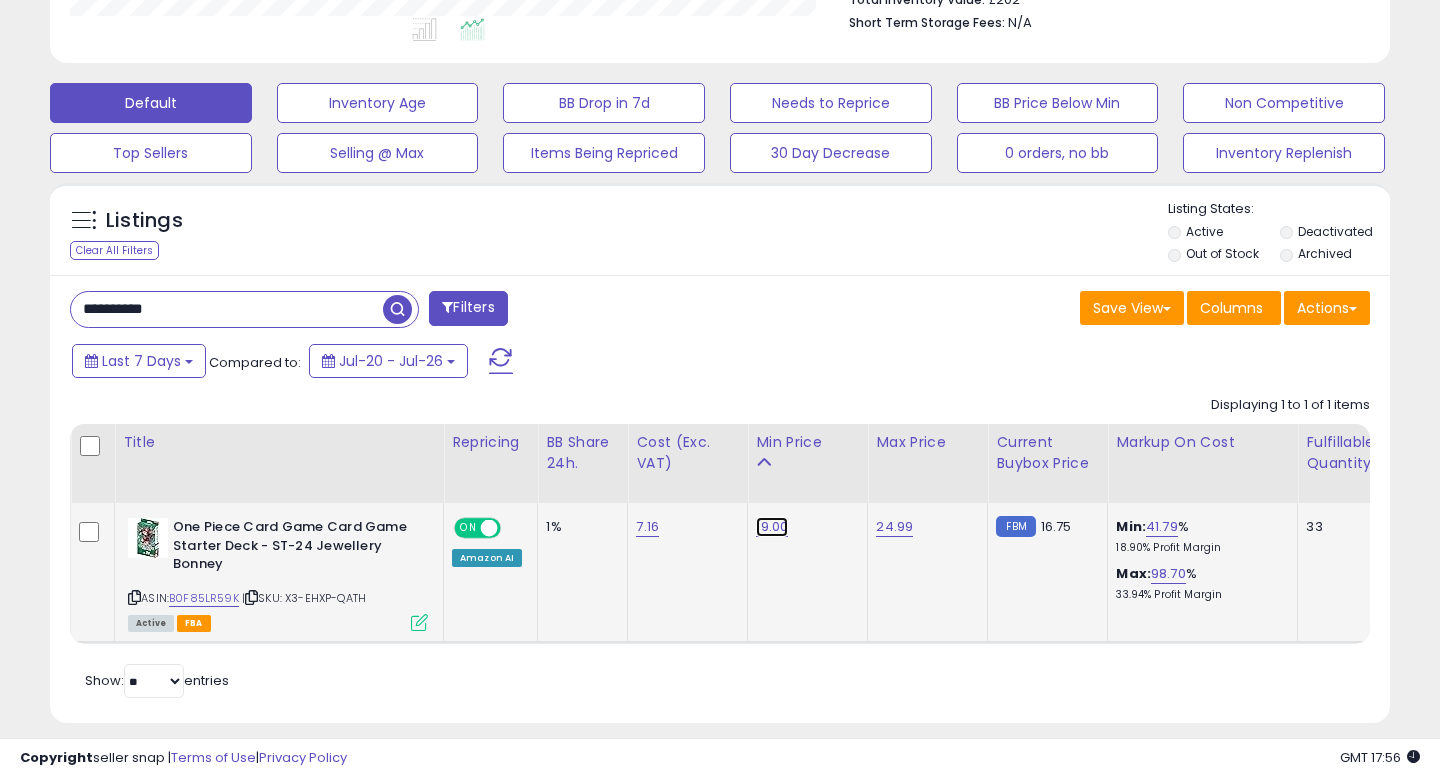 click on "19.00" at bounding box center (772, 527) 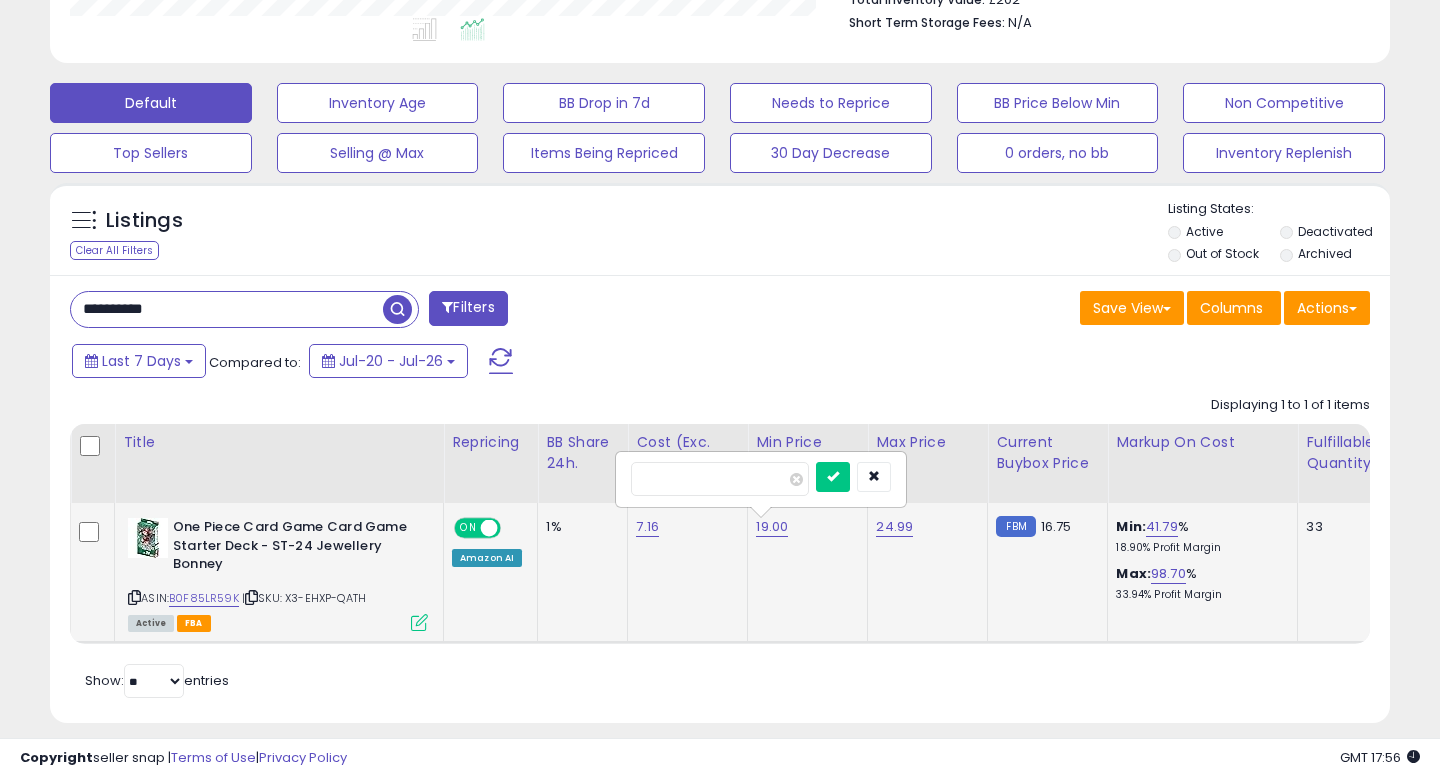 click on "*****" at bounding box center [720, 479] 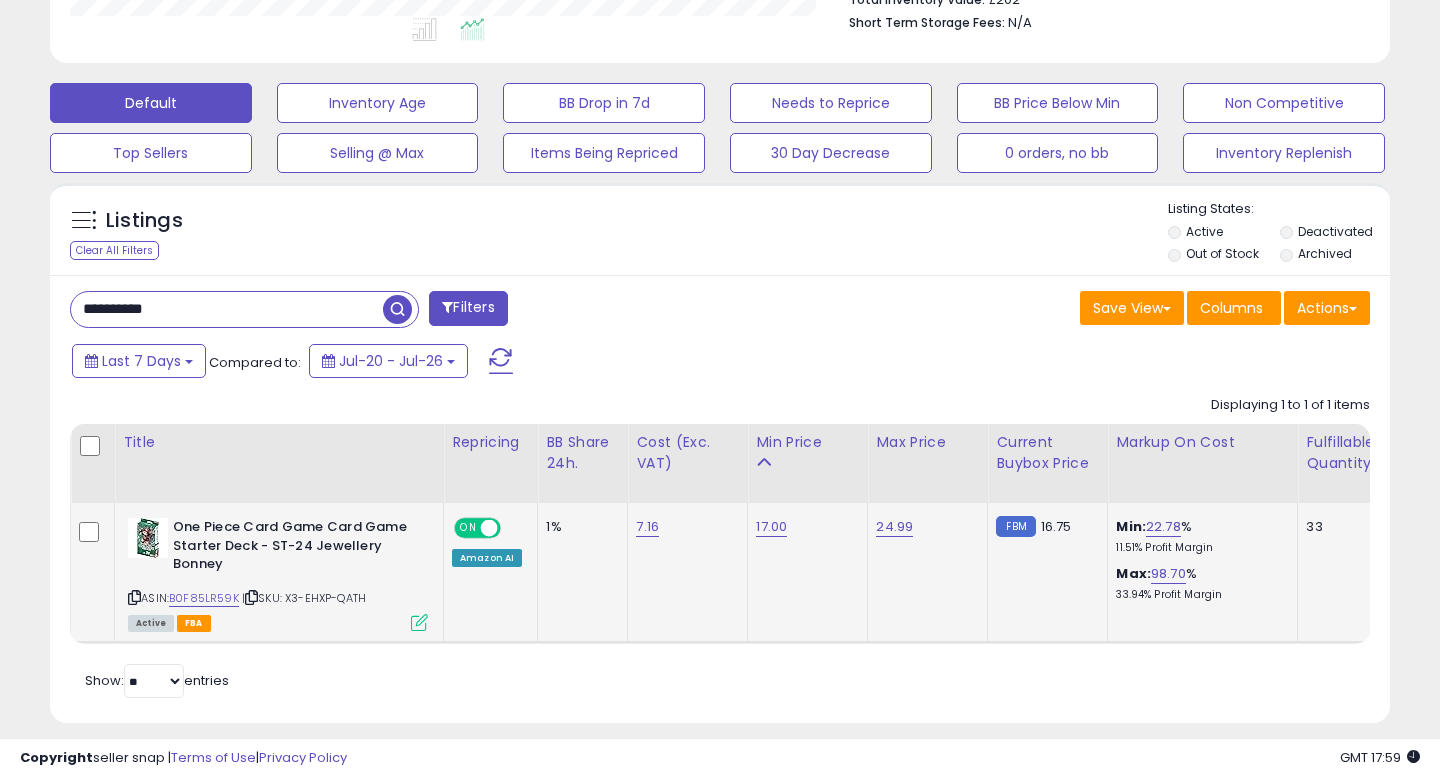 click on "**********" at bounding box center (227, 309) 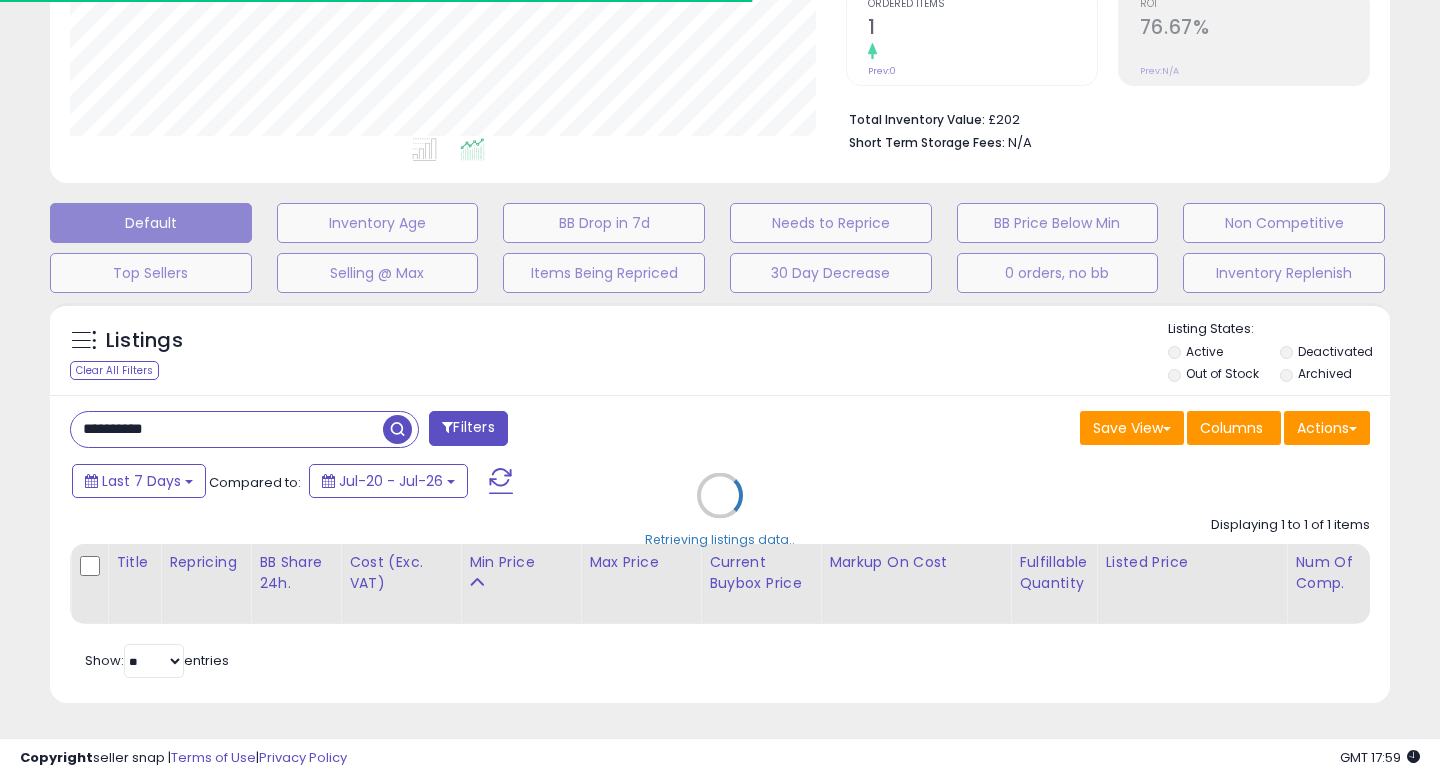scroll, scrollTop: 547, scrollLeft: 0, axis: vertical 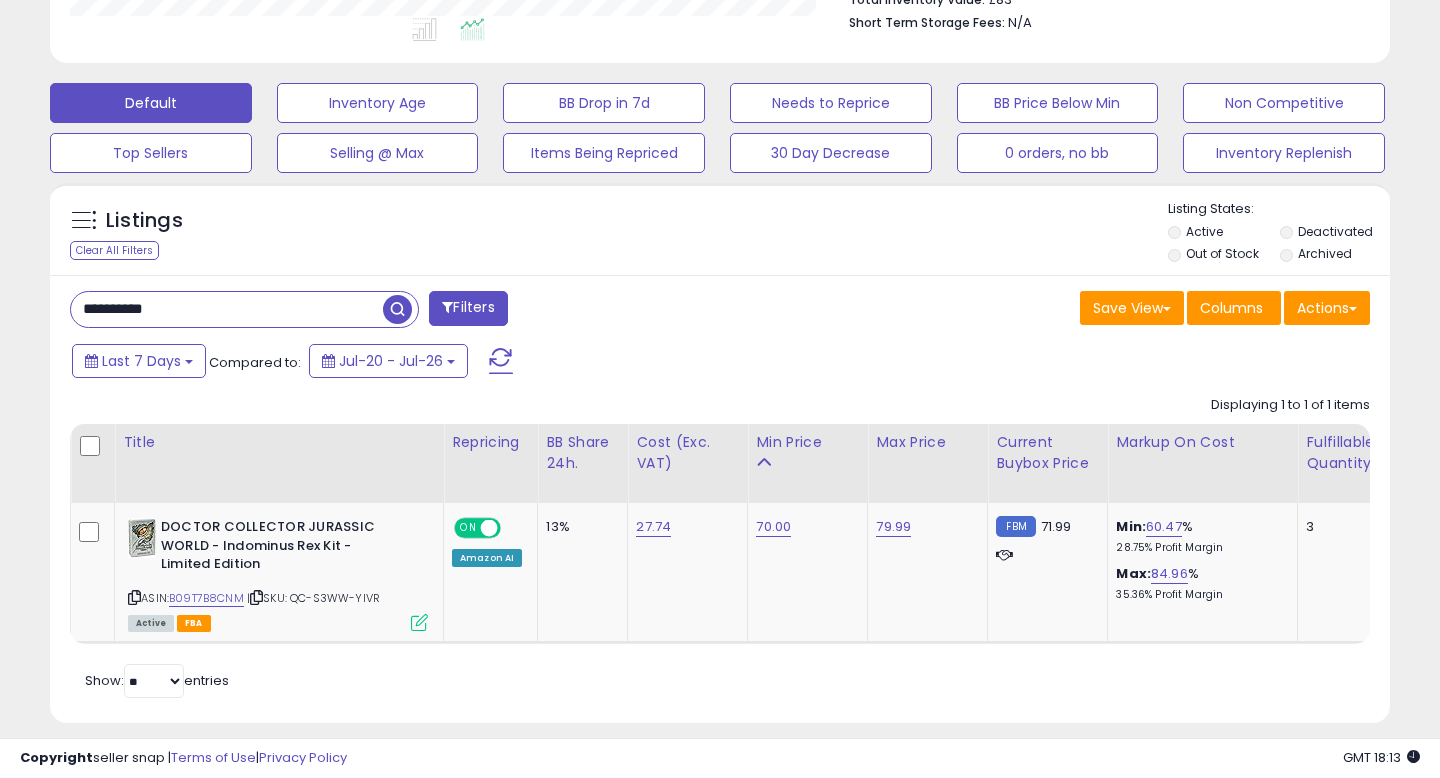 click on "**********" at bounding box center [227, 309] 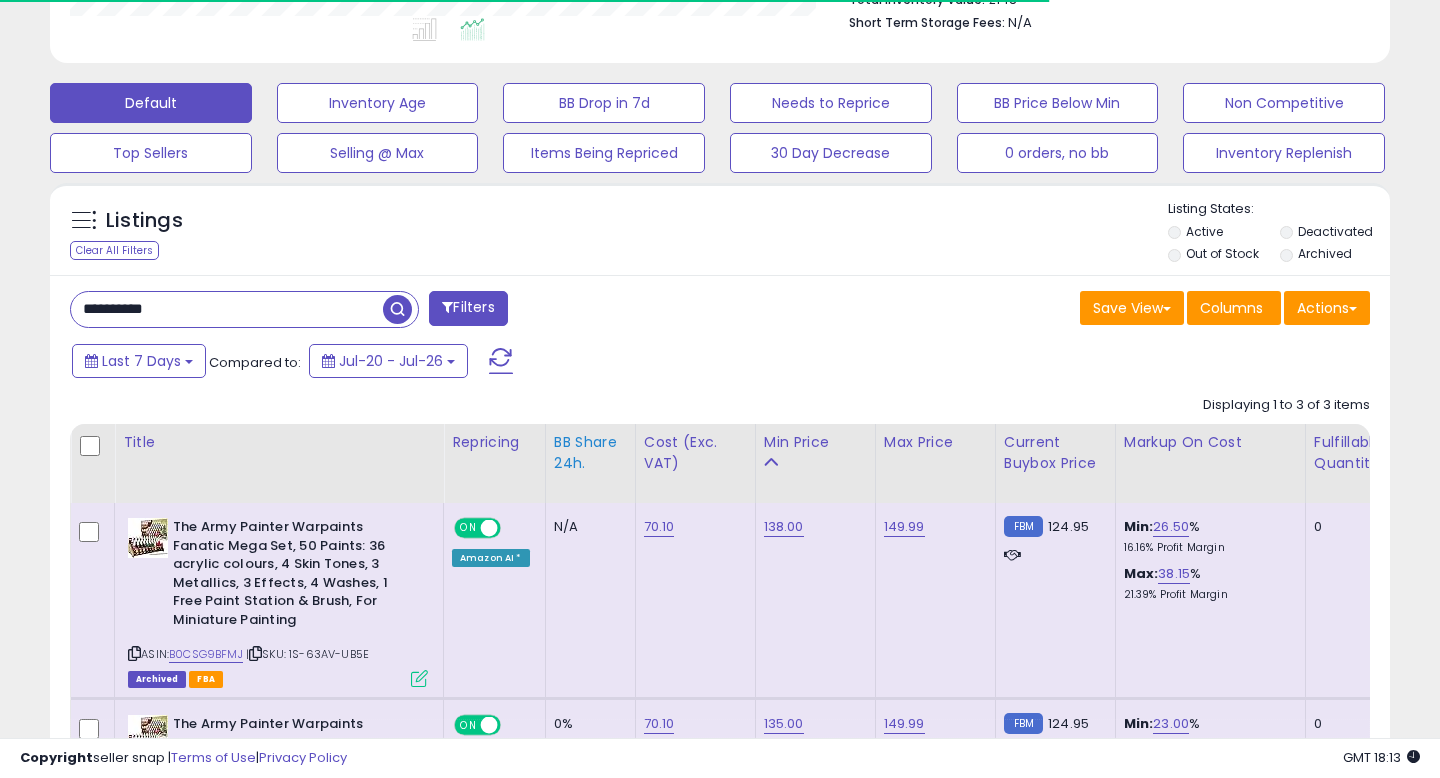 scroll, scrollTop: 1018, scrollLeft: 0, axis: vertical 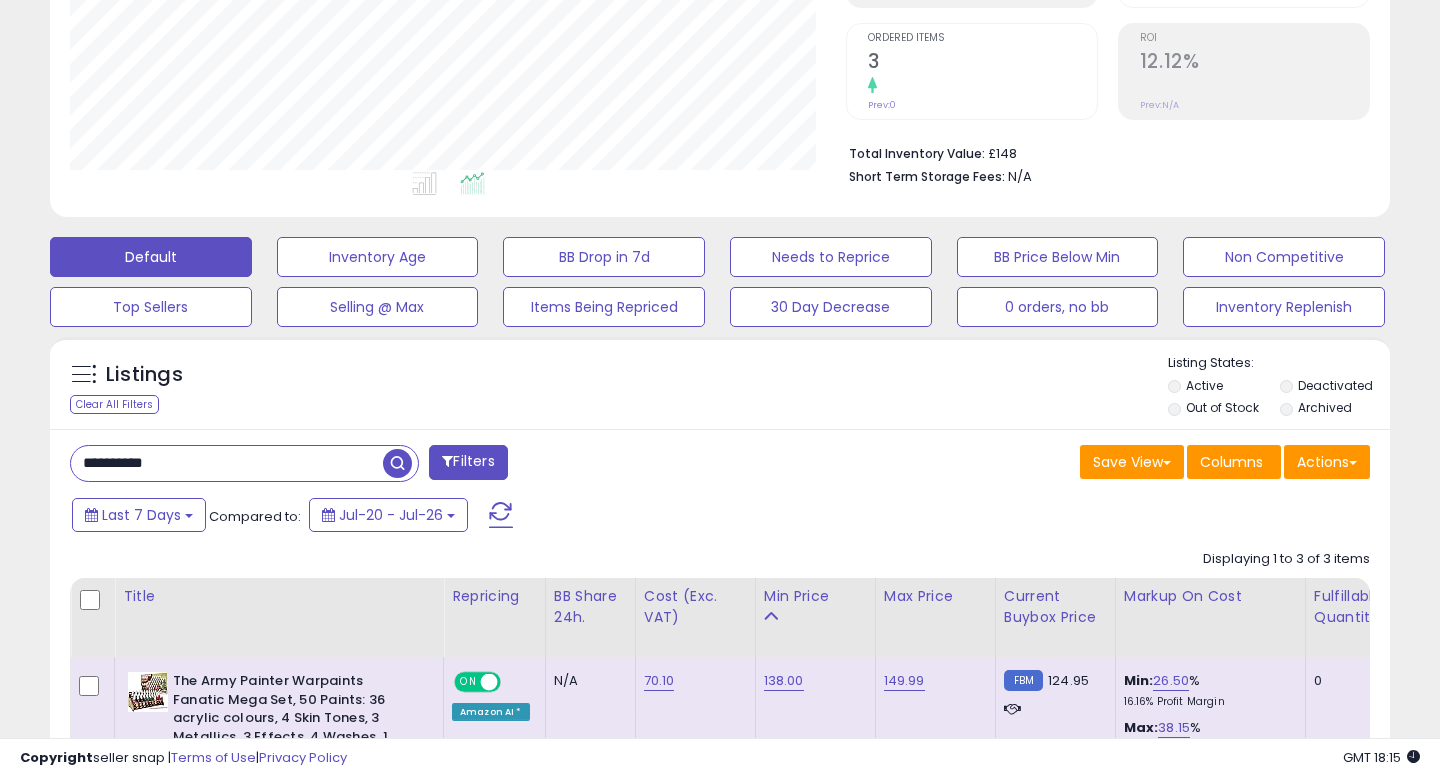 click on "**********" at bounding box center [227, 463] 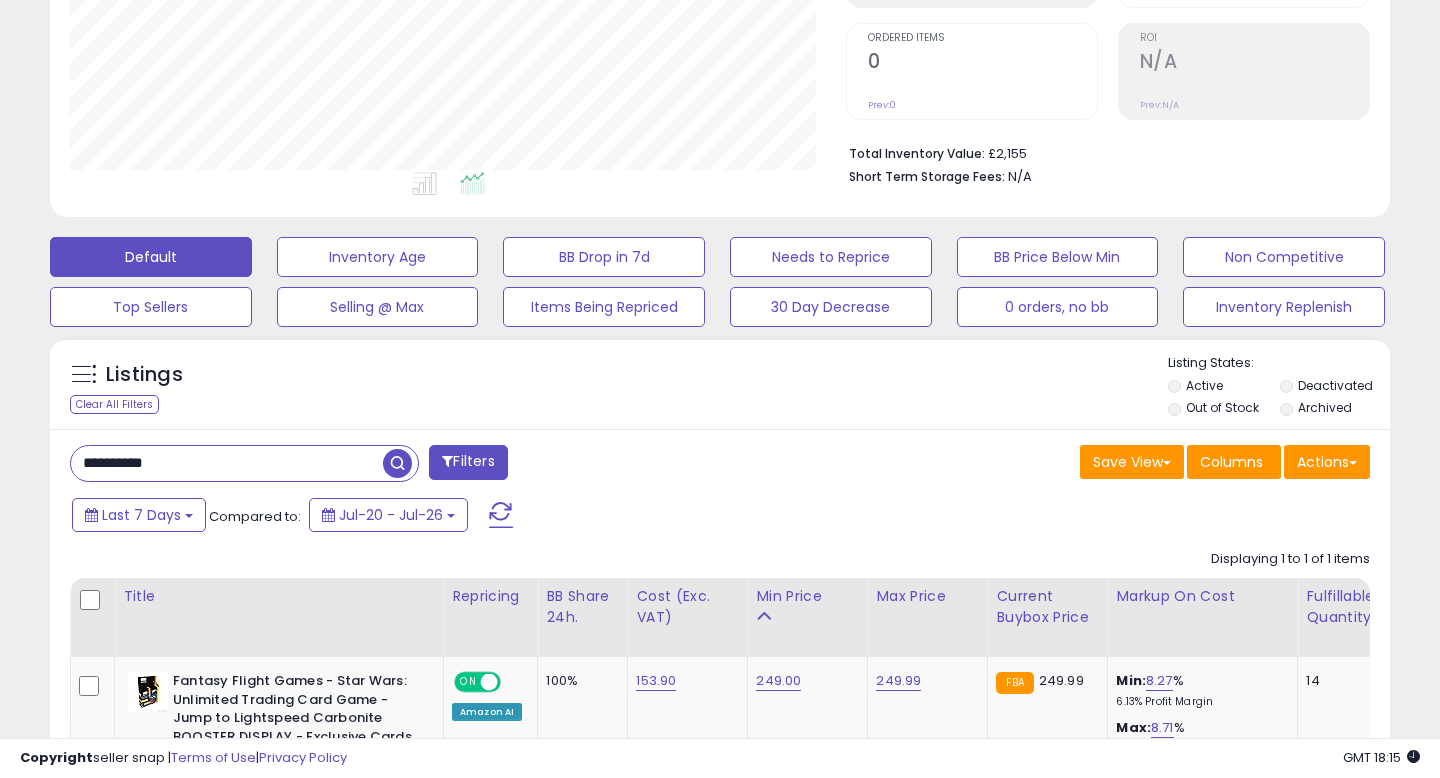 scroll, scrollTop: 999590, scrollLeft: 999224, axis: both 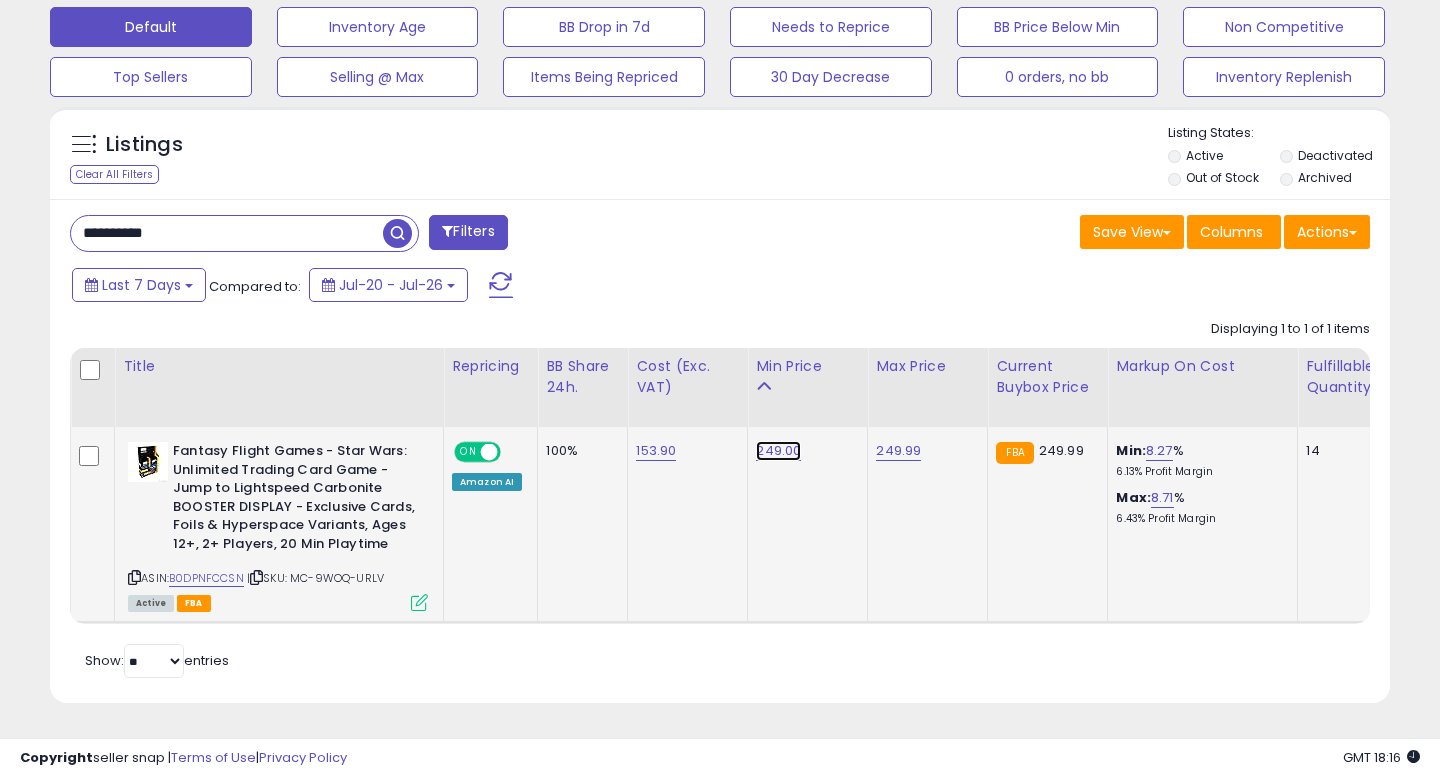 click on "249.00" at bounding box center (778, 451) 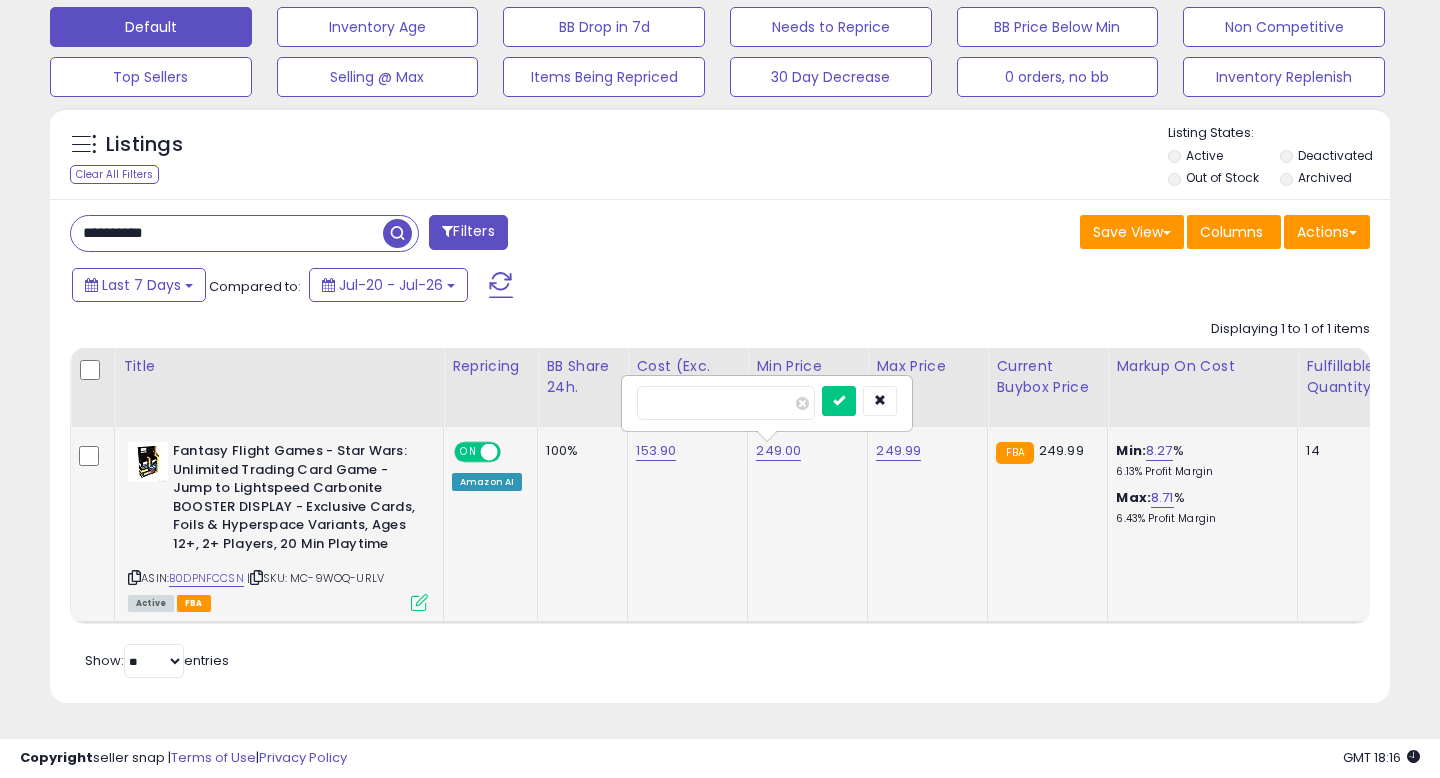 click on "******" at bounding box center [726, 403] 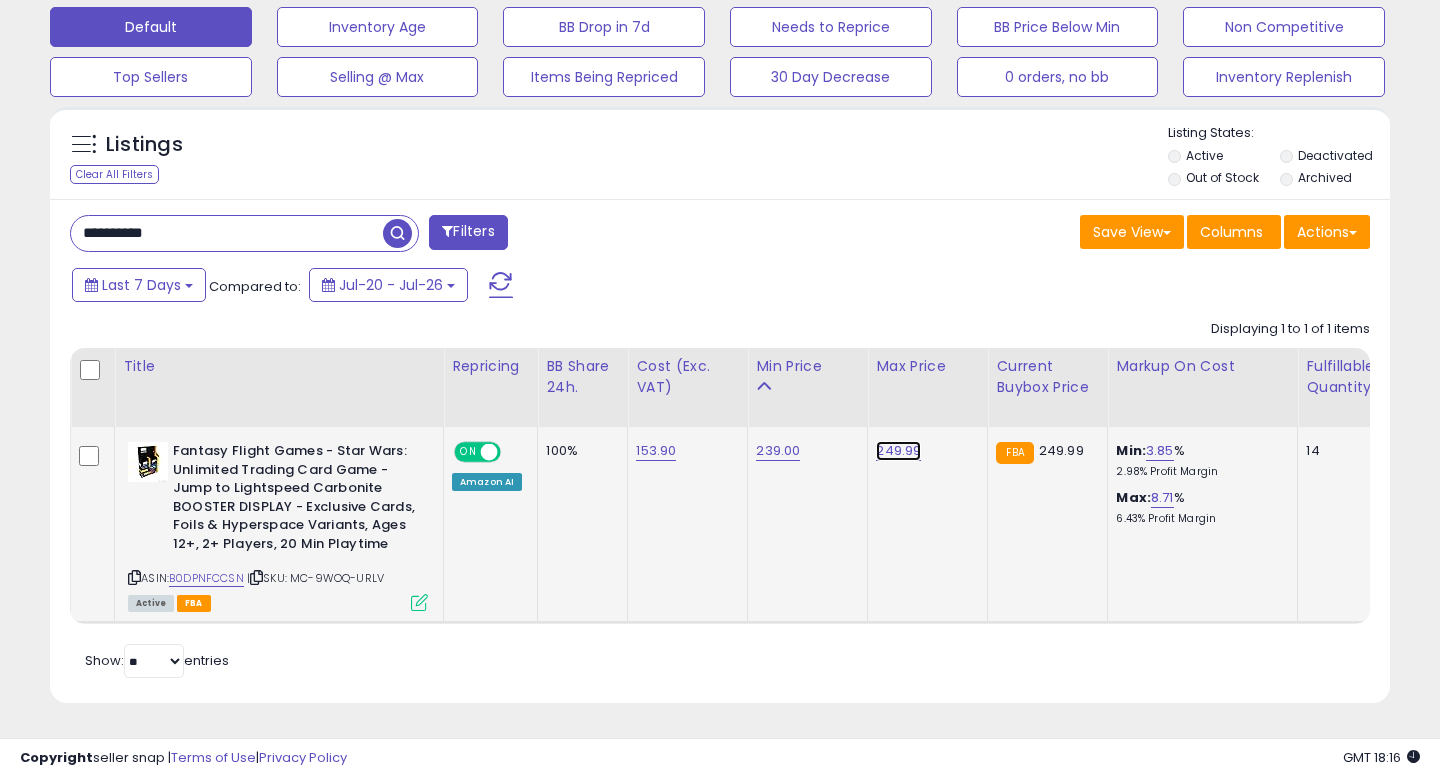 click on "249.99" at bounding box center (898, 451) 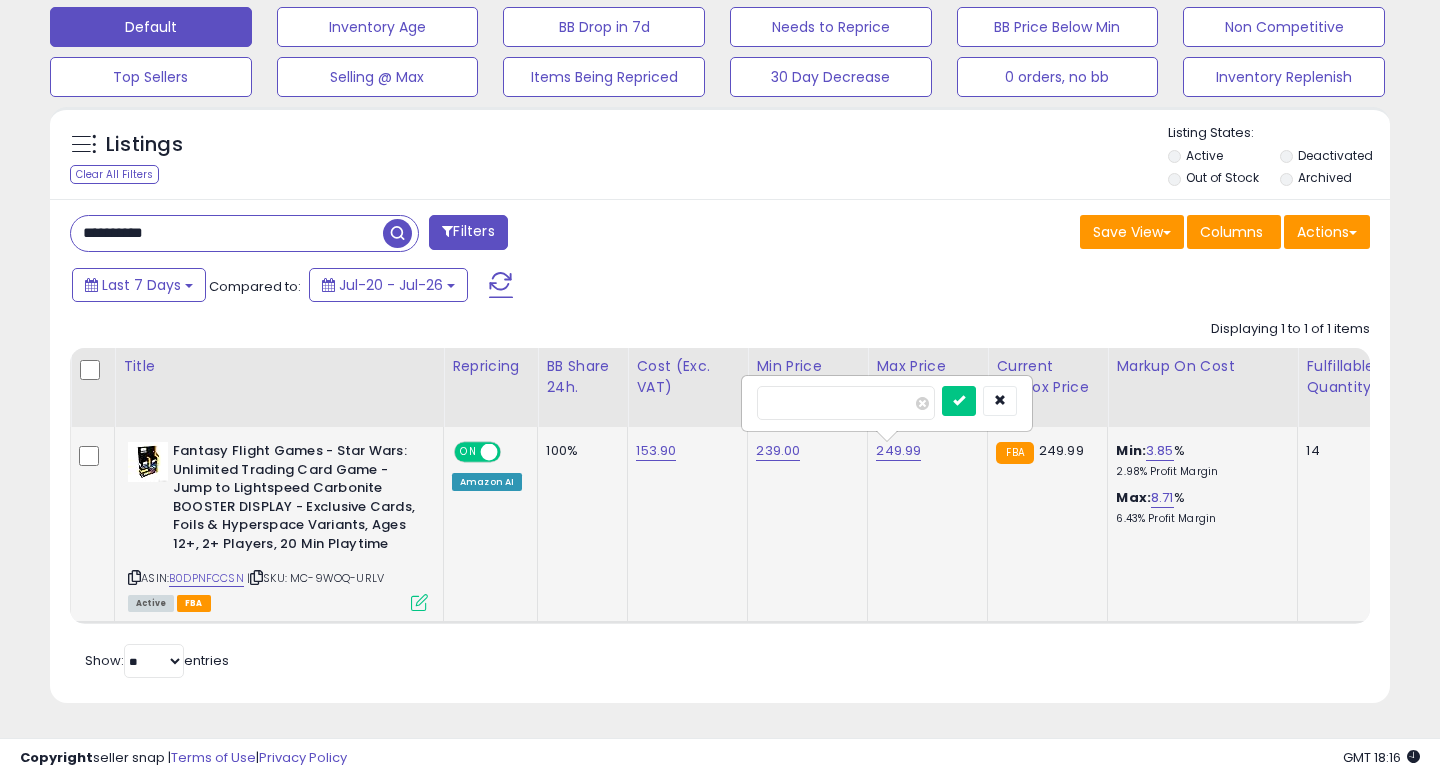 click on "********" at bounding box center [846, 403] 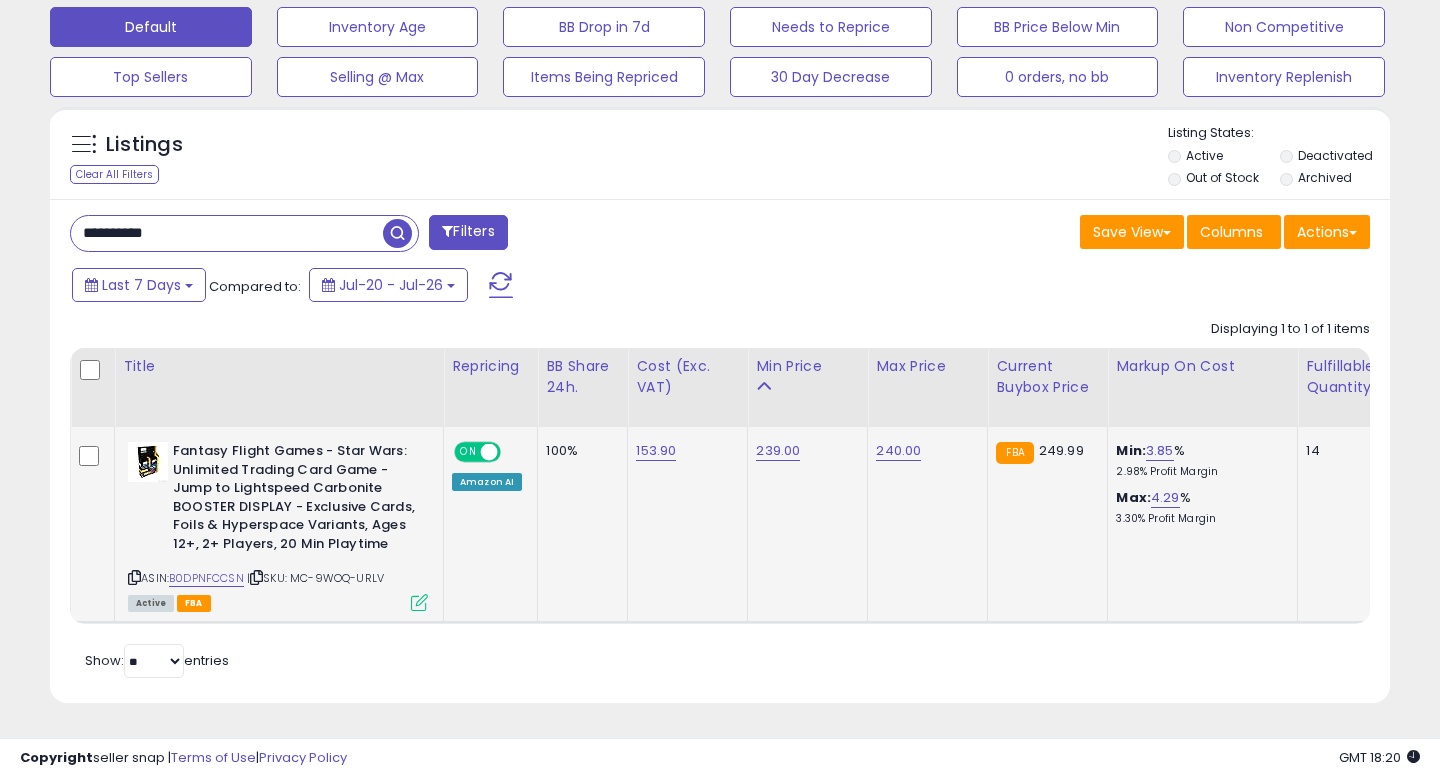 click on "**********" at bounding box center [227, 233] 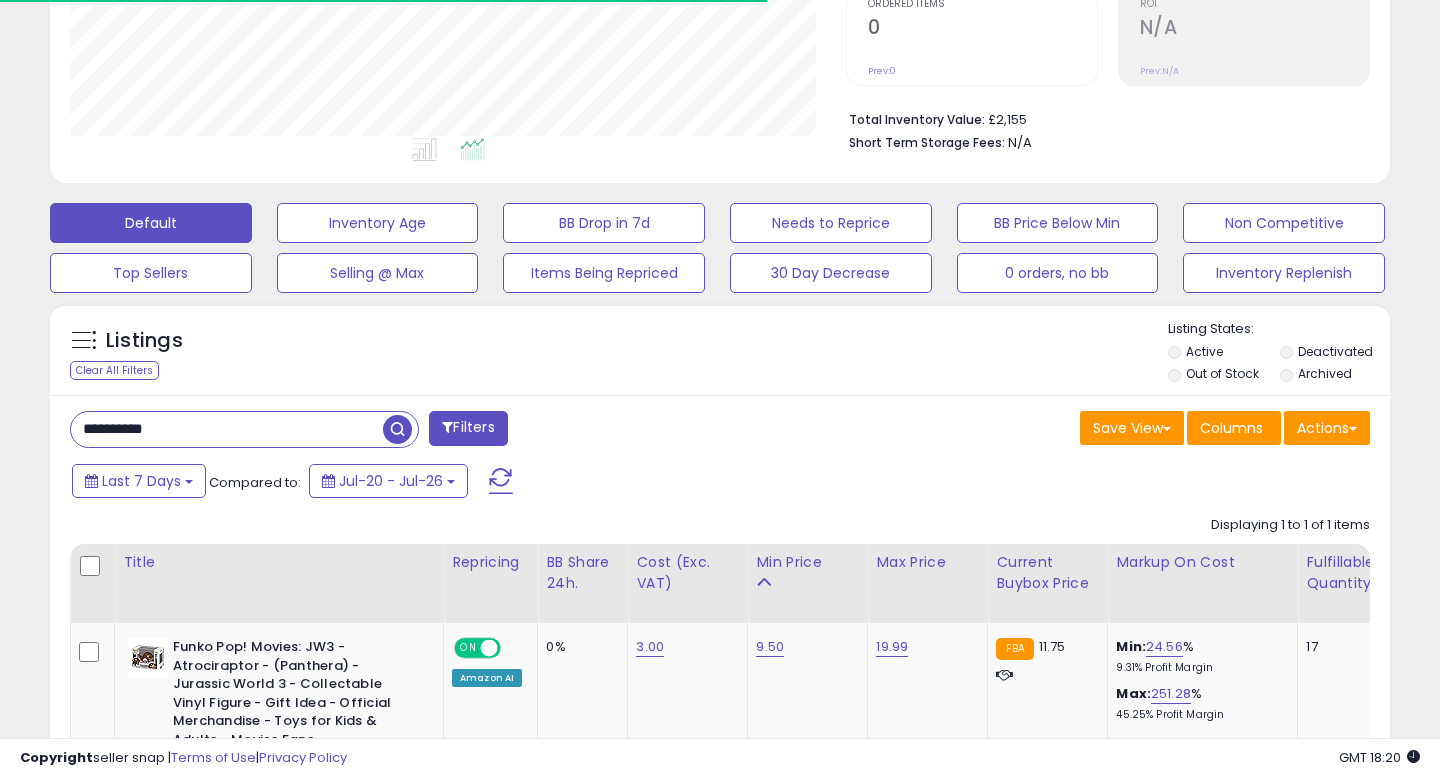 scroll, scrollTop: 623, scrollLeft: 0, axis: vertical 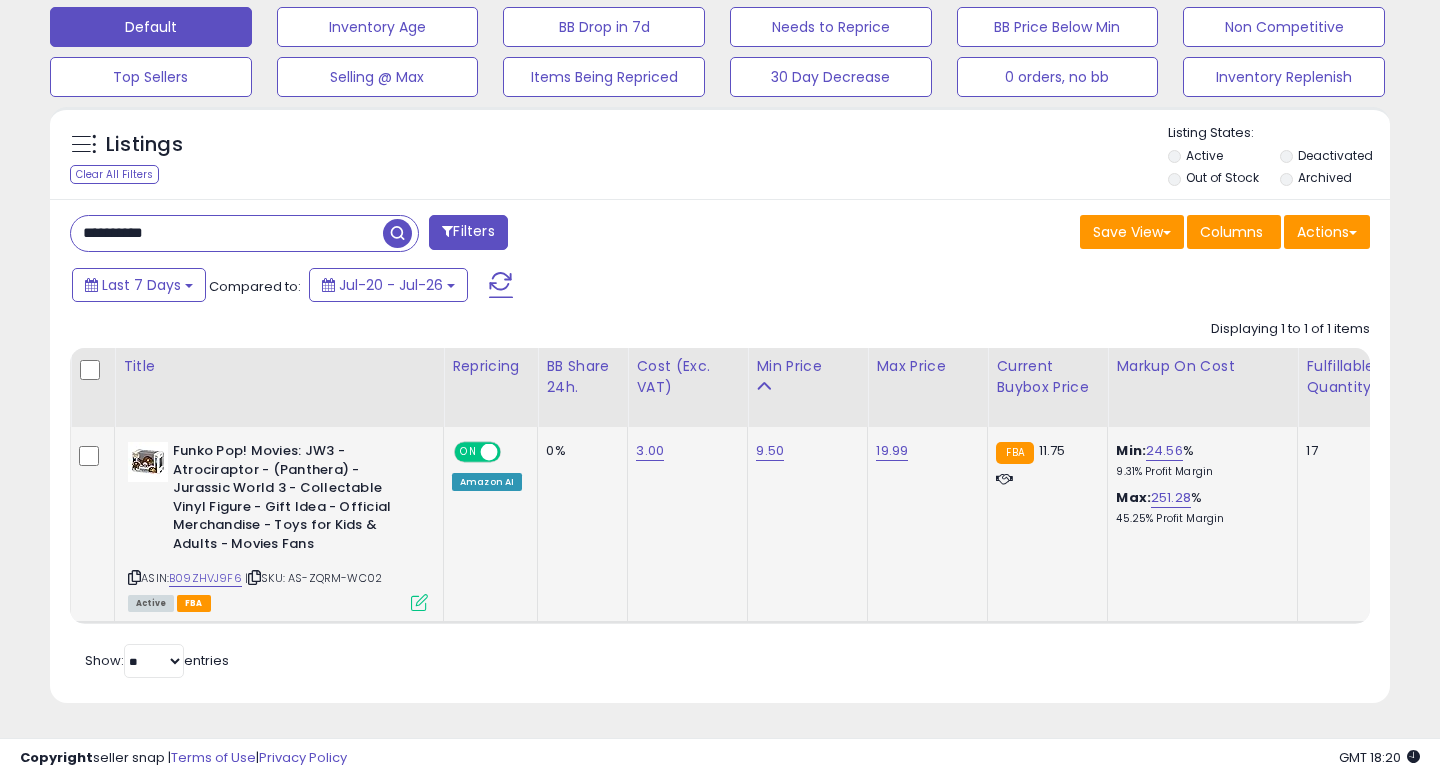 click at bounding box center (254, 577) 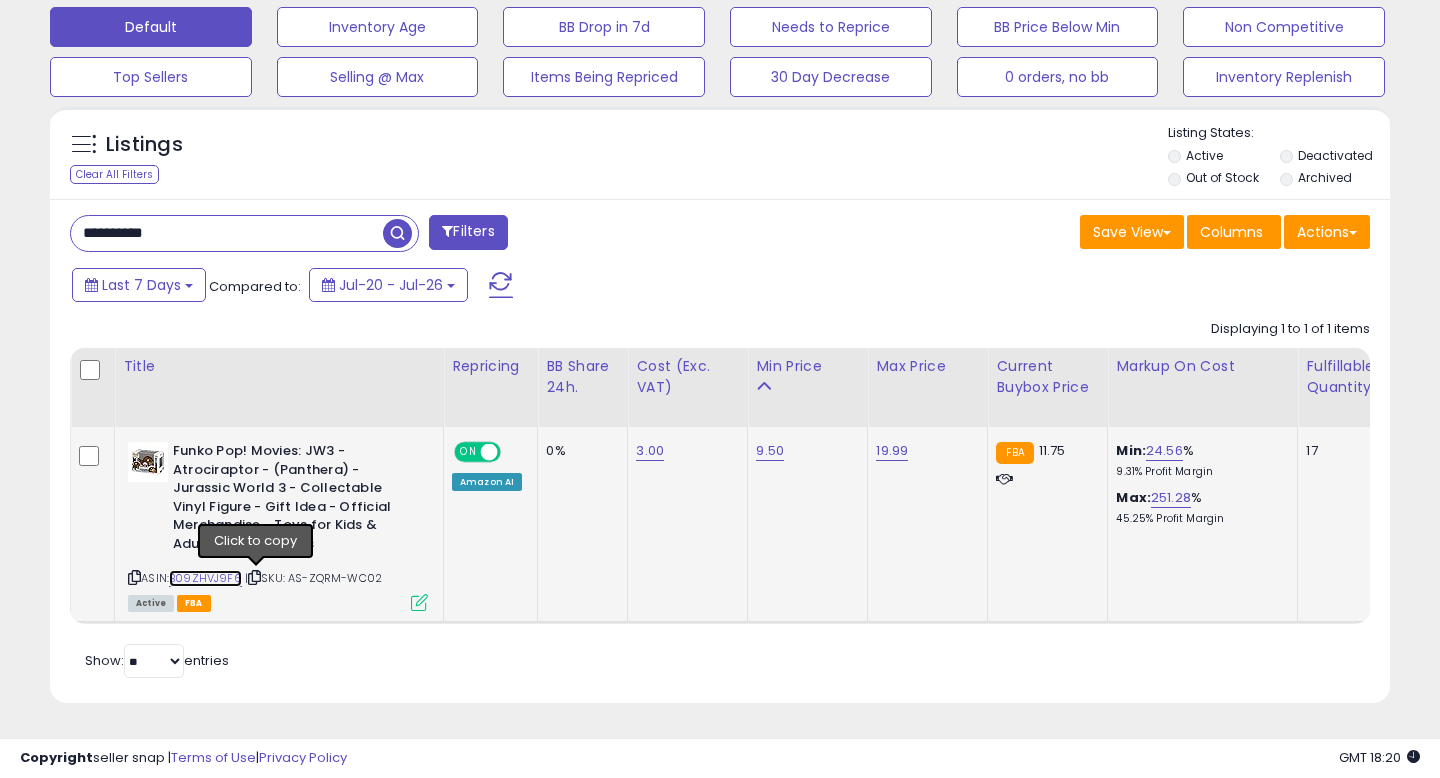 click on "B09ZHVJ9F6" at bounding box center [205, 578] 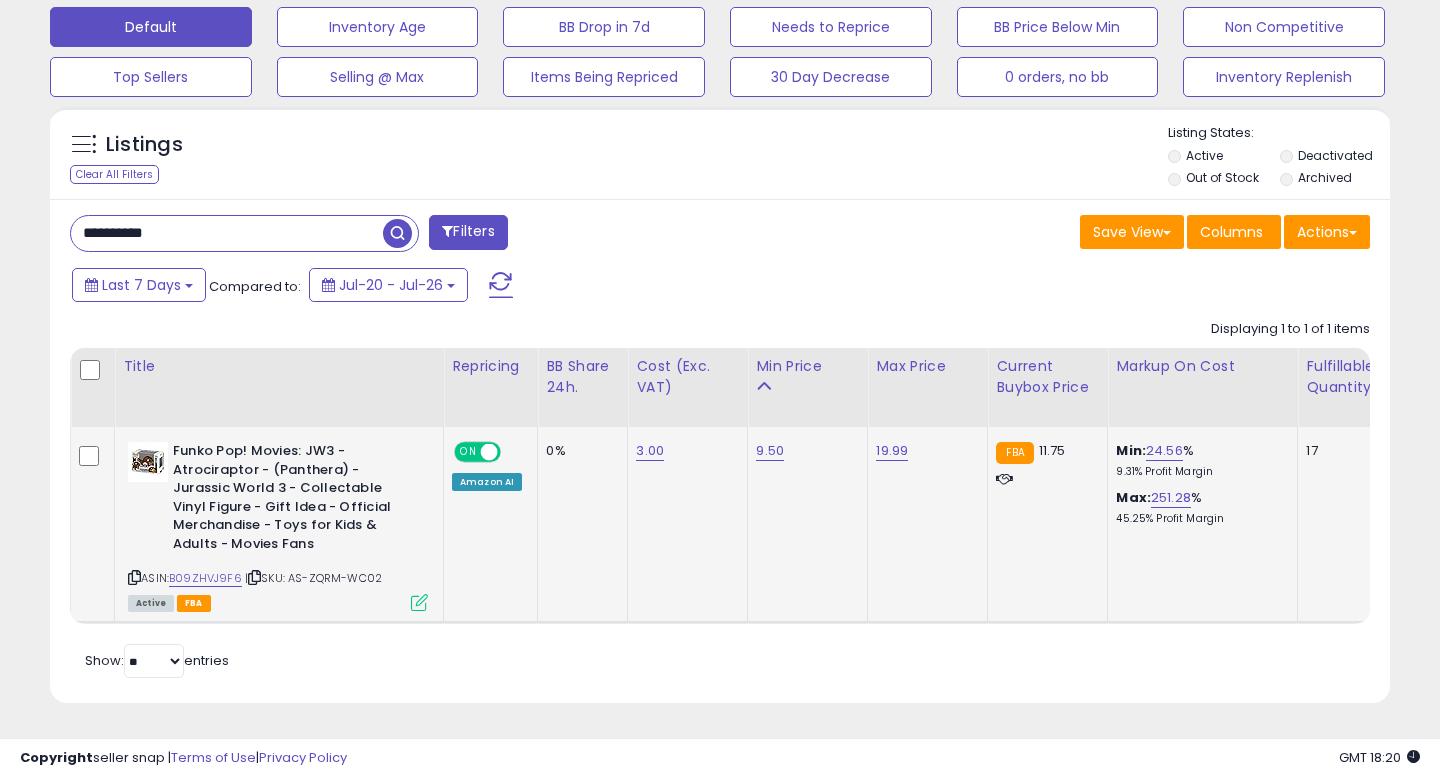 click at bounding box center (419, 602) 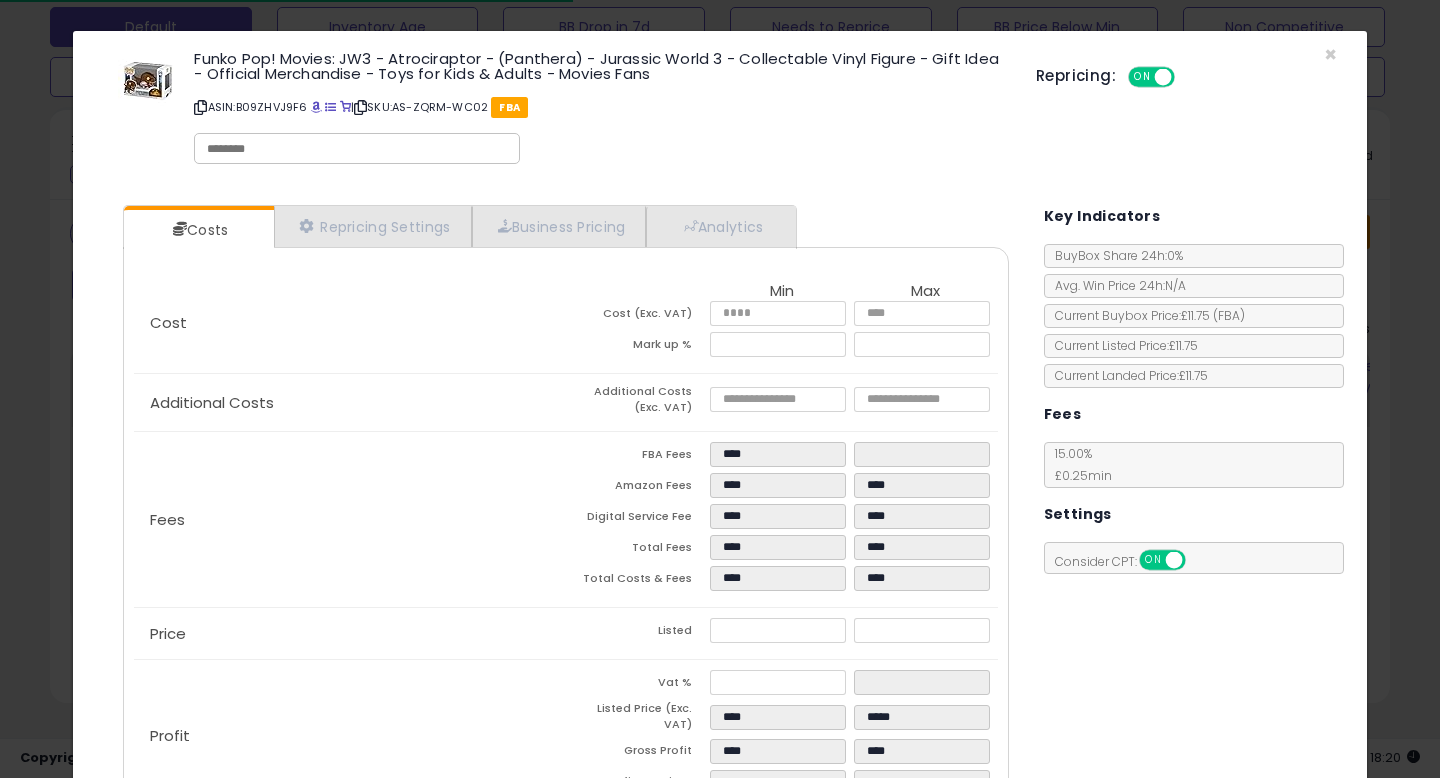 select on "*********" 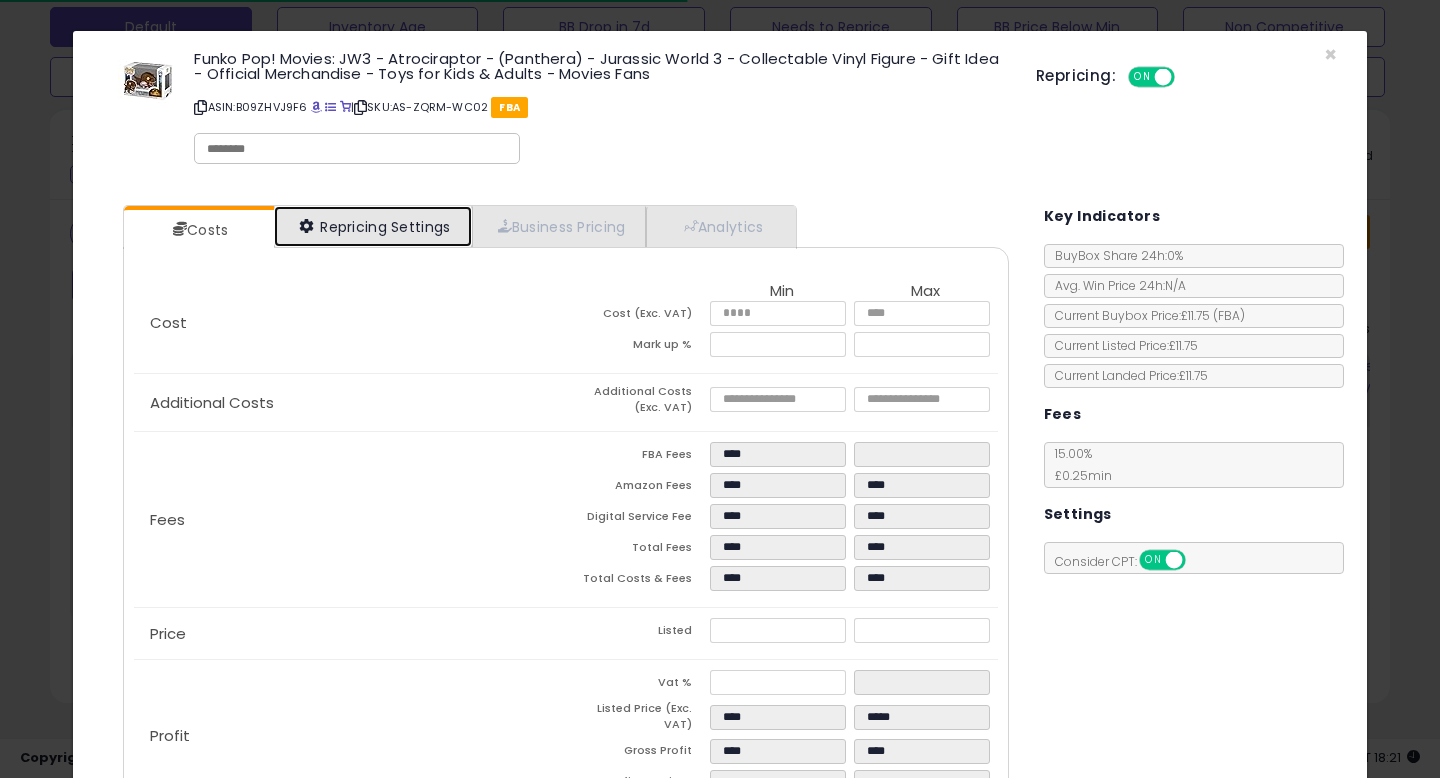 click on "Repricing Settings" at bounding box center [373, 226] 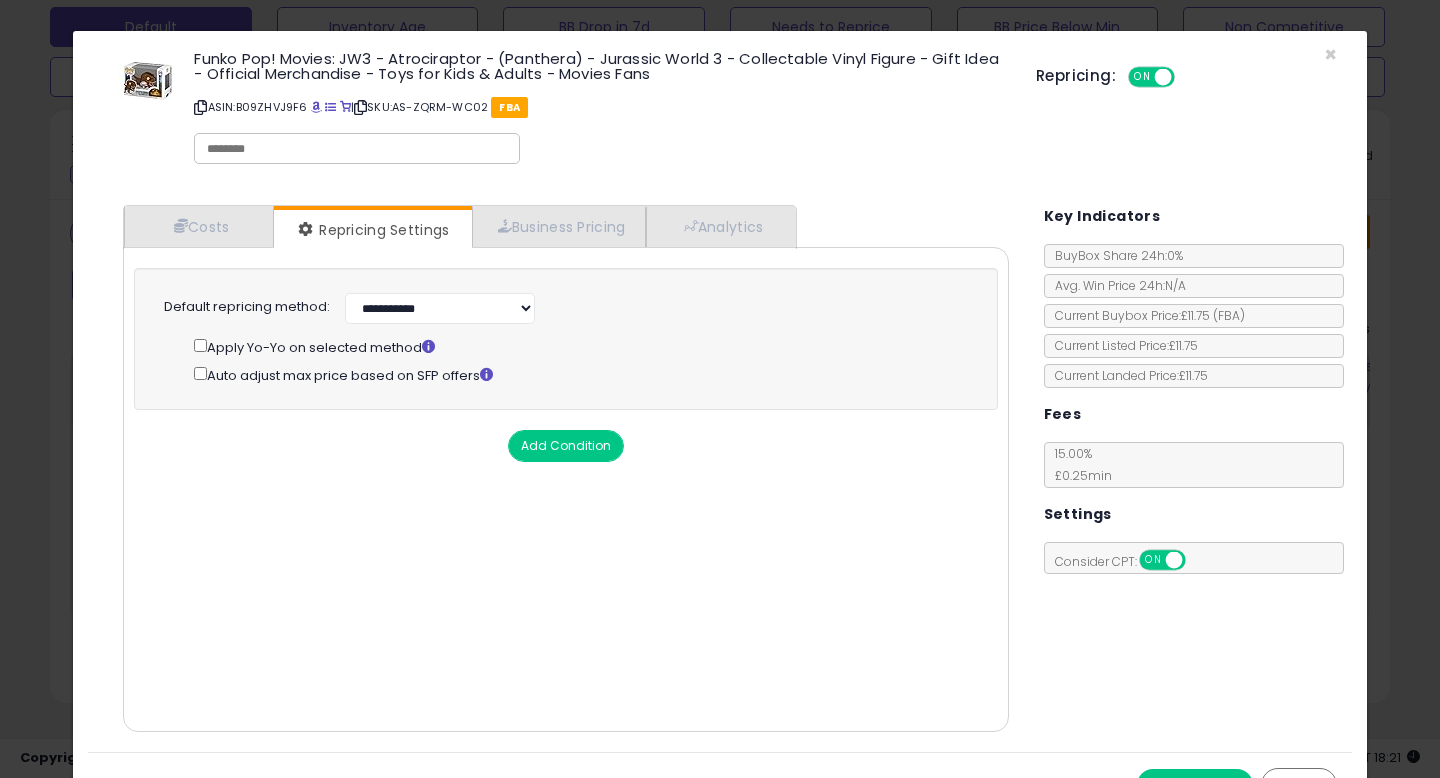 click on "Add Condition" at bounding box center [566, 446] 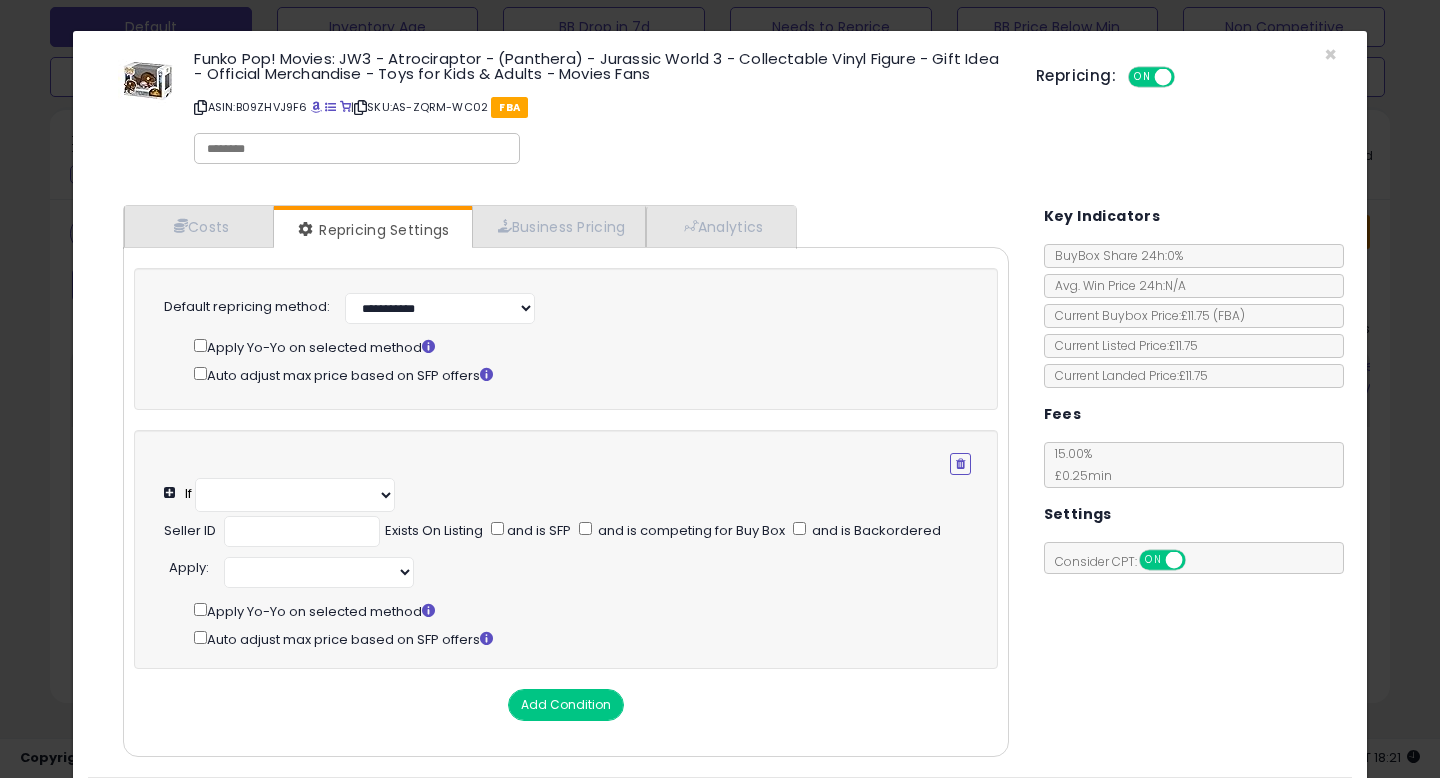 select on "**********" 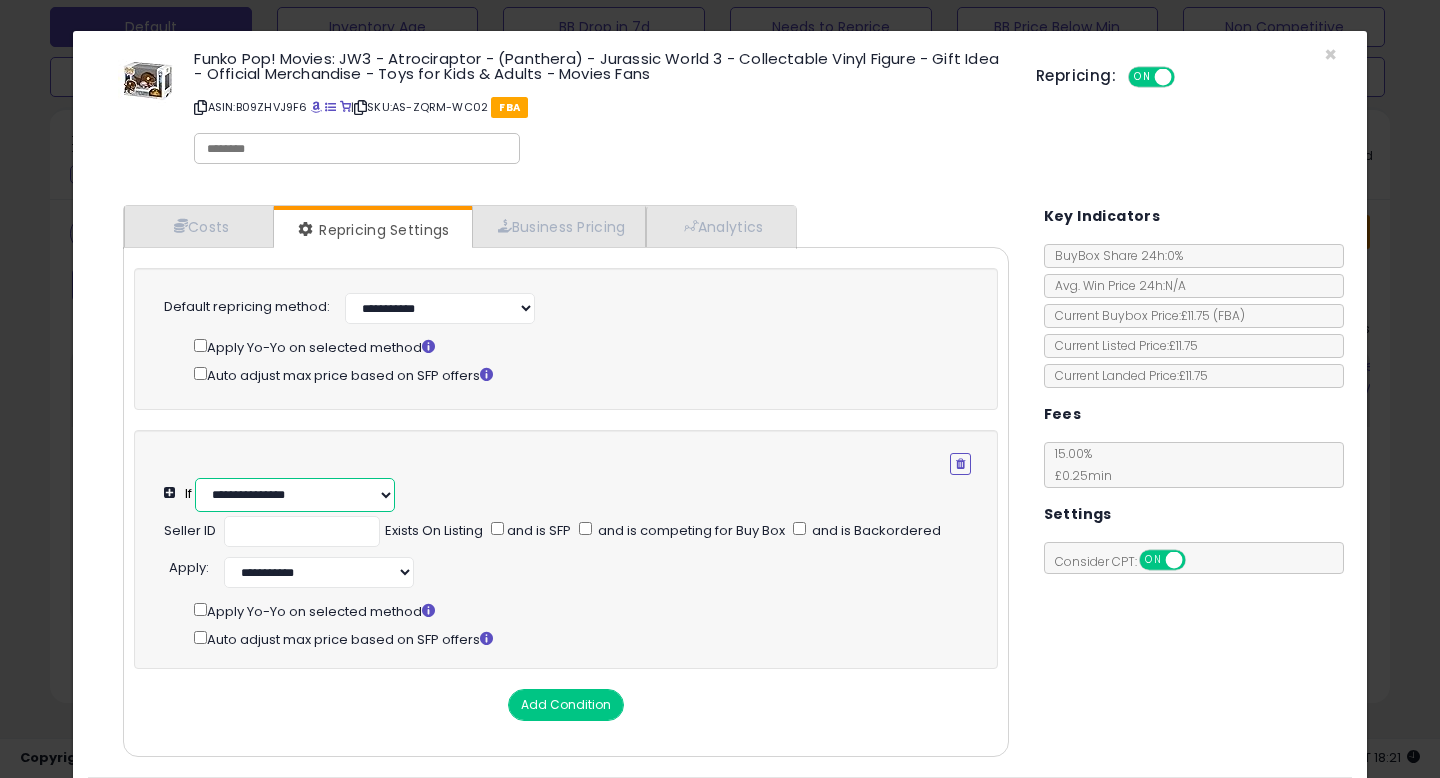 click on "**********" at bounding box center [295, 495] 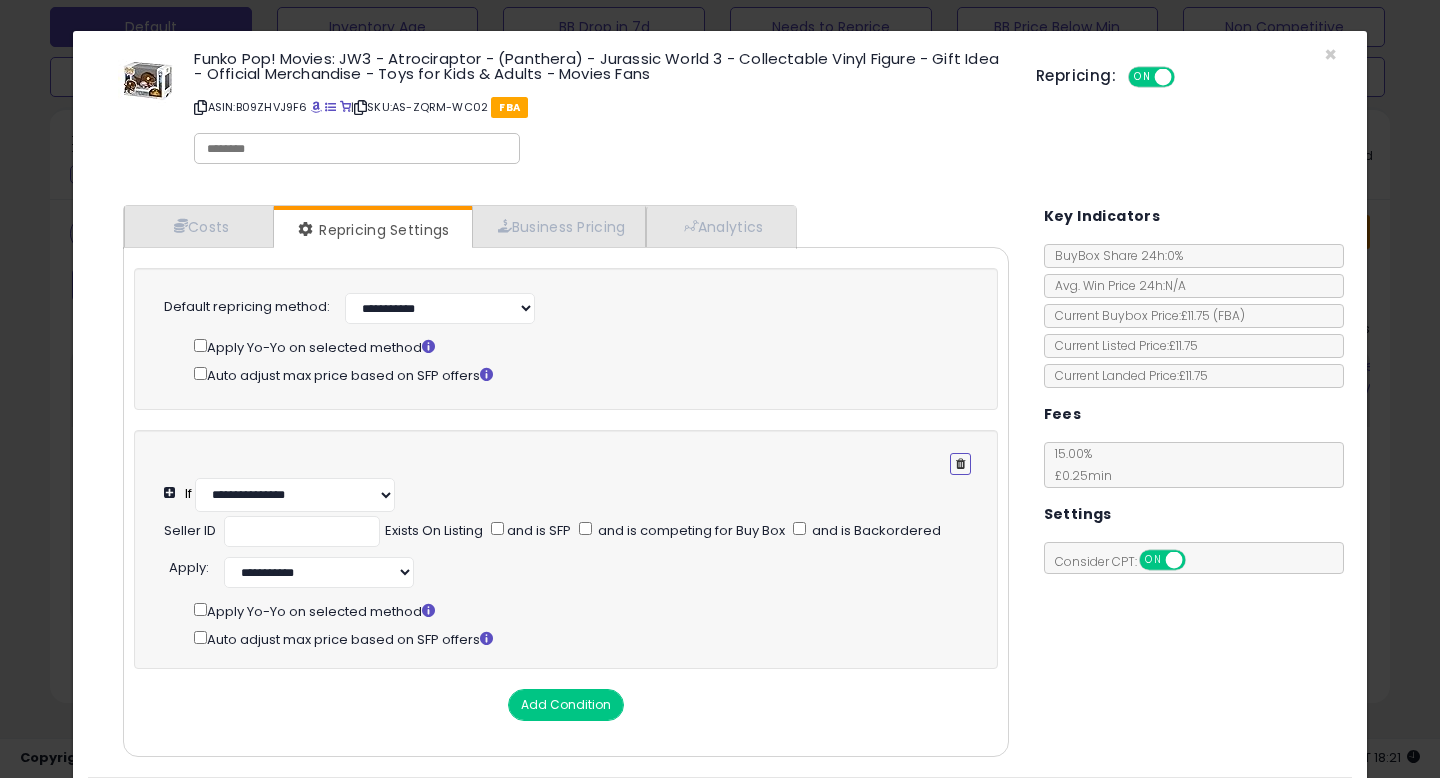 click at bounding box center (960, 464) 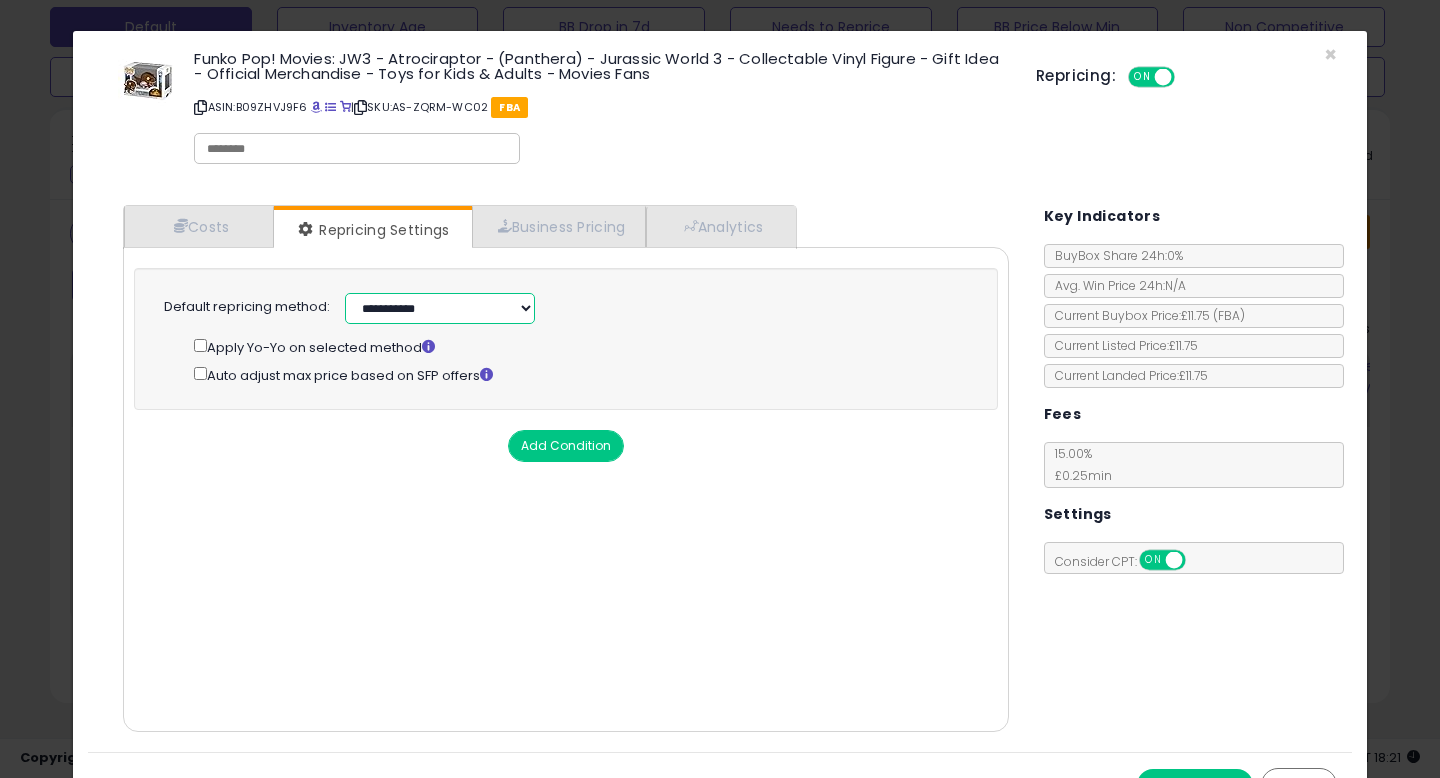 click on "**********" at bounding box center (440, 308) 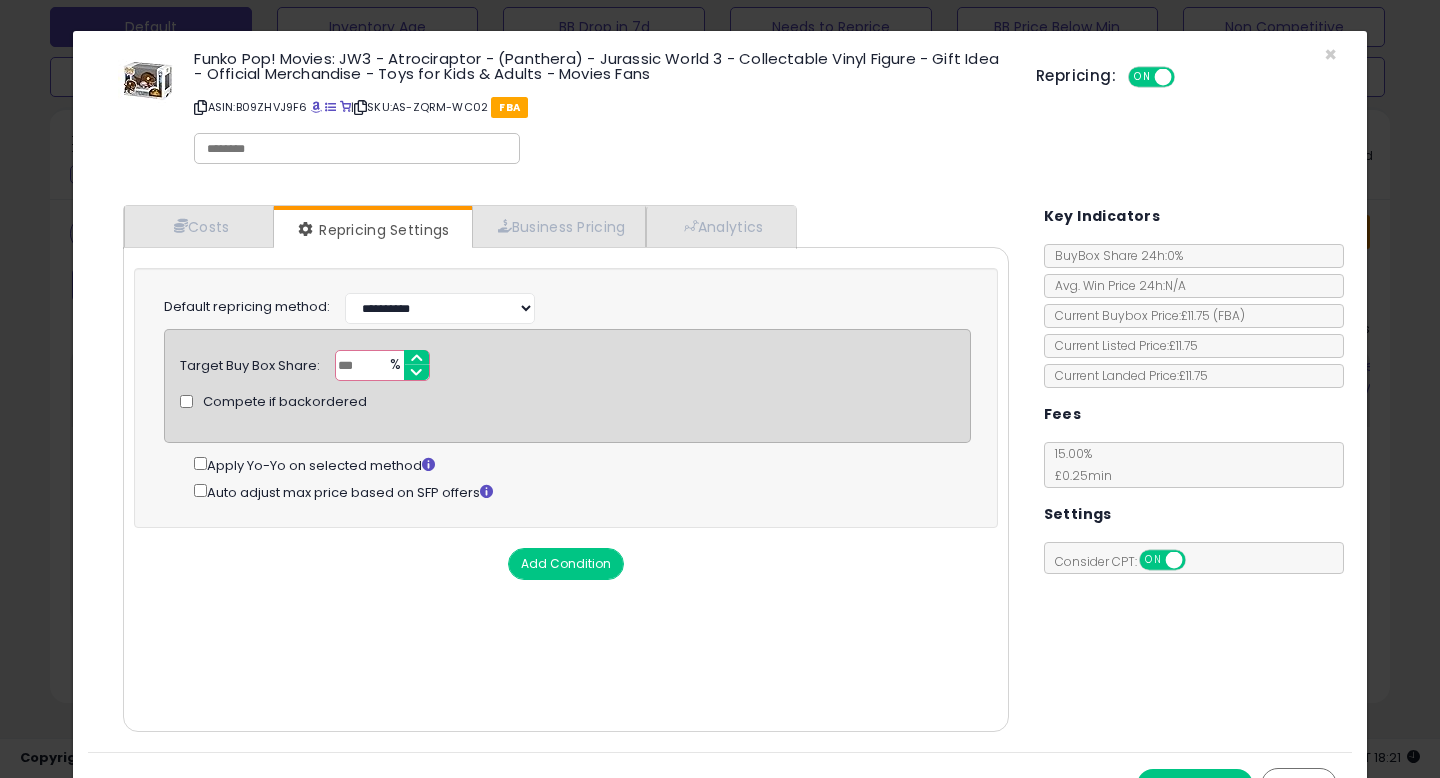click on "***" at bounding box center [382, 365] 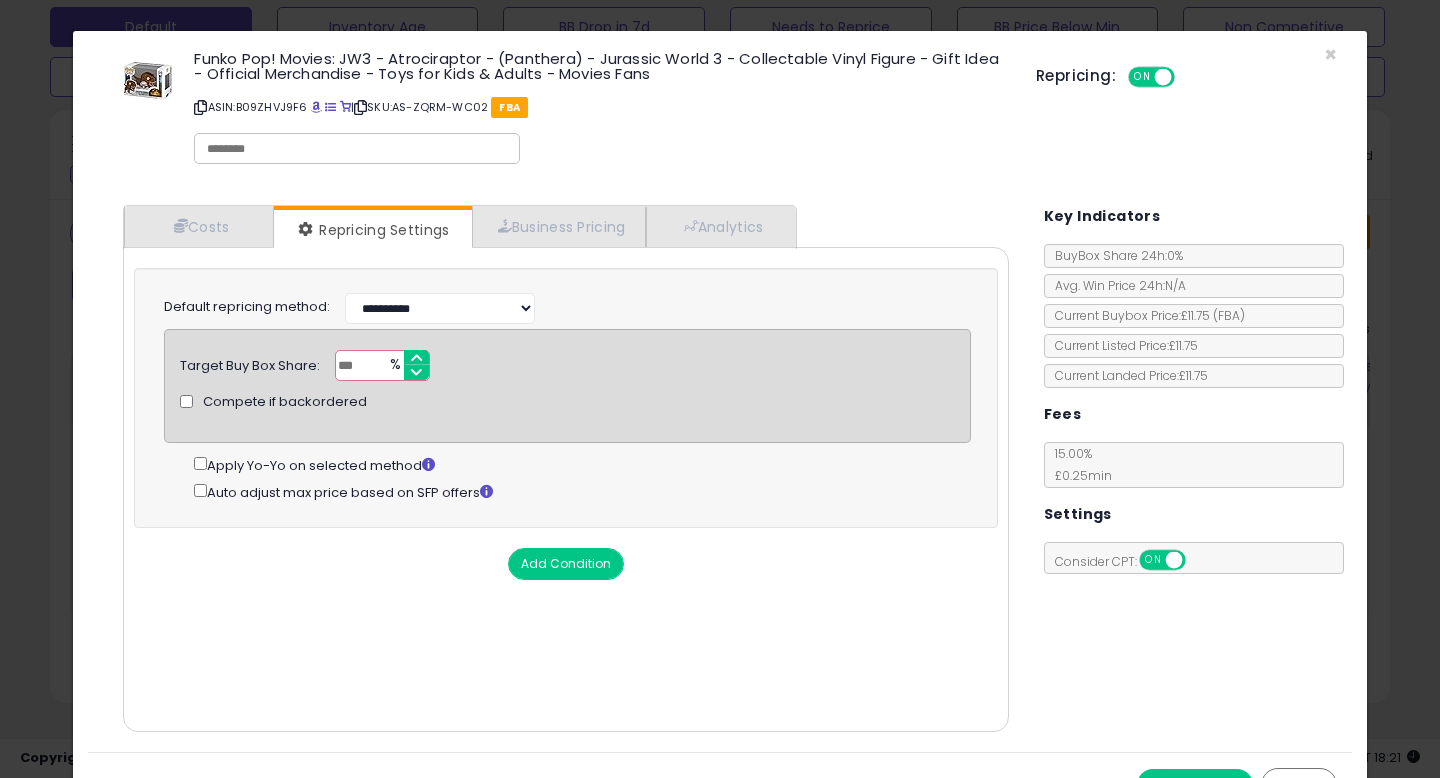 scroll, scrollTop: 38, scrollLeft: 0, axis: vertical 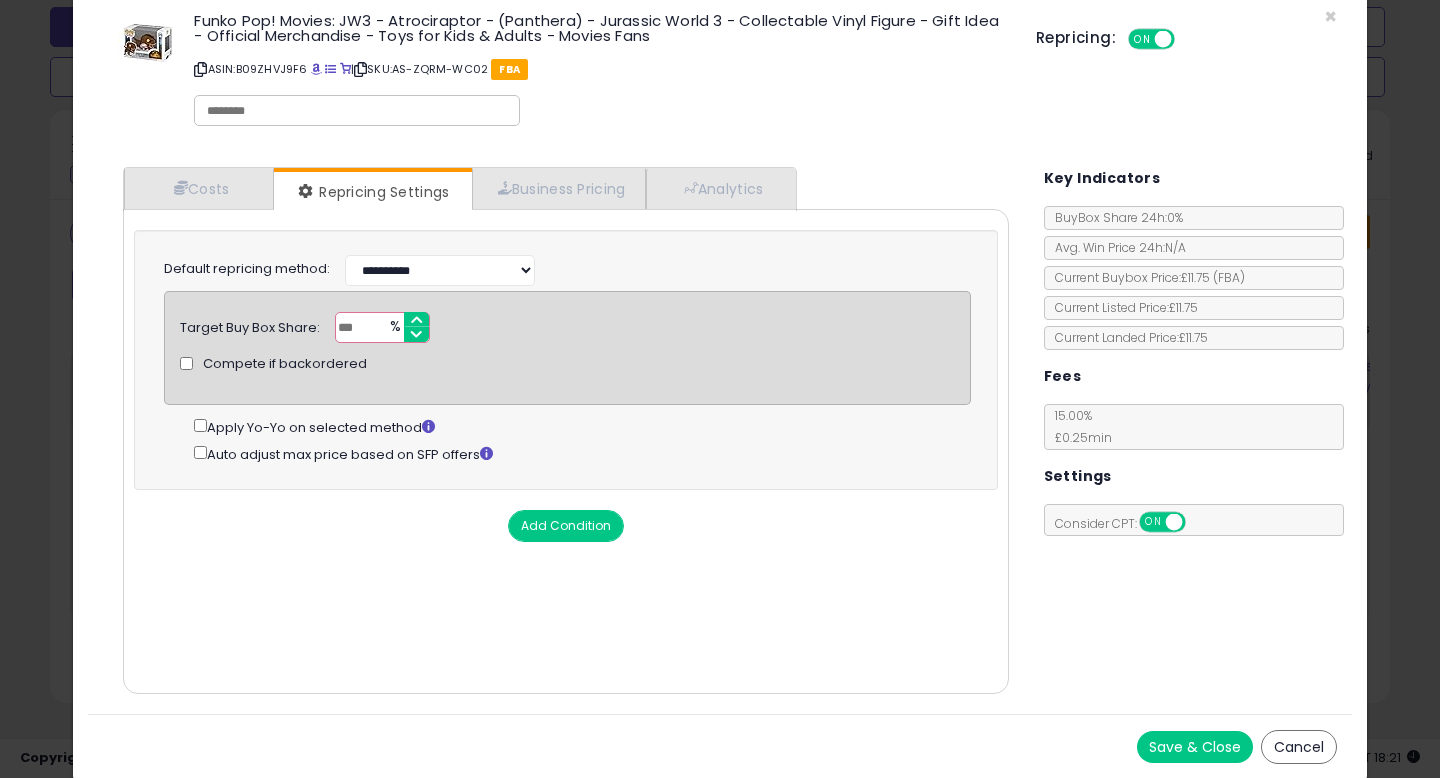 click on "Save & Close" at bounding box center [1195, 747] 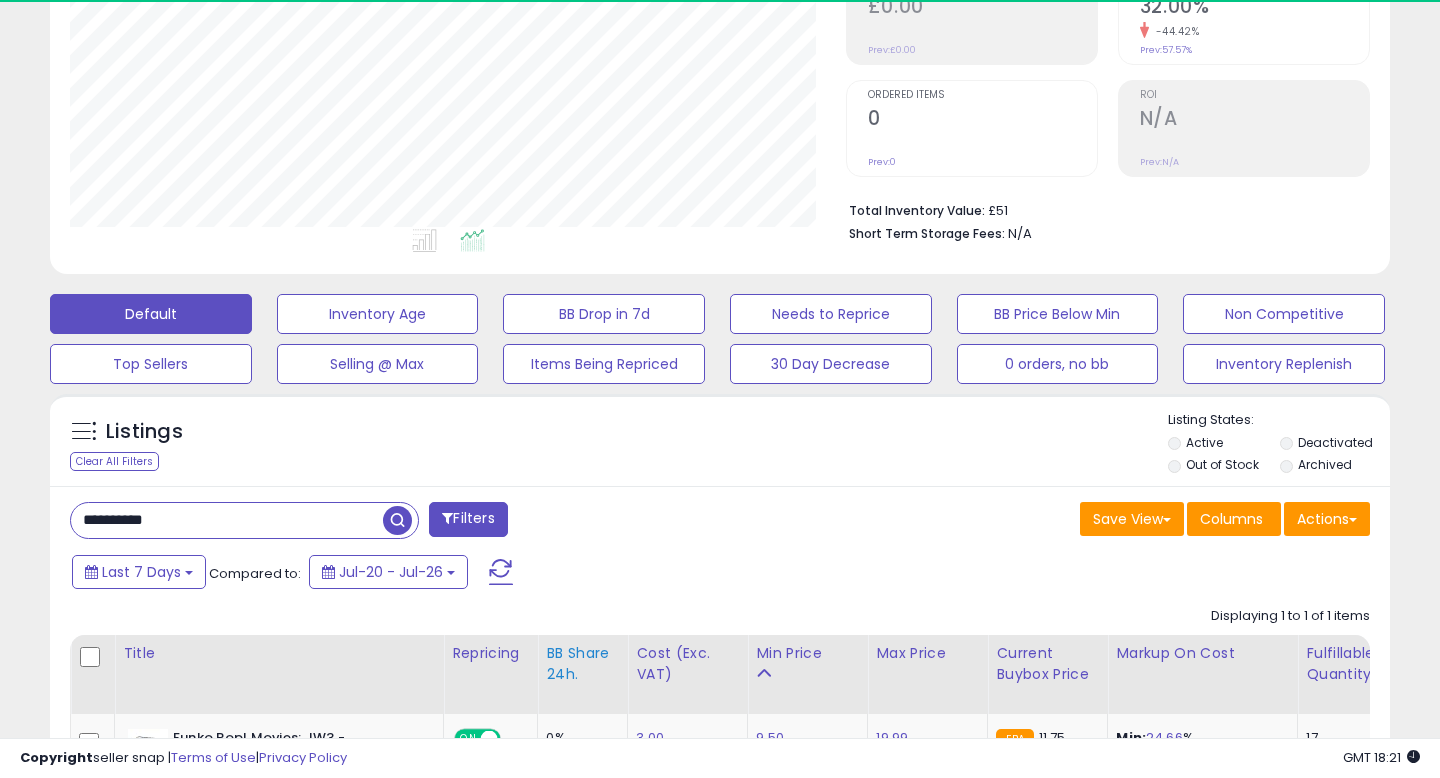 scroll, scrollTop: 0, scrollLeft: 0, axis: both 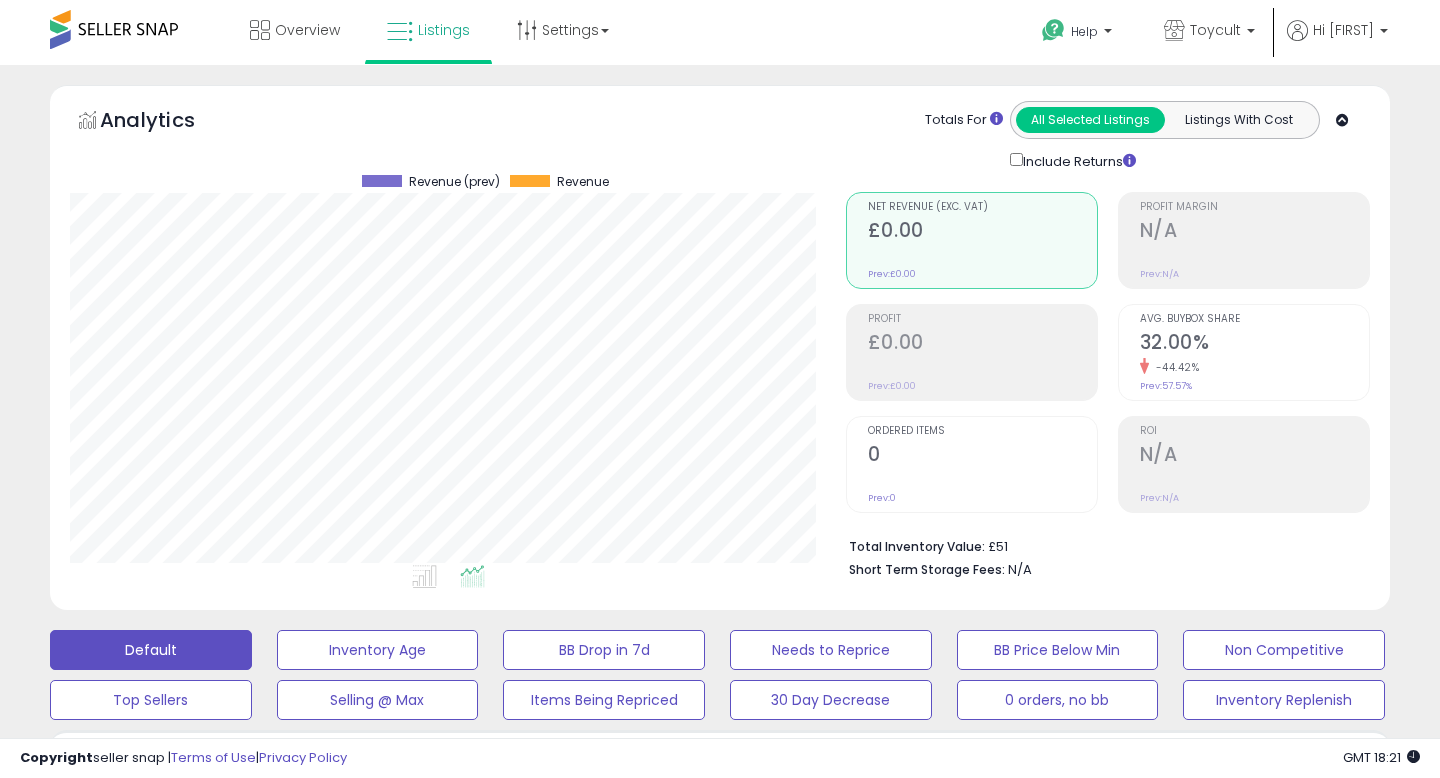 click on "32.00%" at bounding box center [1254, 344] 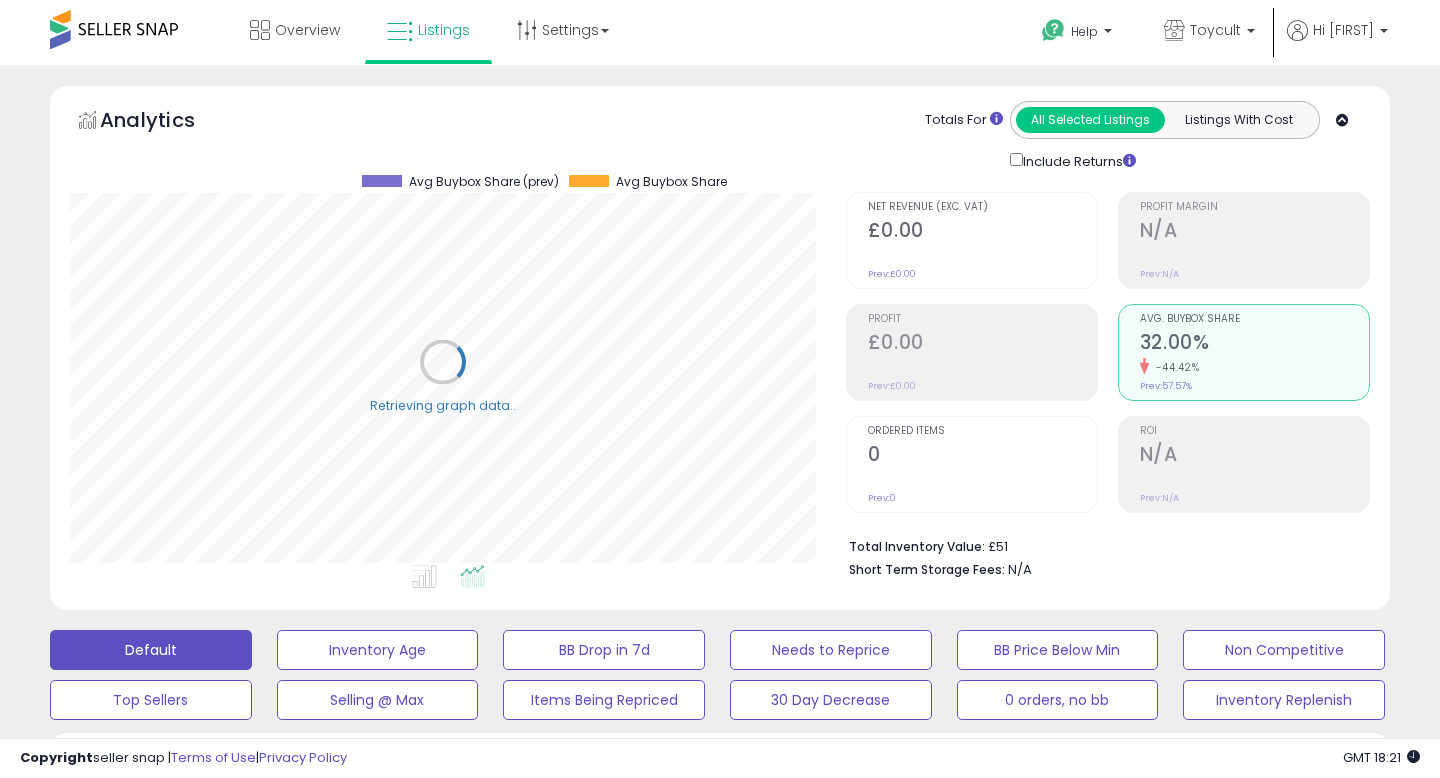 scroll, scrollTop: 999590, scrollLeft: 999224, axis: both 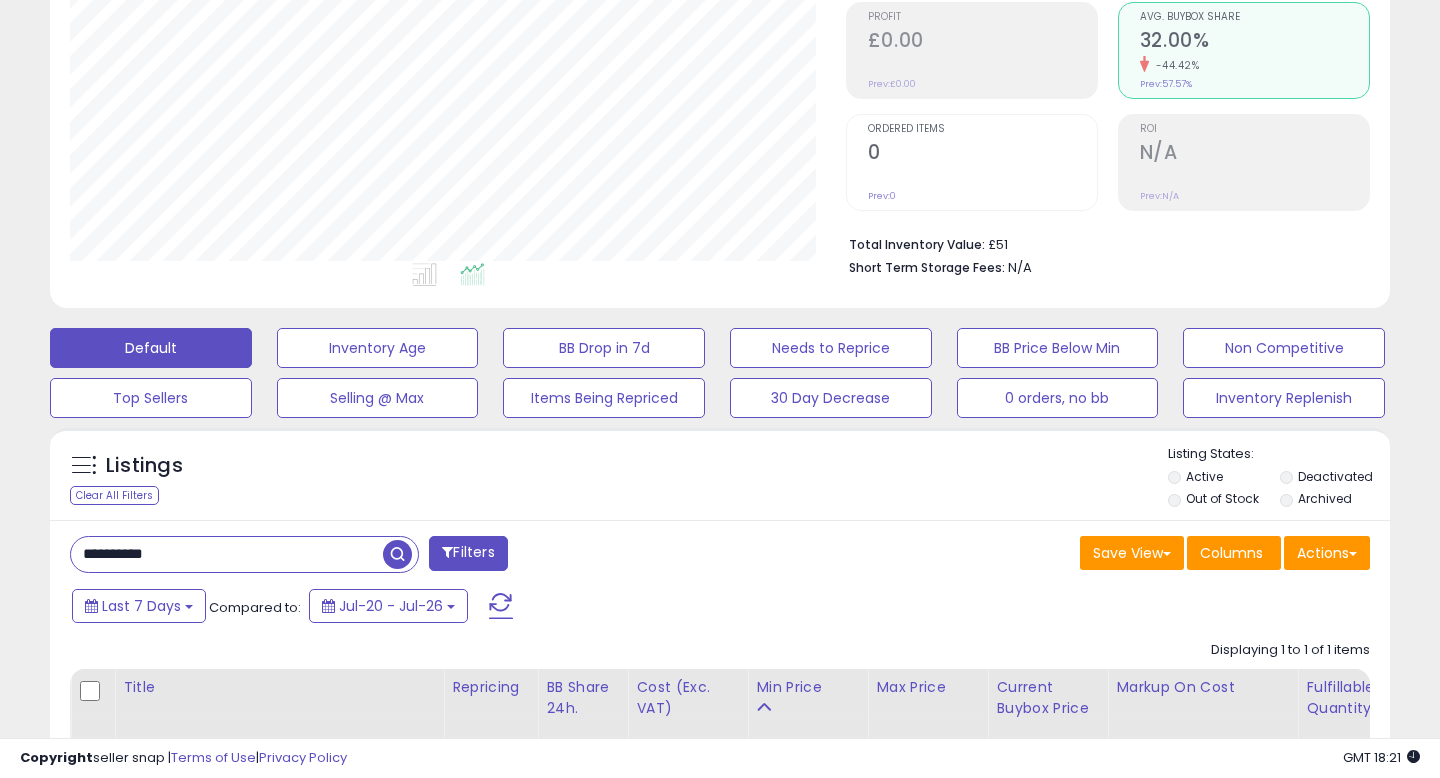 click on "**********" at bounding box center (227, 554) 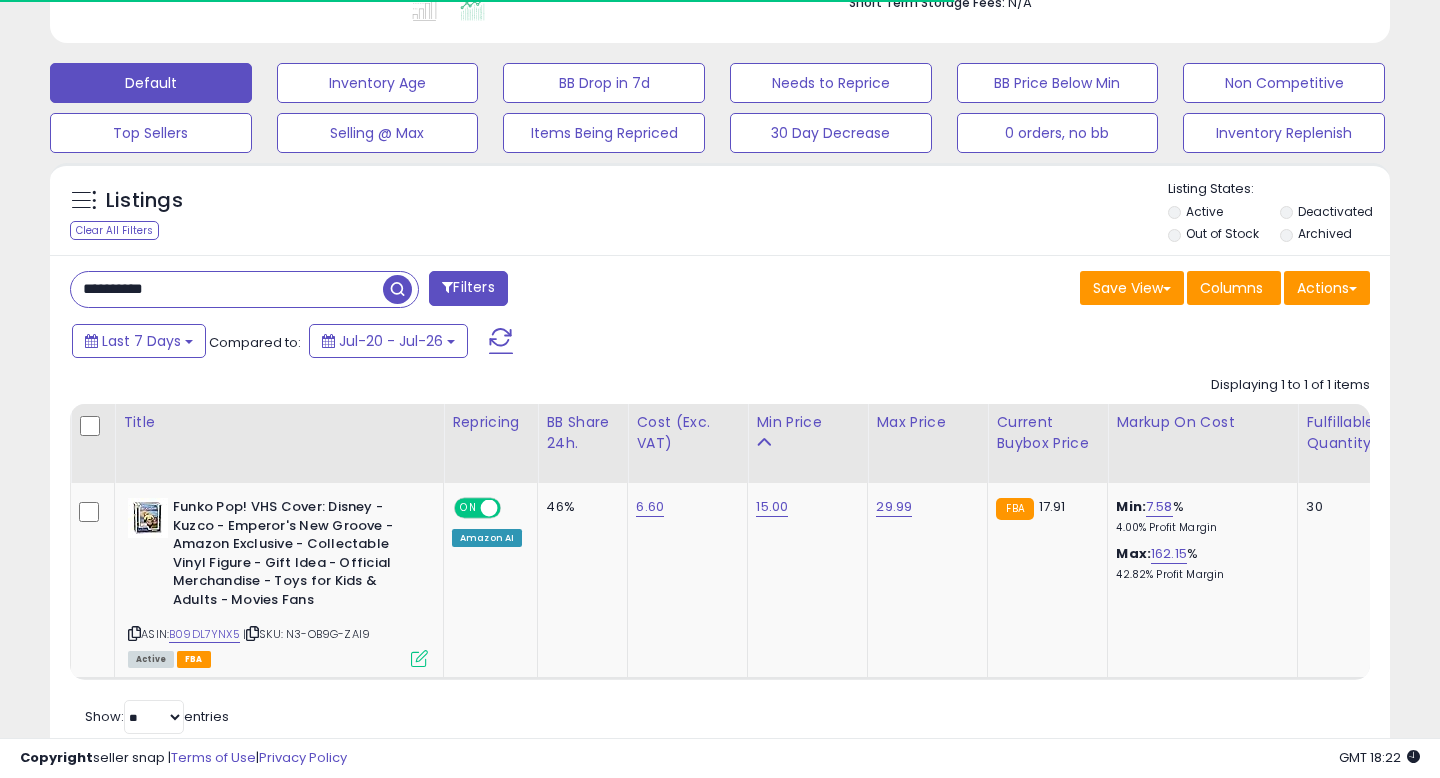 scroll, scrollTop: 623, scrollLeft: 0, axis: vertical 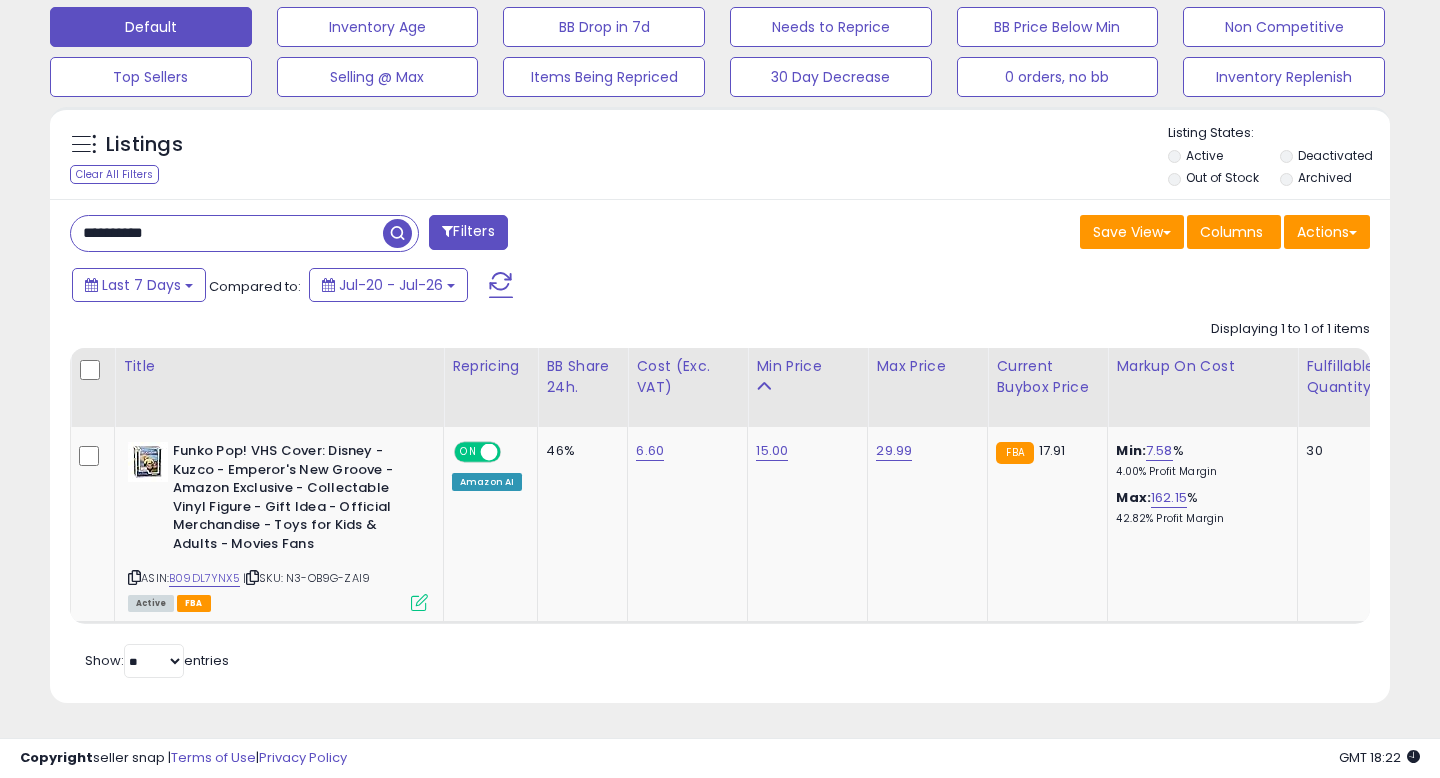 click on "**********" at bounding box center (227, 233) 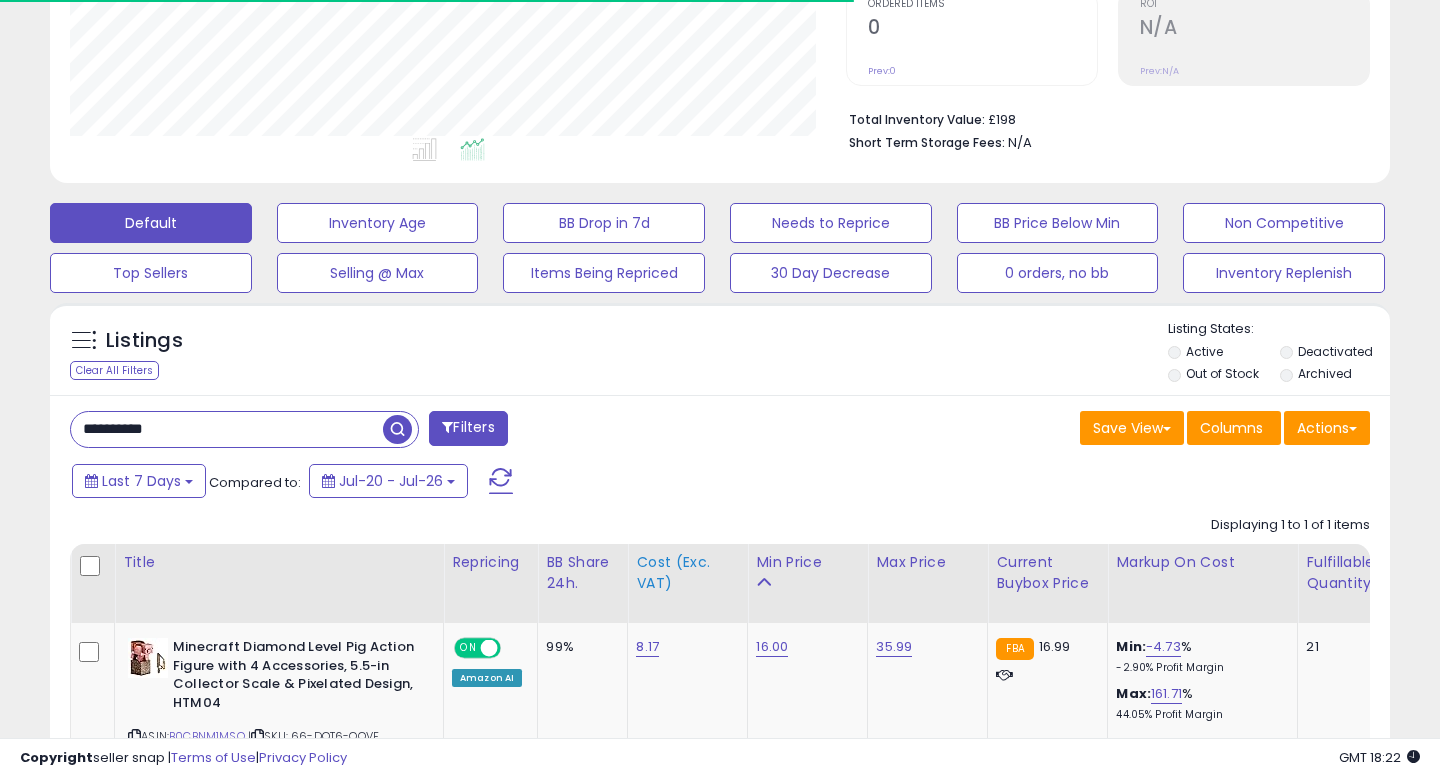 scroll, scrollTop: 586, scrollLeft: 0, axis: vertical 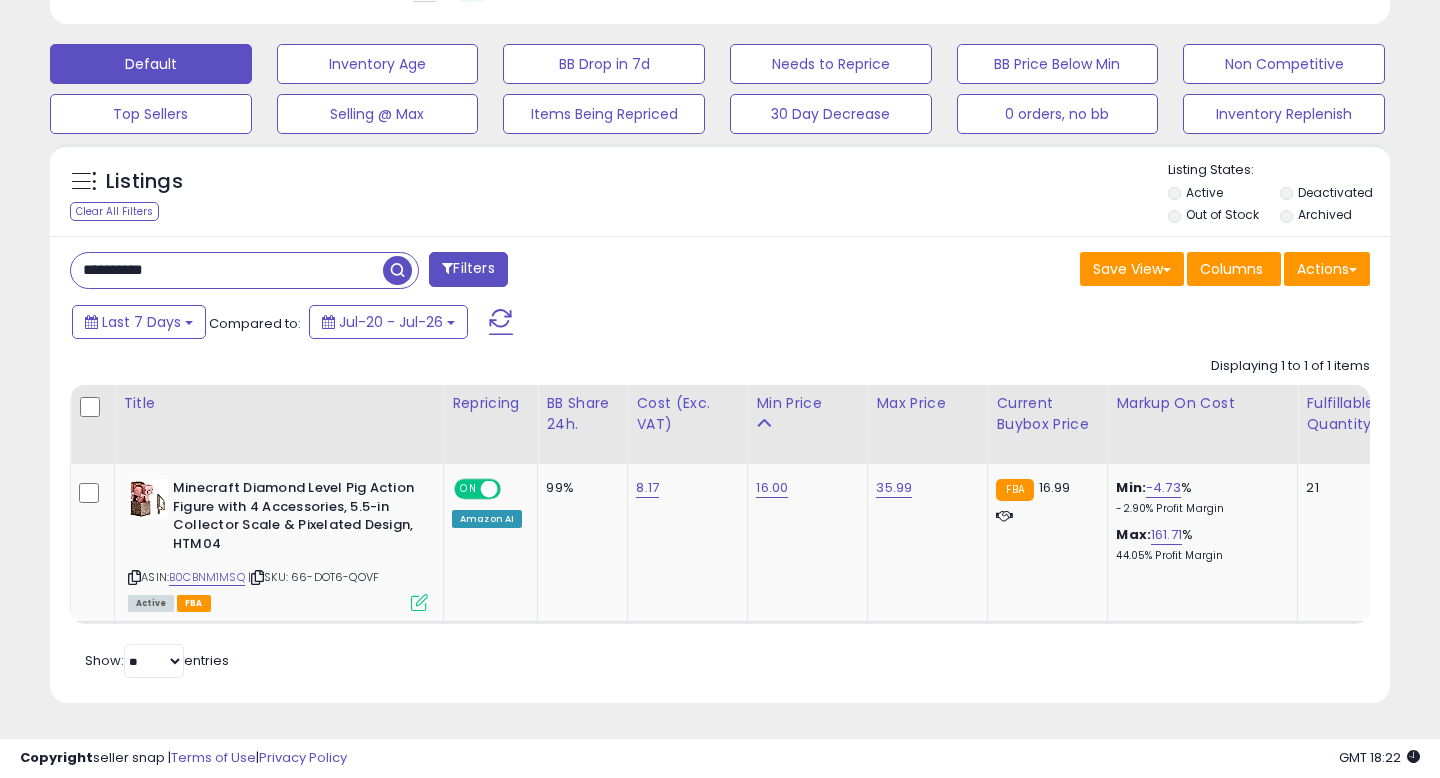 click on "**********" at bounding box center [227, 270] 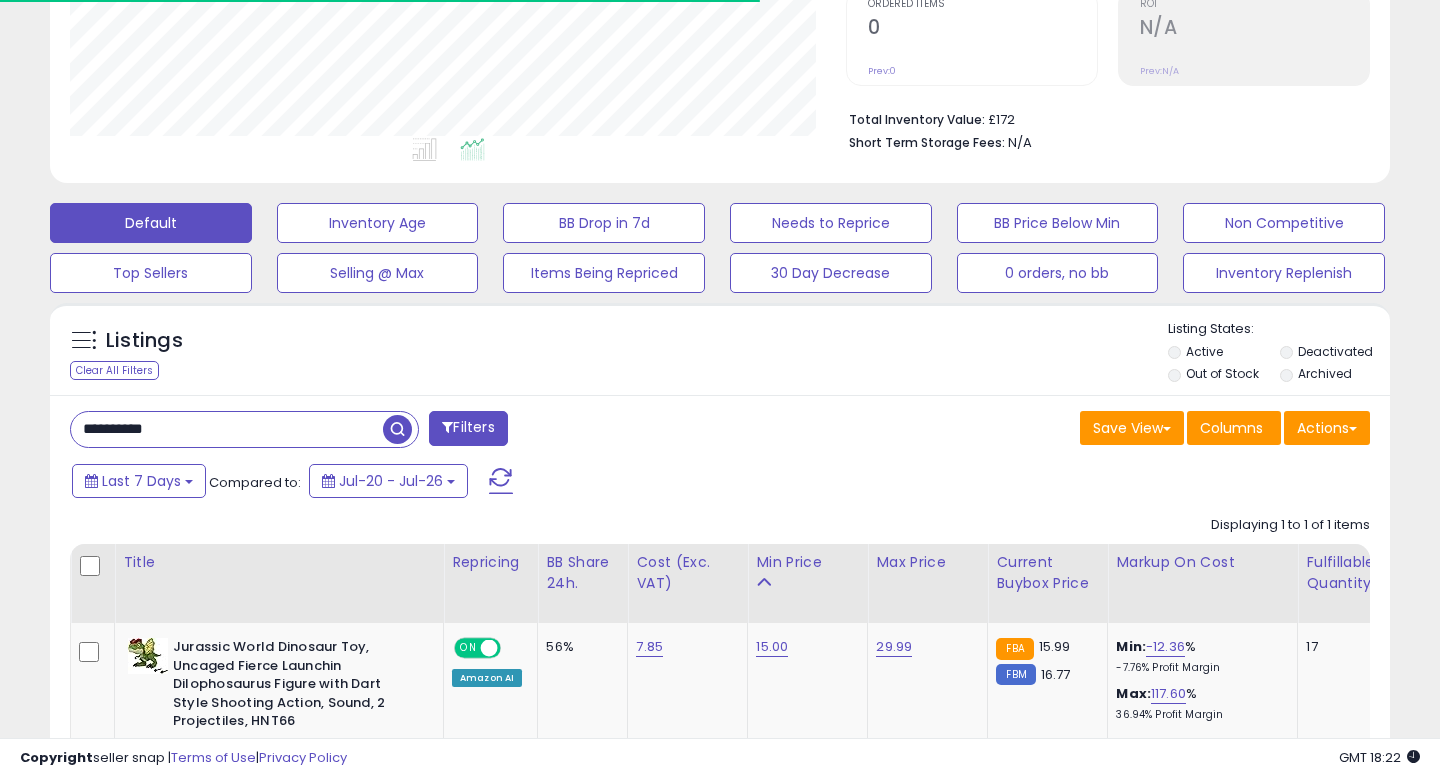 scroll, scrollTop: 586, scrollLeft: 0, axis: vertical 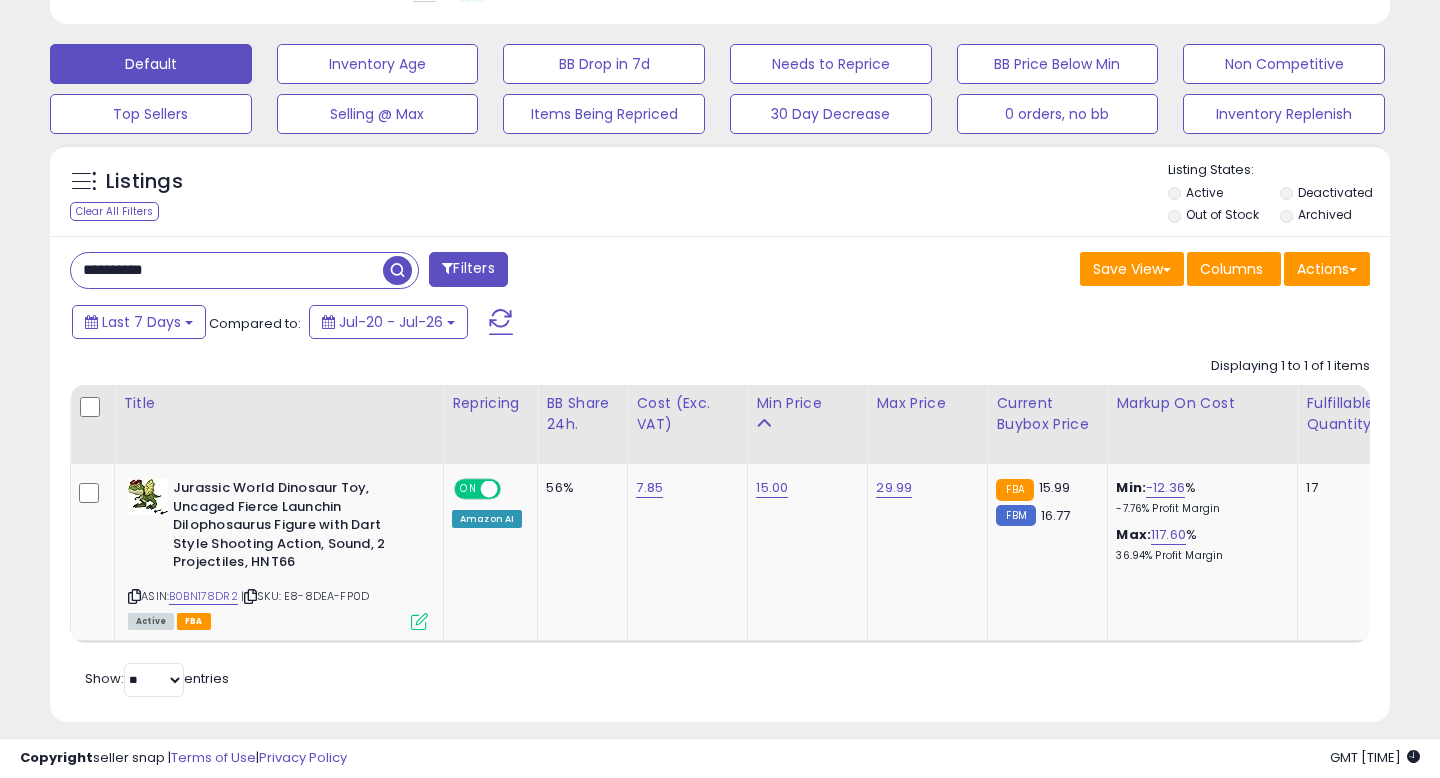 click on "**********" at bounding box center (227, 270) 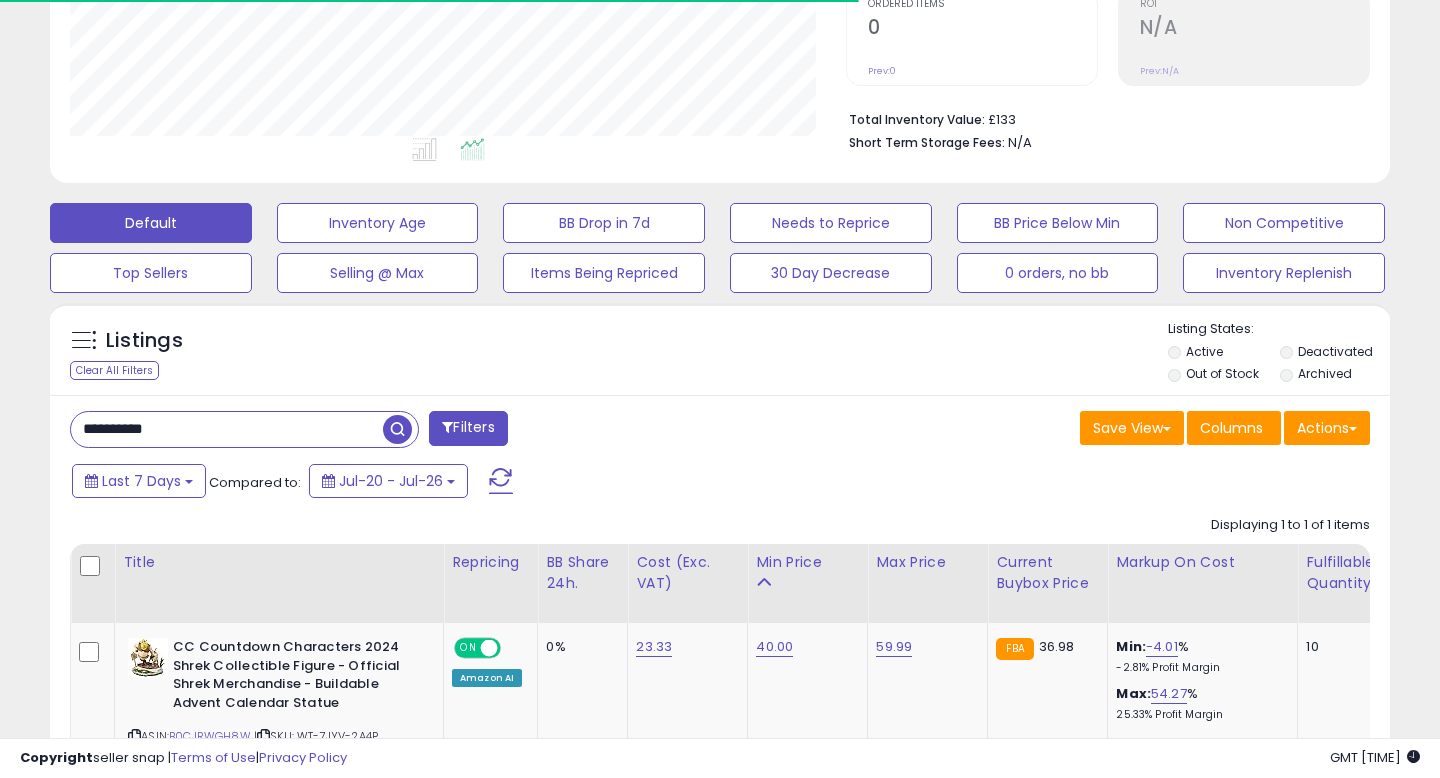 scroll, scrollTop: 586, scrollLeft: 0, axis: vertical 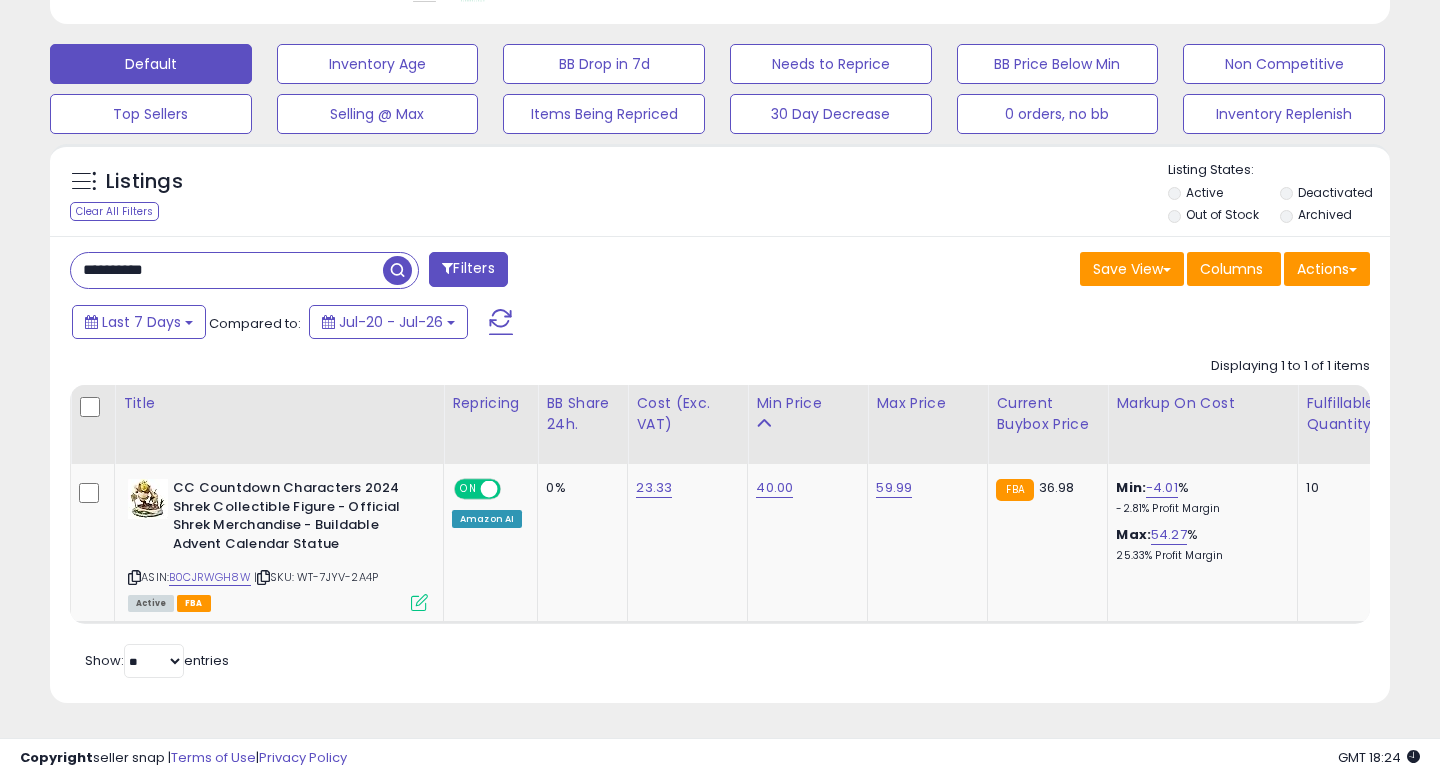 click on "**********" at bounding box center [227, 270] 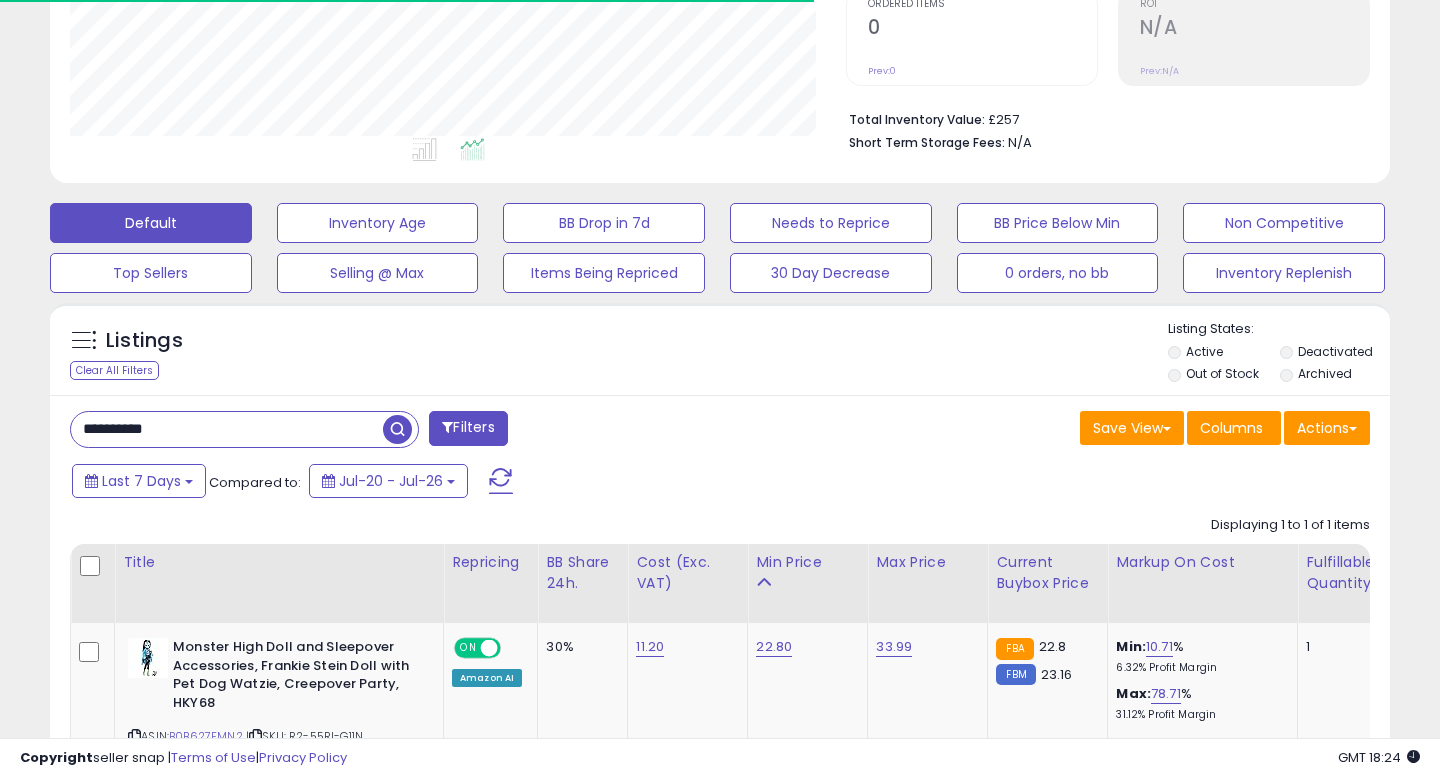 scroll, scrollTop: 586, scrollLeft: 0, axis: vertical 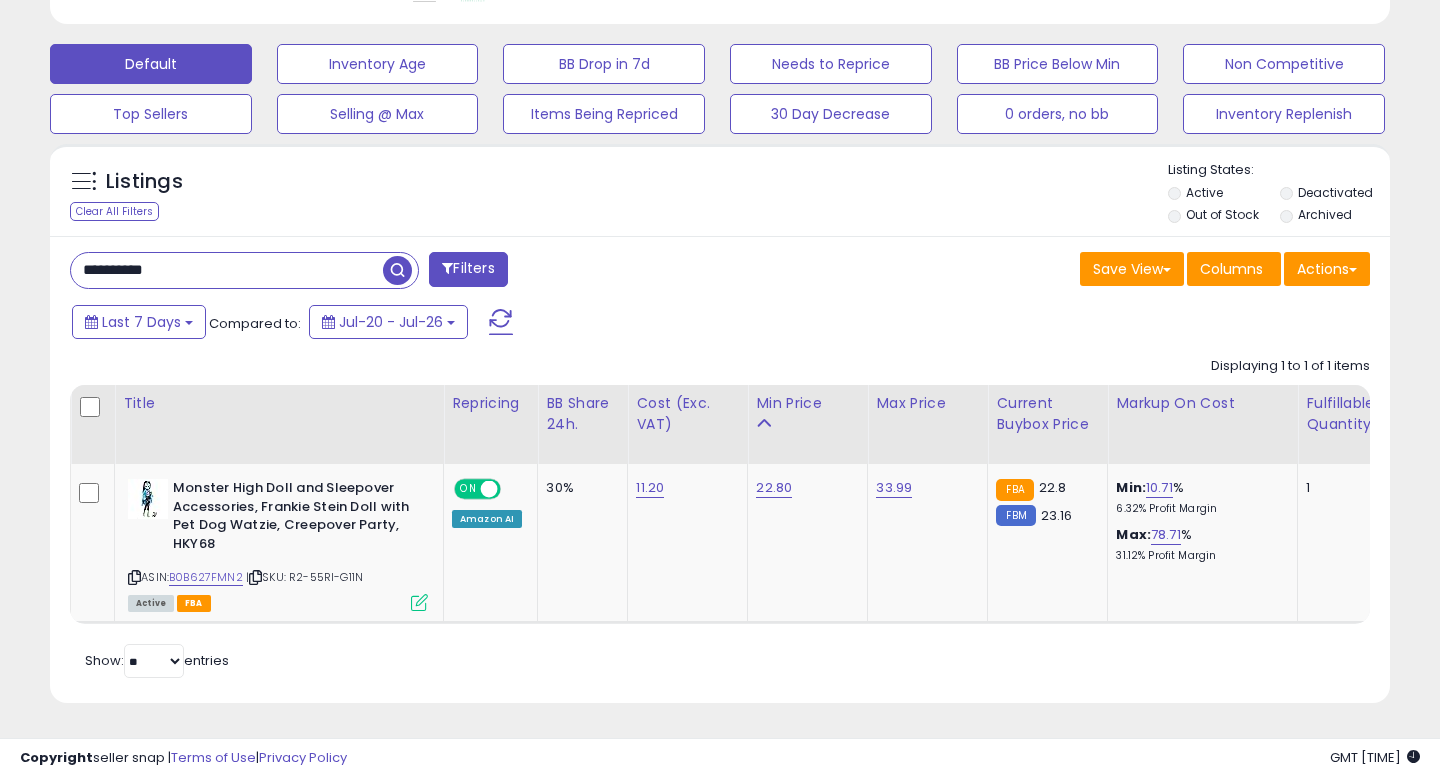click on "**********" at bounding box center [227, 270] 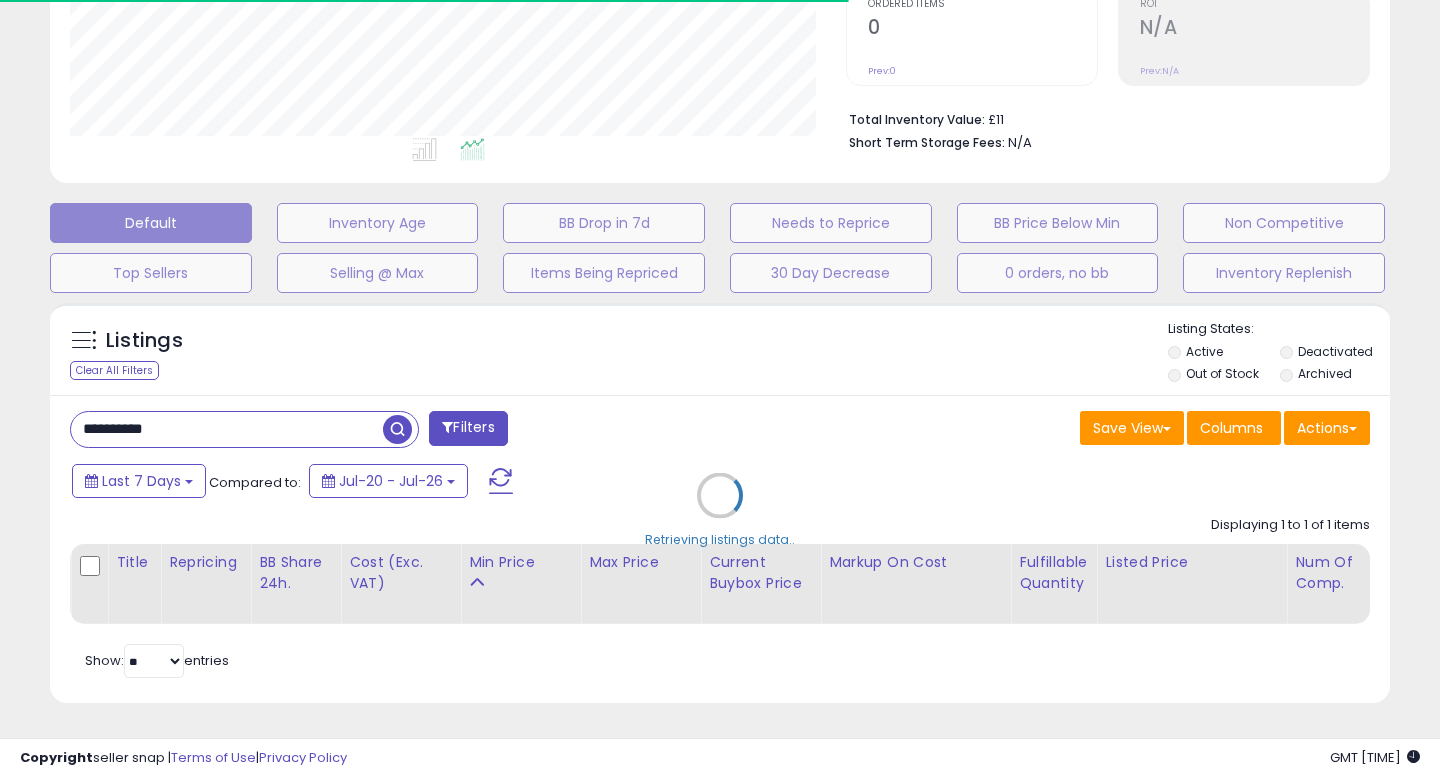 scroll, scrollTop: 586, scrollLeft: 0, axis: vertical 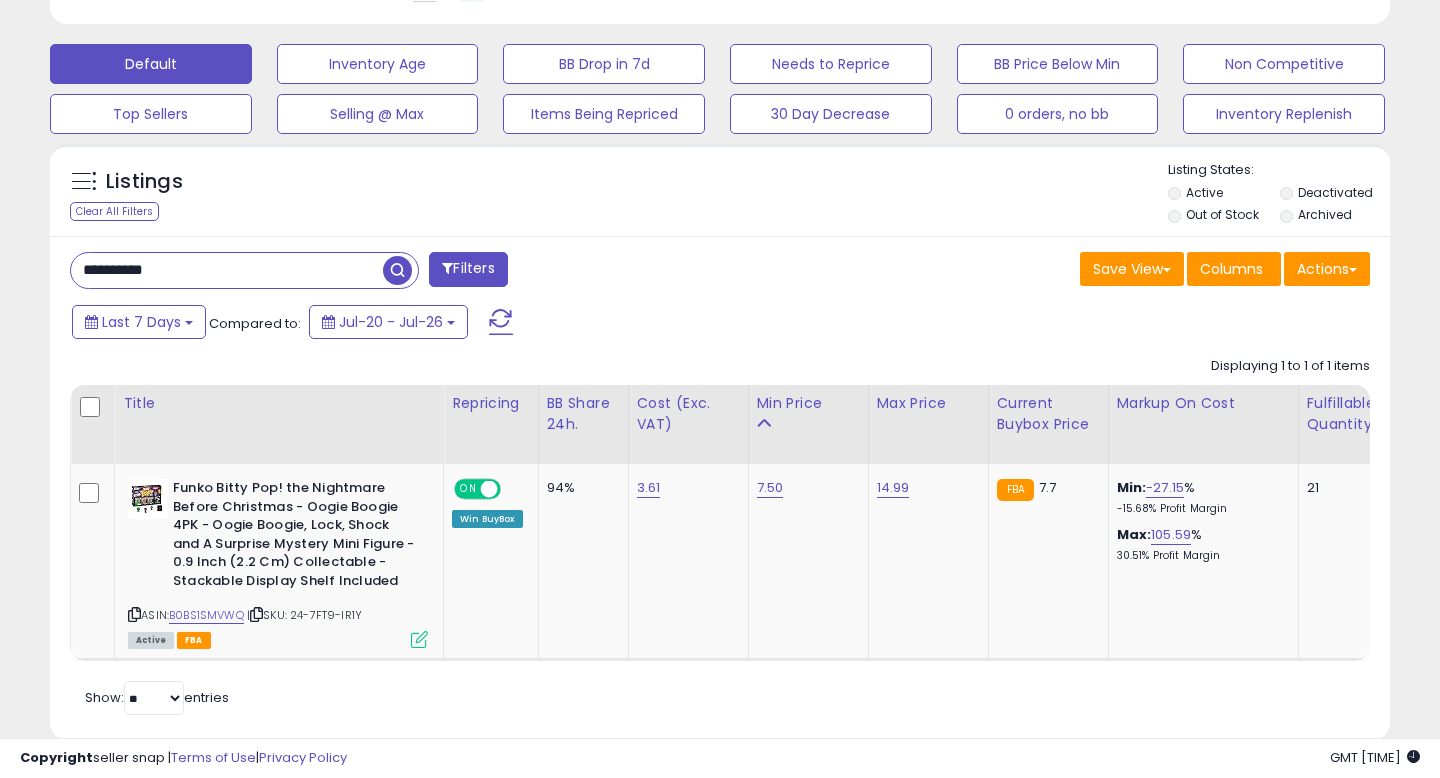 click on "**********" at bounding box center (227, 270) 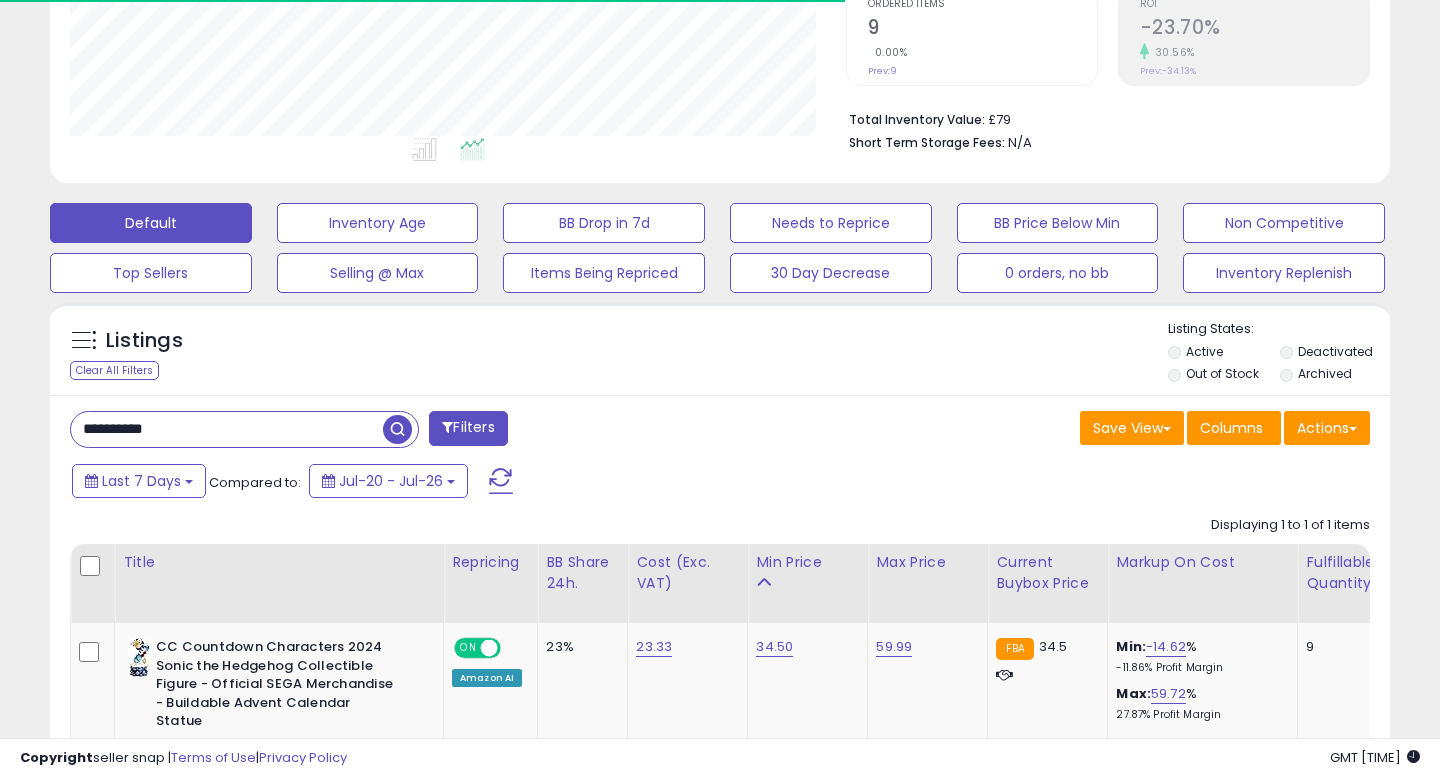 scroll, scrollTop: 586, scrollLeft: 0, axis: vertical 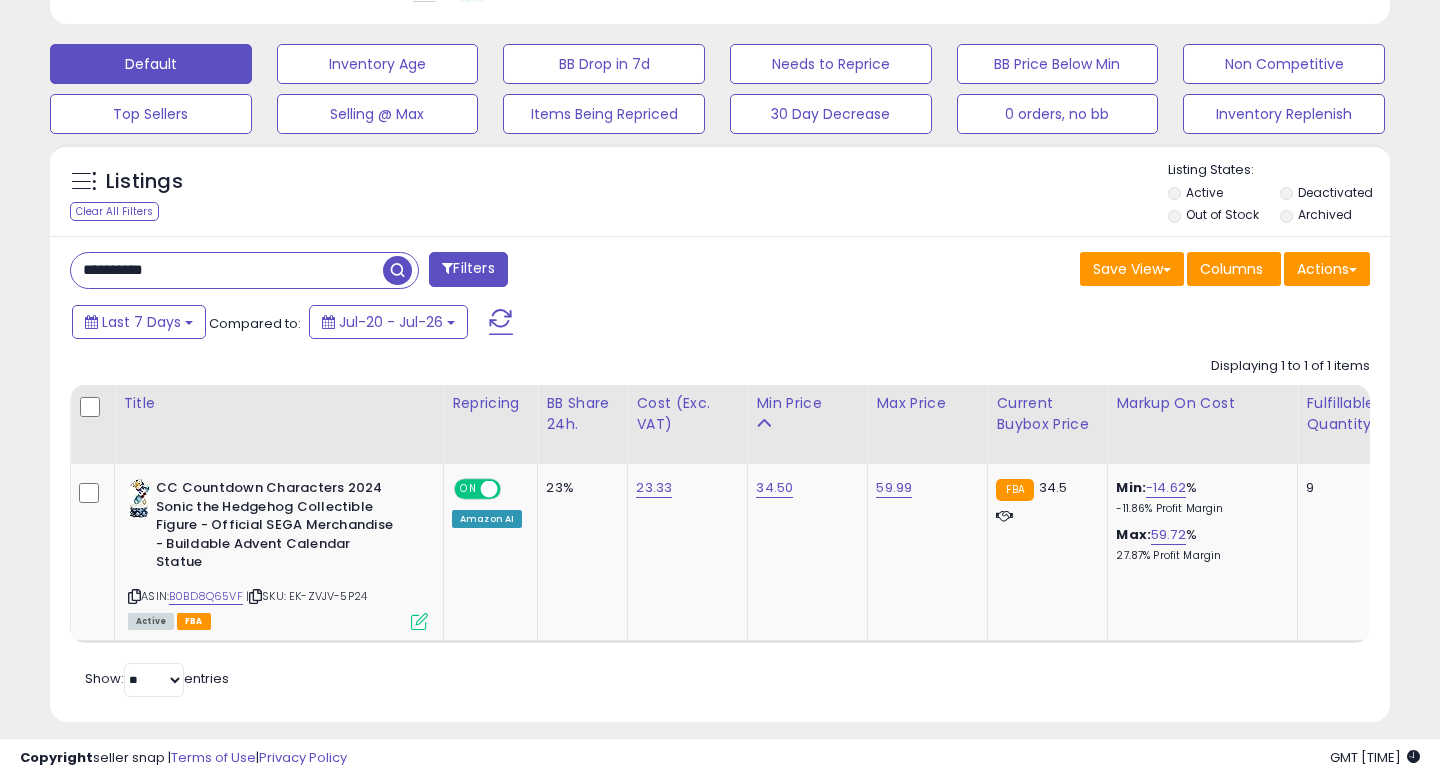 click on "**********" at bounding box center [227, 270] 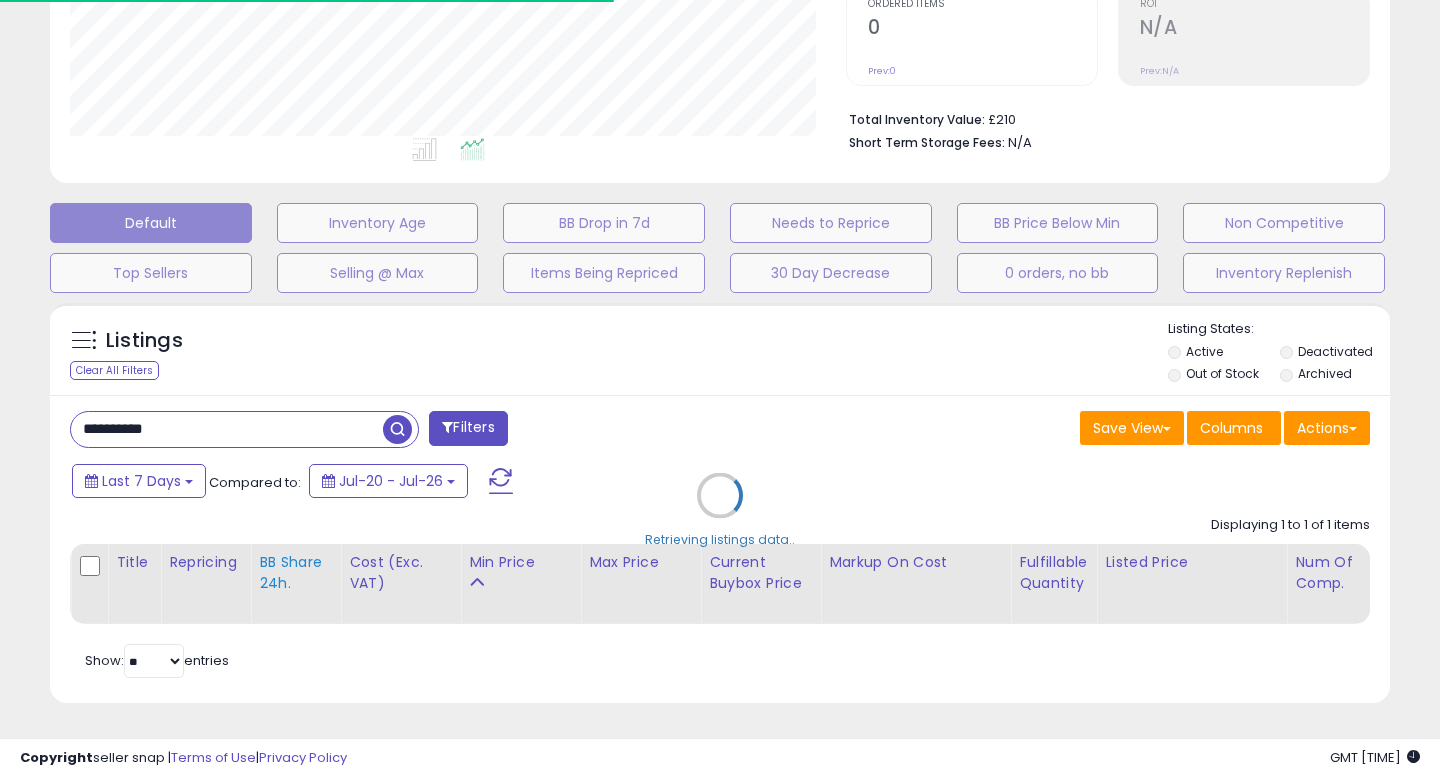 scroll, scrollTop: 586, scrollLeft: 0, axis: vertical 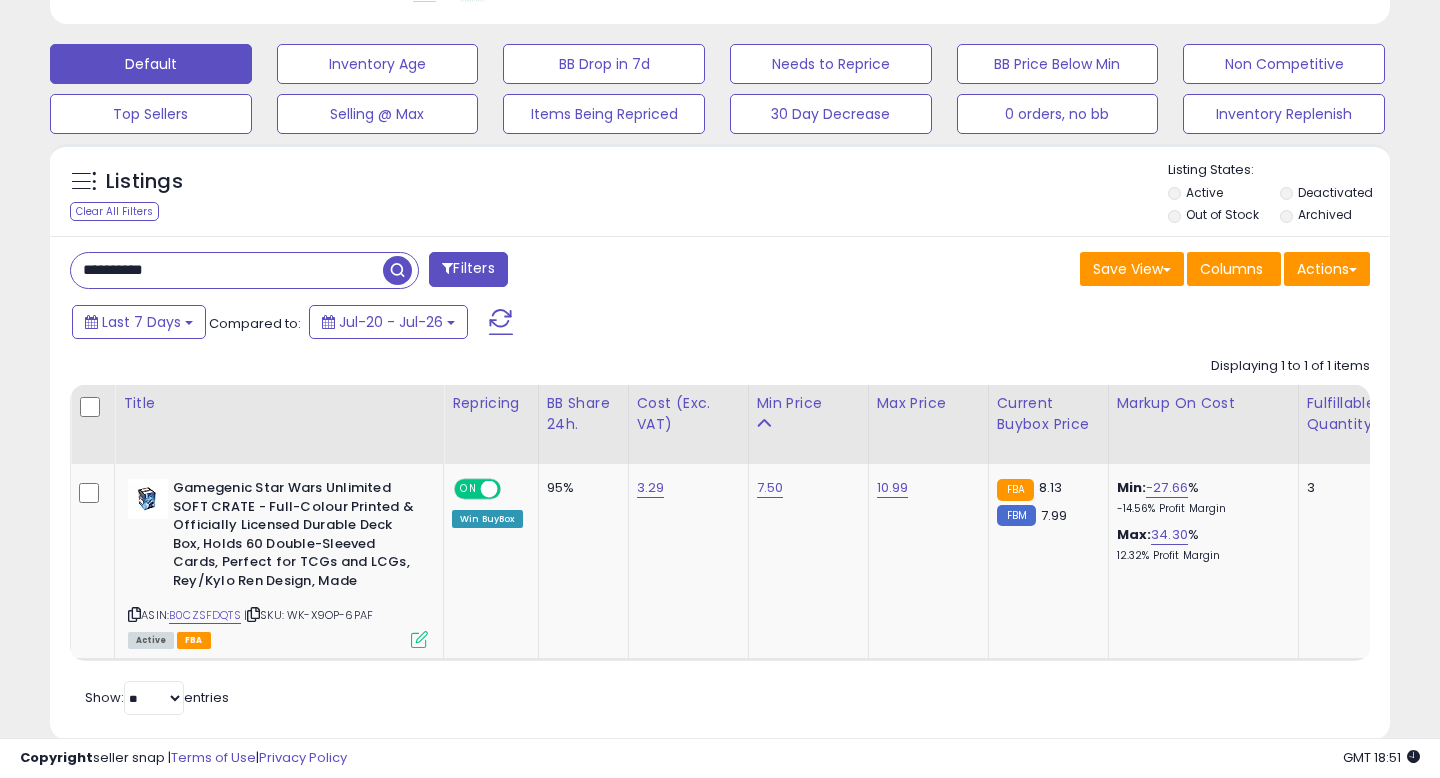 click on "**********" at bounding box center [227, 270] 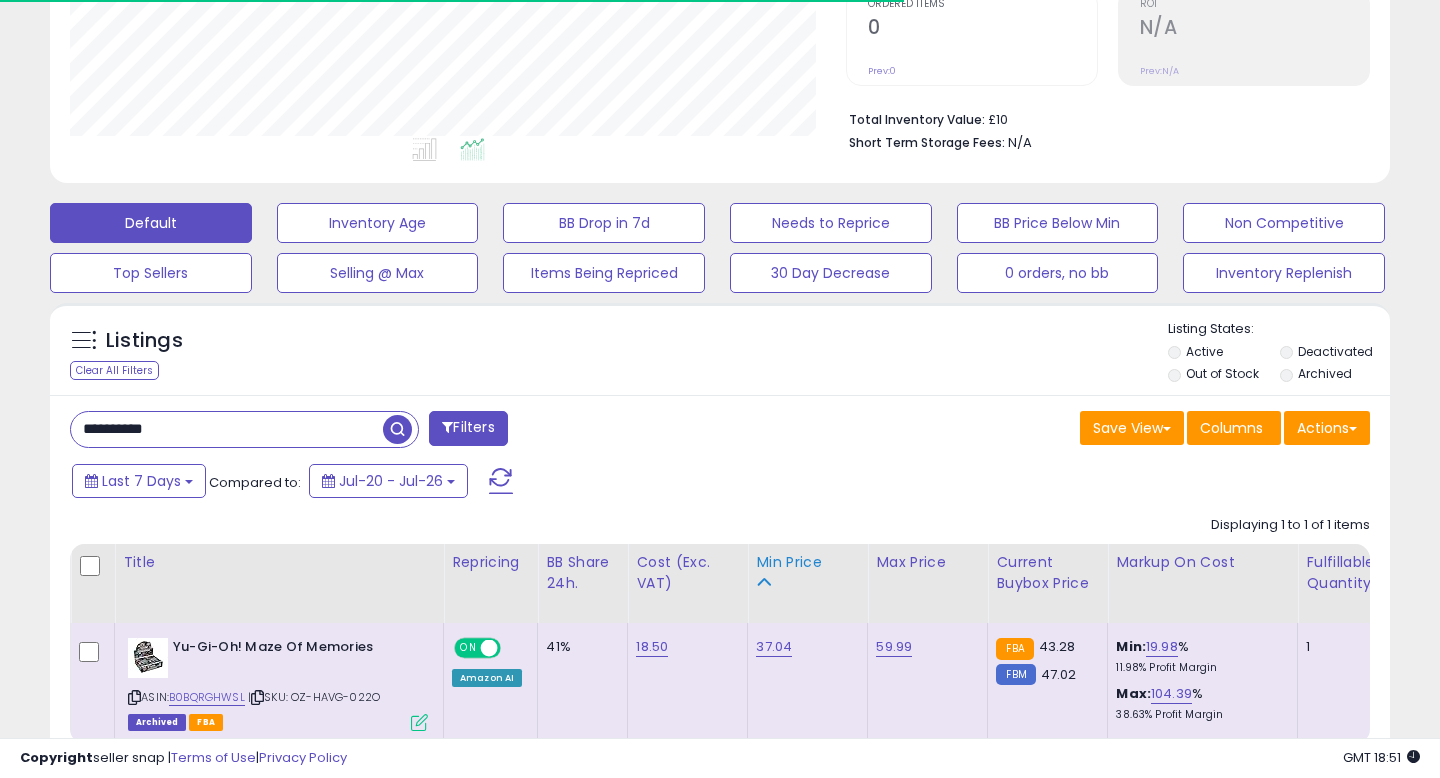scroll, scrollTop: 547, scrollLeft: 0, axis: vertical 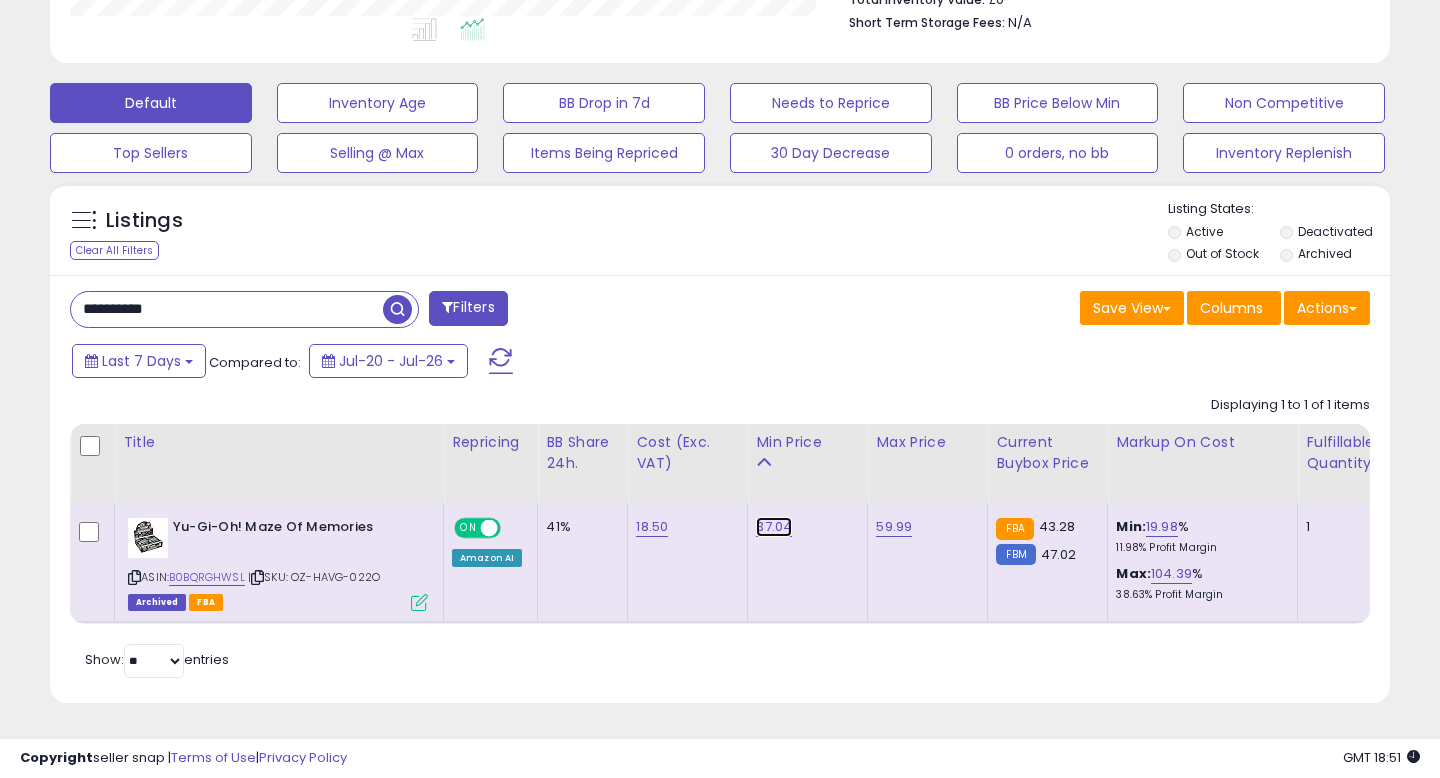 click on "37.04" at bounding box center [774, 527] 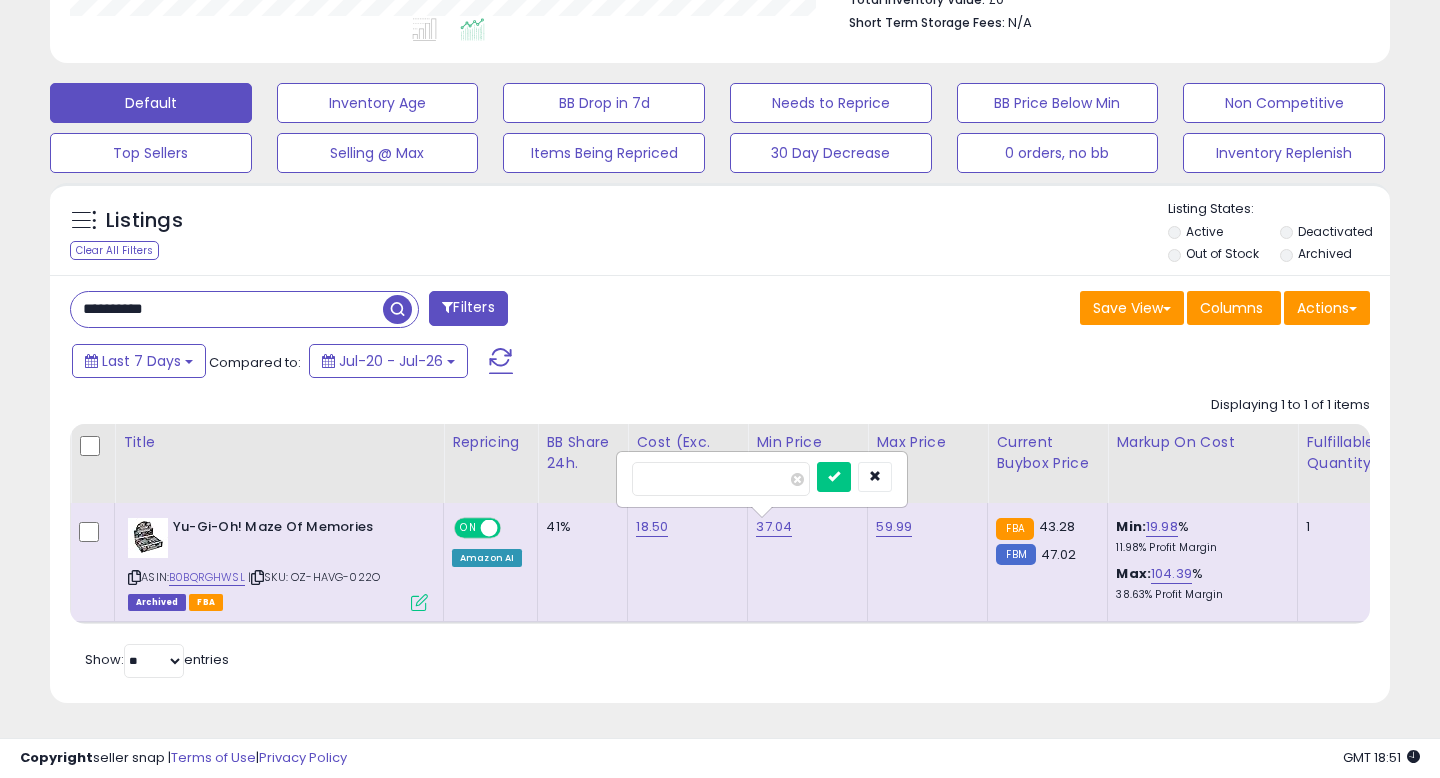 click on "*****" at bounding box center [721, 479] 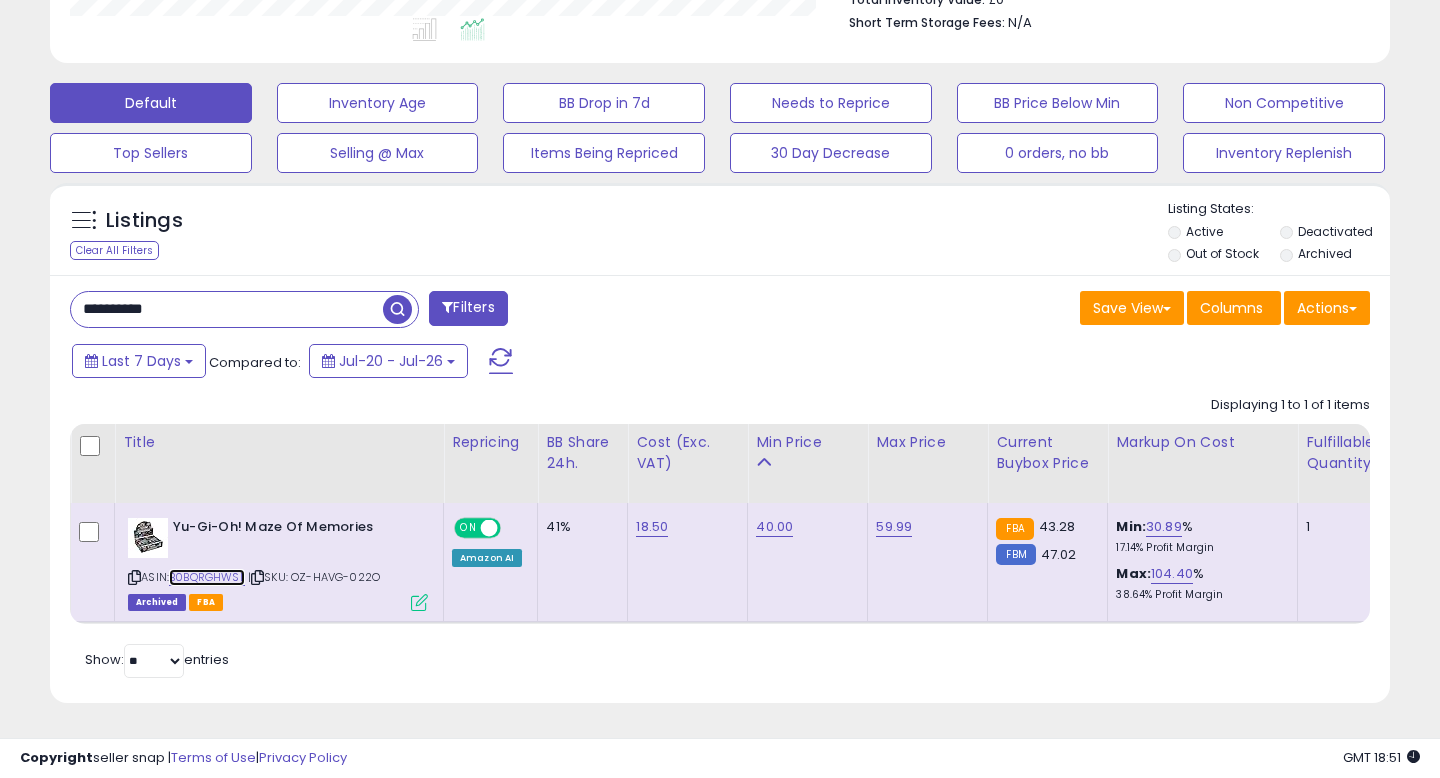 click on "B0BQRGHWSL" at bounding box center (207, 577) 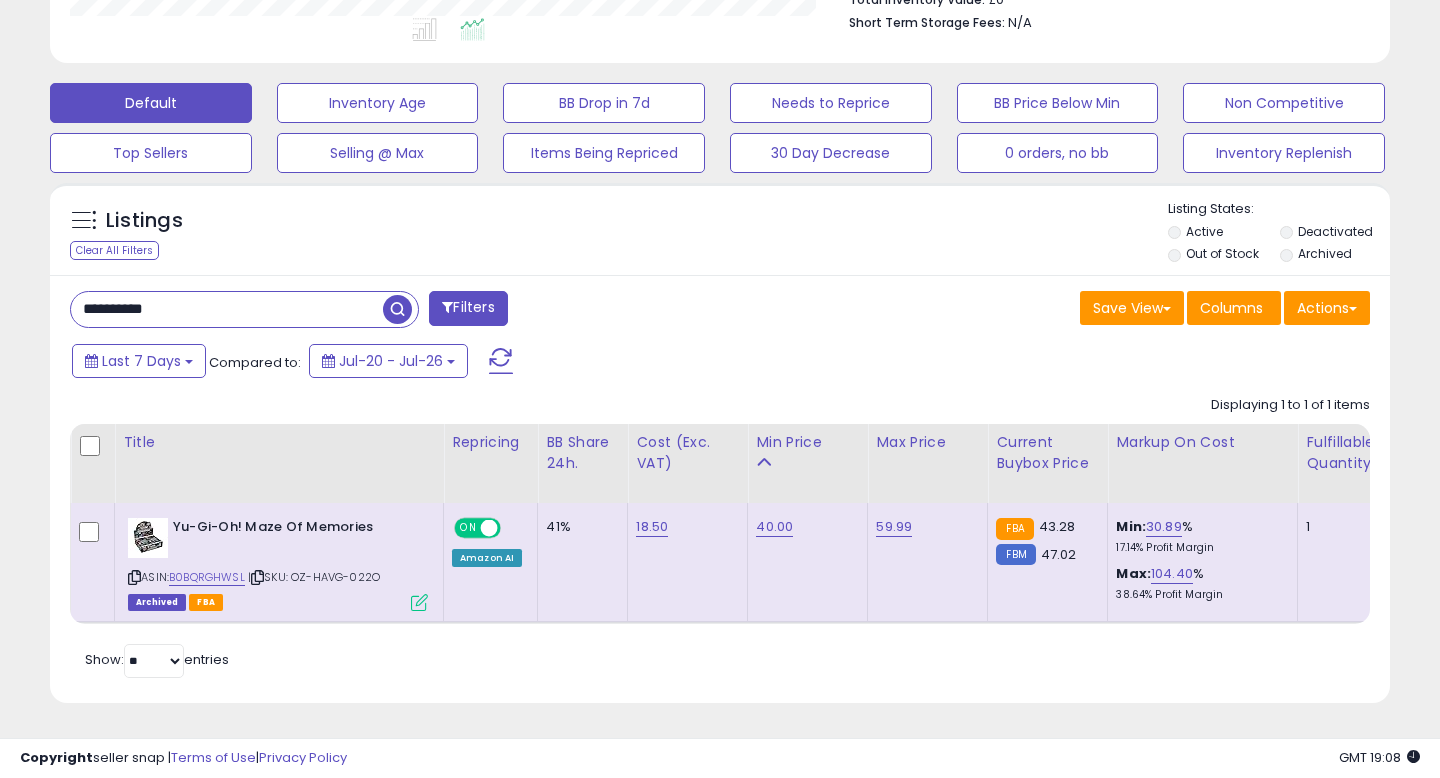 click on "**********" at bounding box center (227, 309) 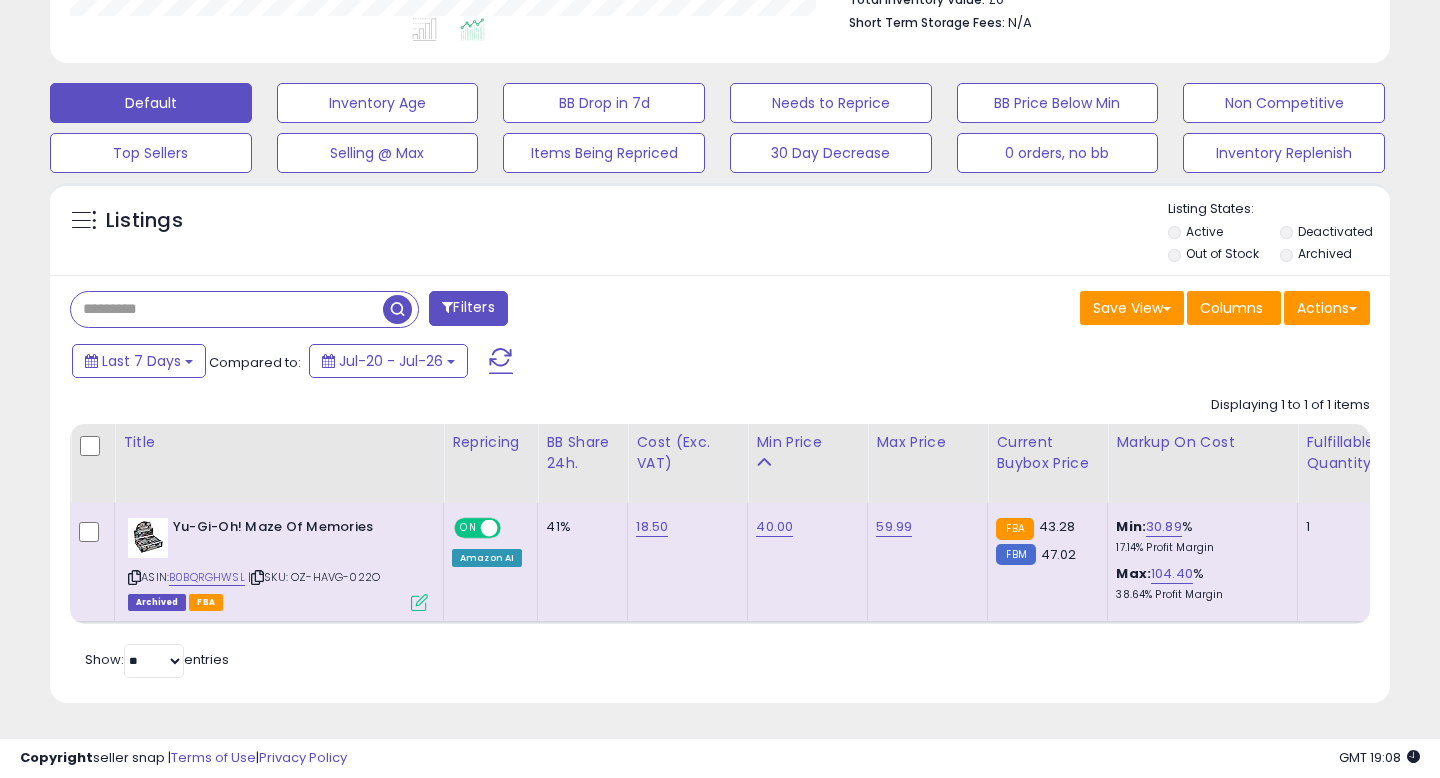 type 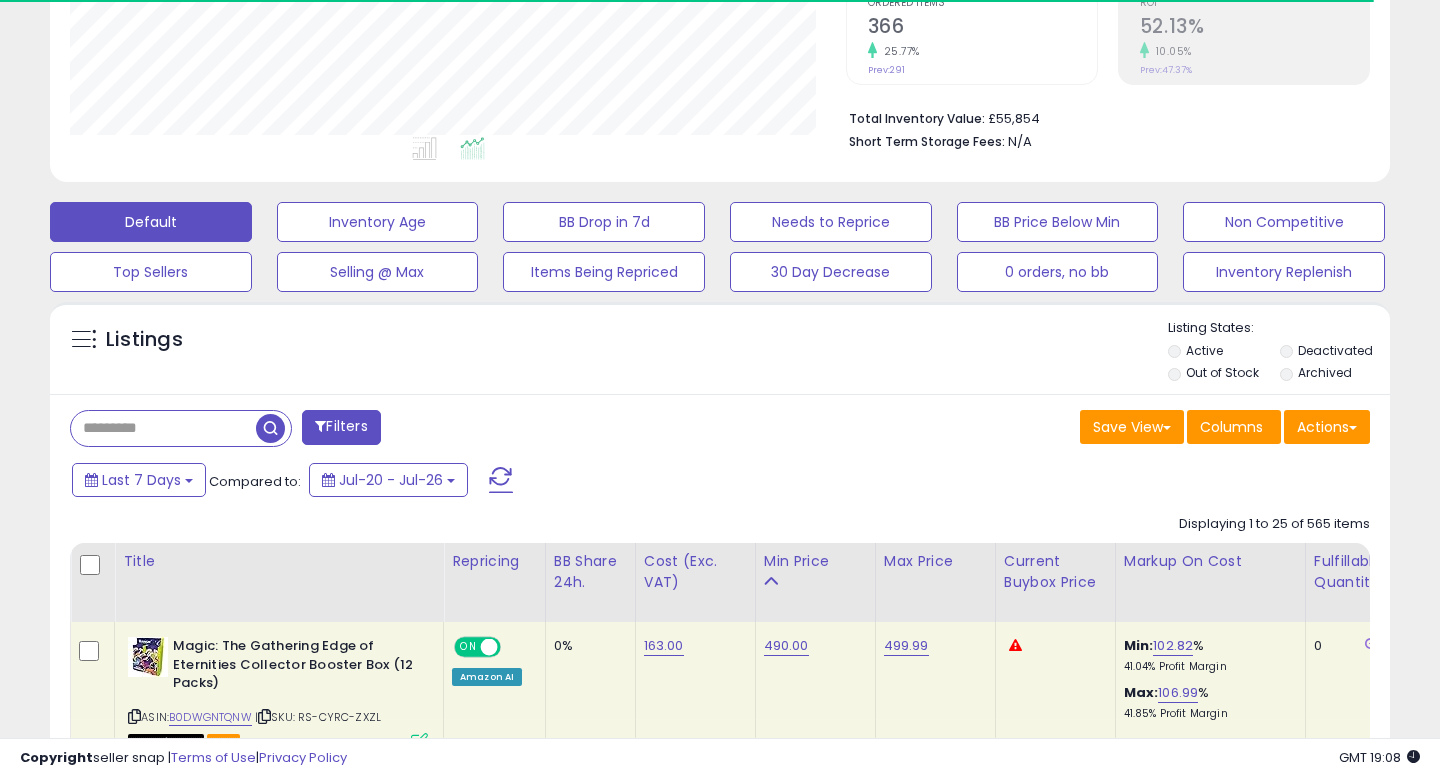 scroll, scrollTop: 426, scrollLeft: 0, axis: vertical 